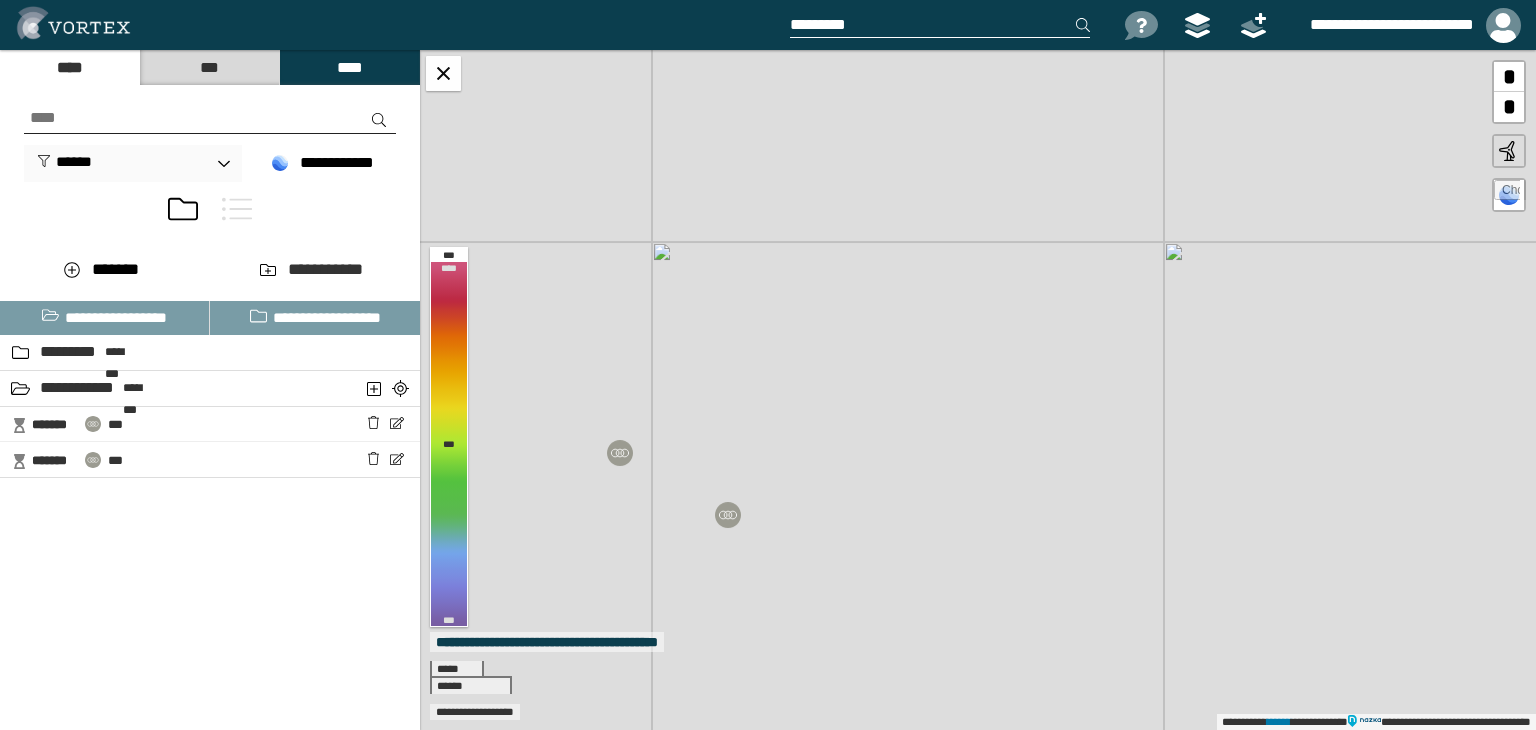 scroll, scrollTop: 0, scrollLeft: 0, axis: both 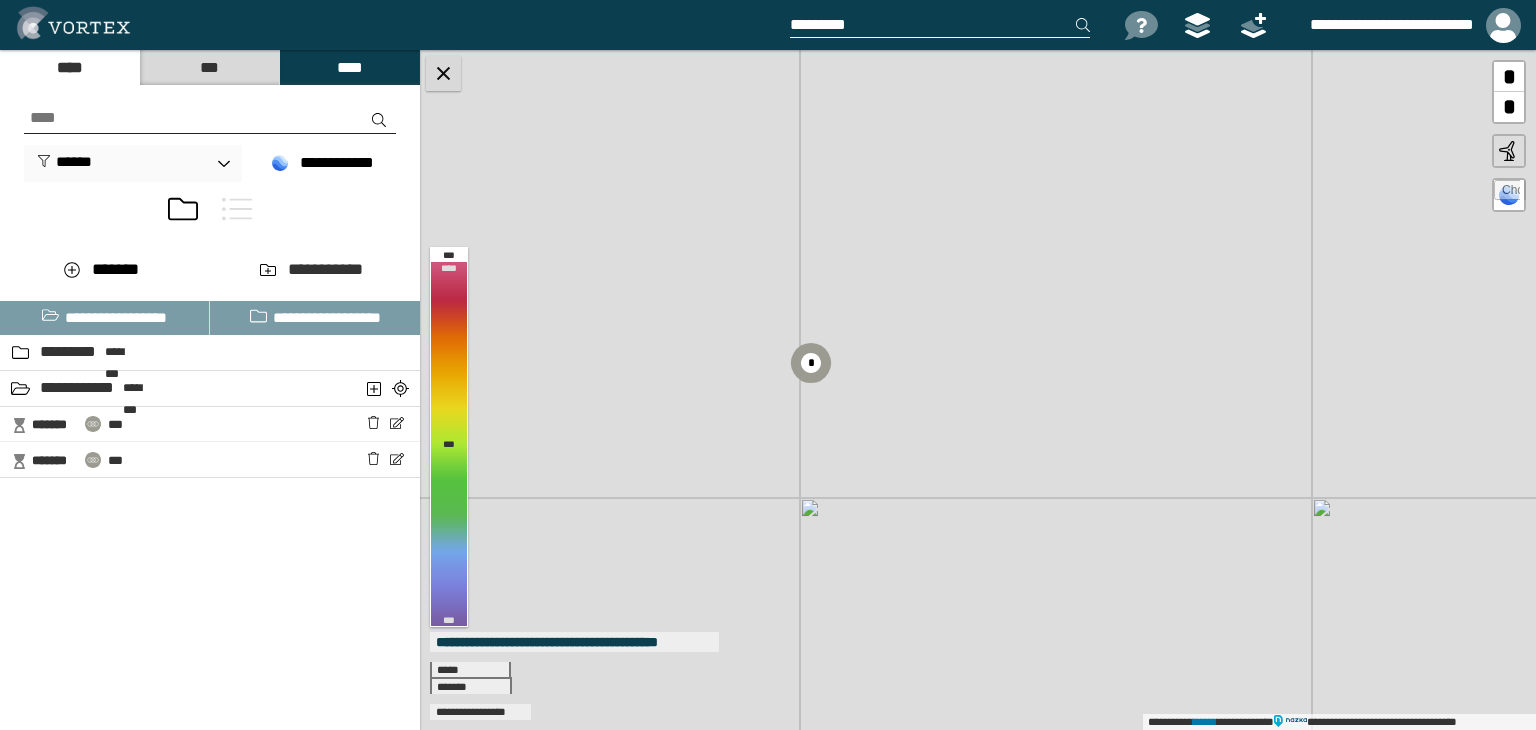 click at bounding box center (443, 73) 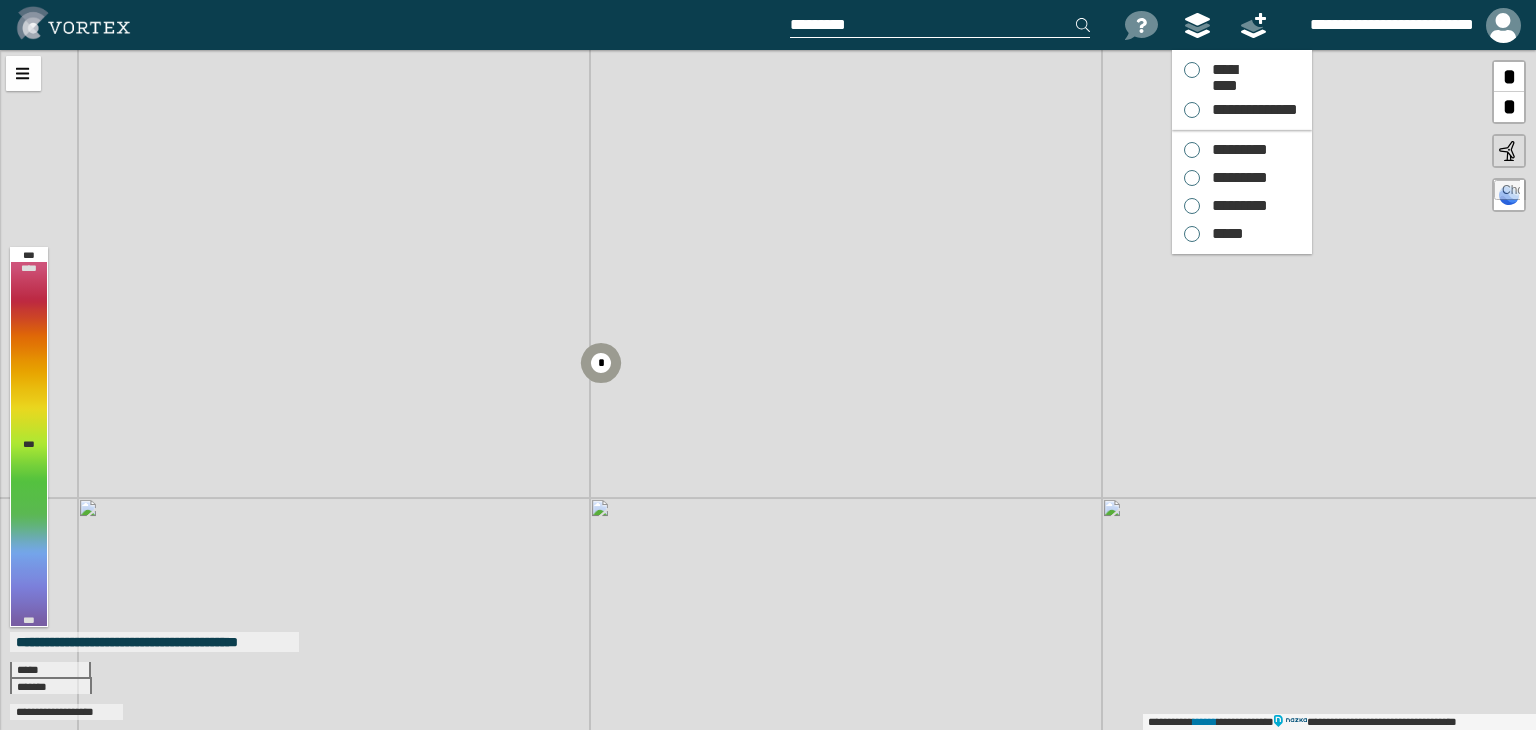 click at bounding box center [1197, 25] 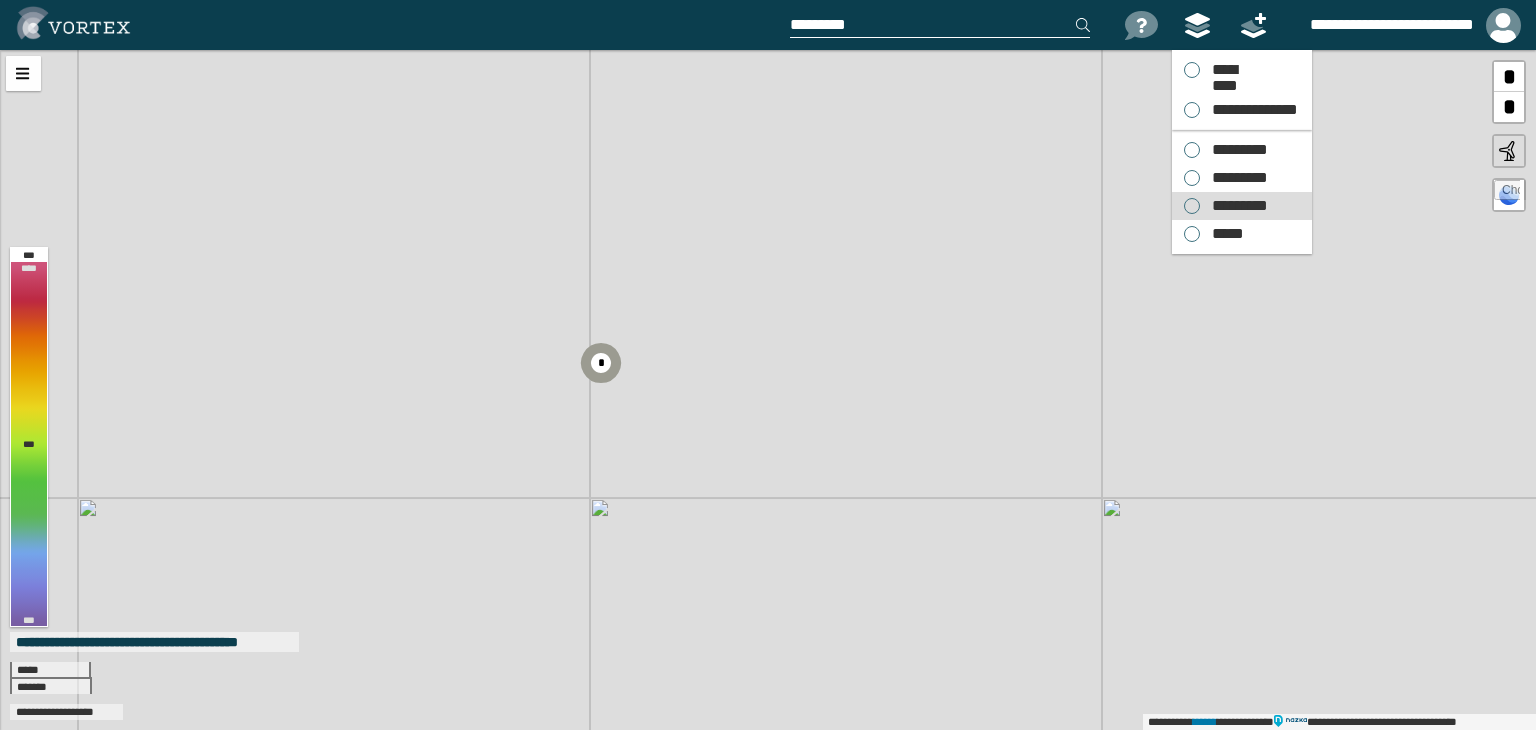 click on "*********" at bounding box center (1235, 206) 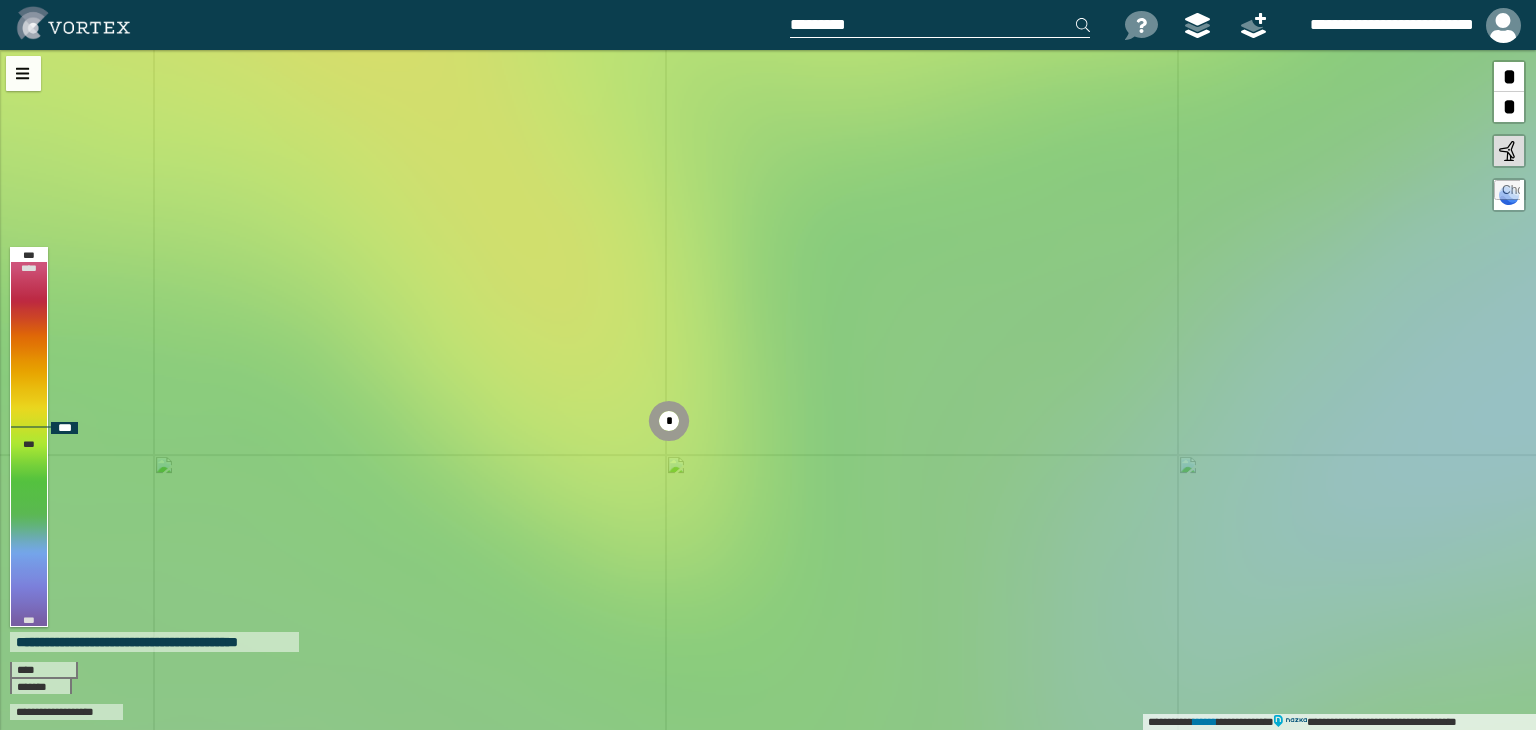 drag, startPoint x: 534, startPoint y: 185, endPoint x: 592, endPoint y: 290, distance: 119.954155 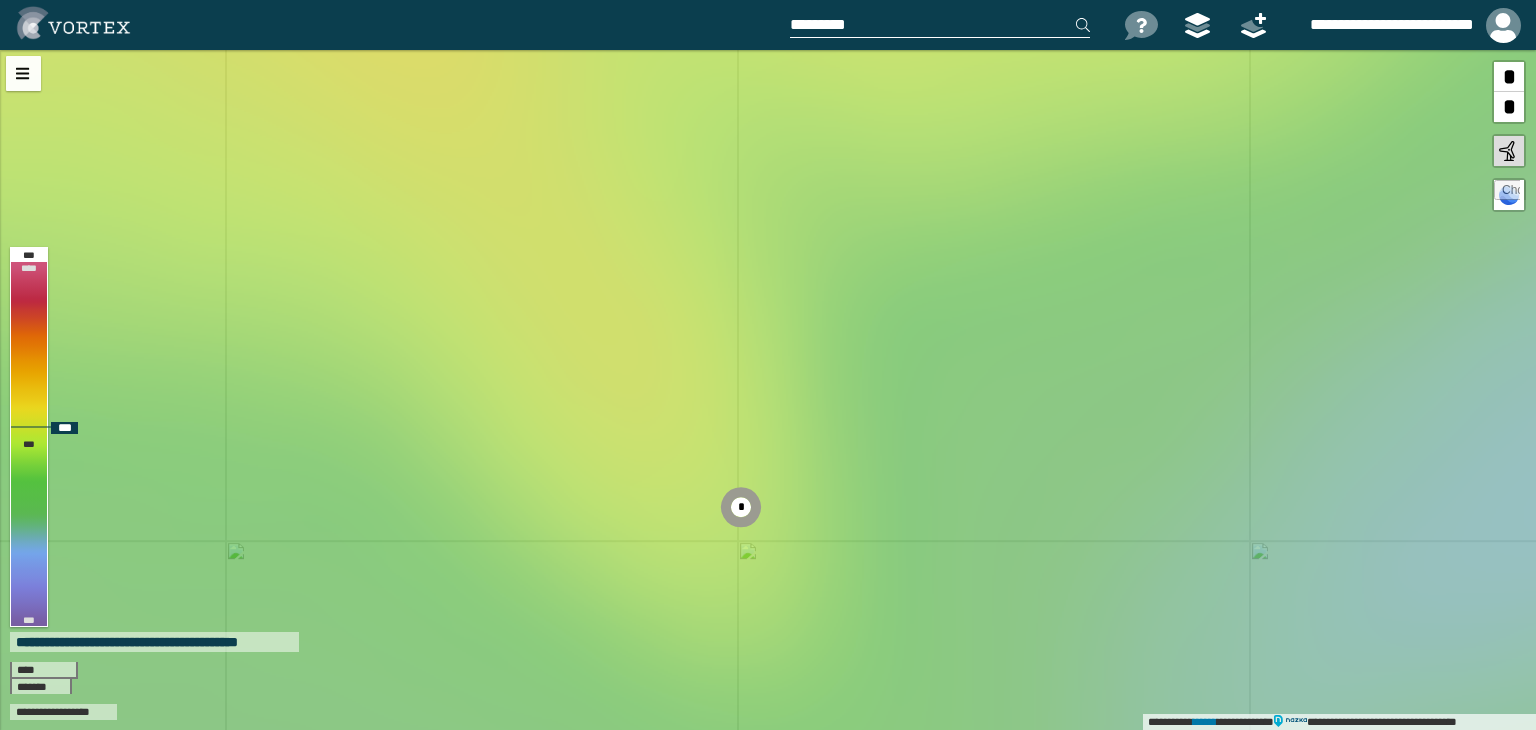 drag, startPoint x: 494, startPoint y: 200, endPoint x: 600, endPoint y: 254, distance: 118.96218 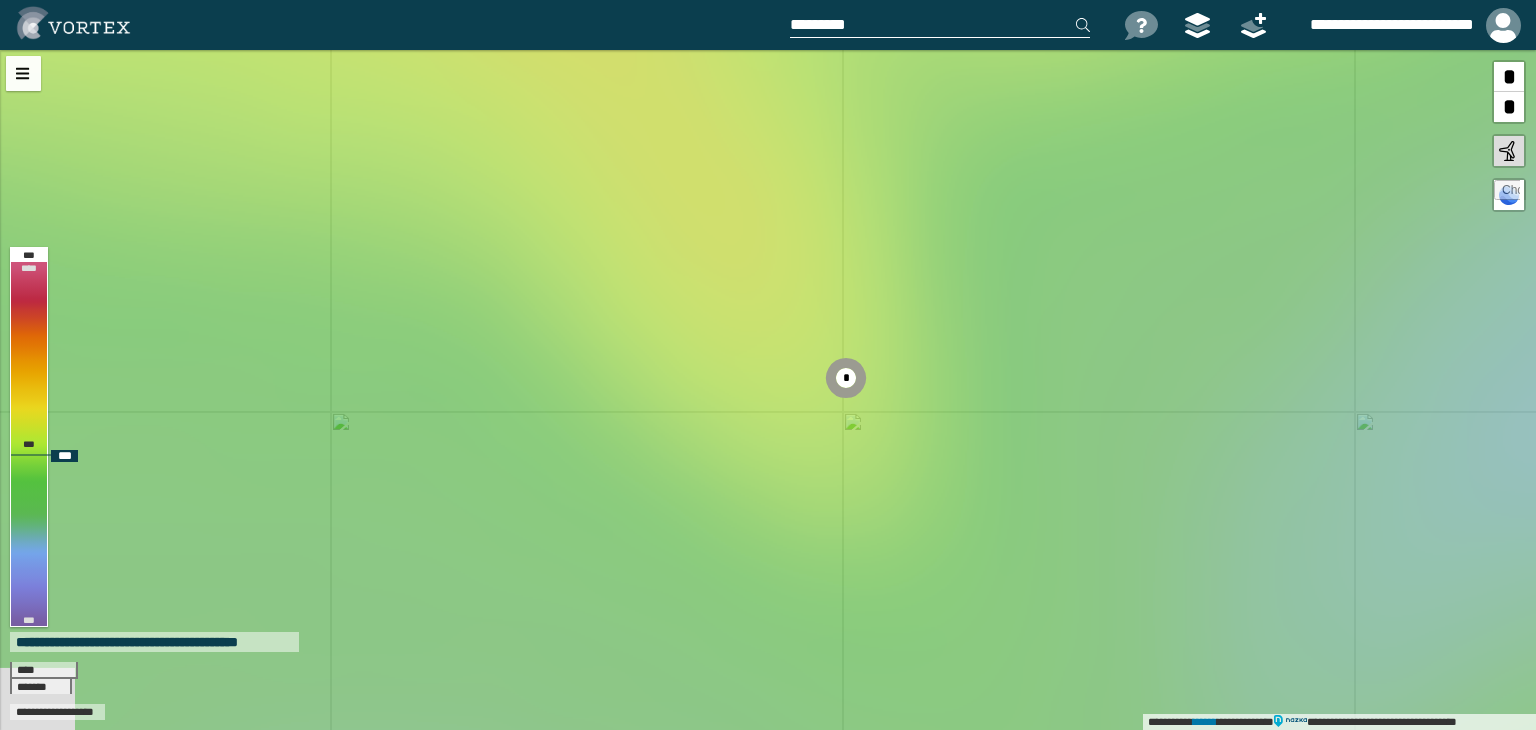drag, startPoint x: 786, startPoint y: 643, endPoint x: 840, endPoint y: 450, distance: 200.41208 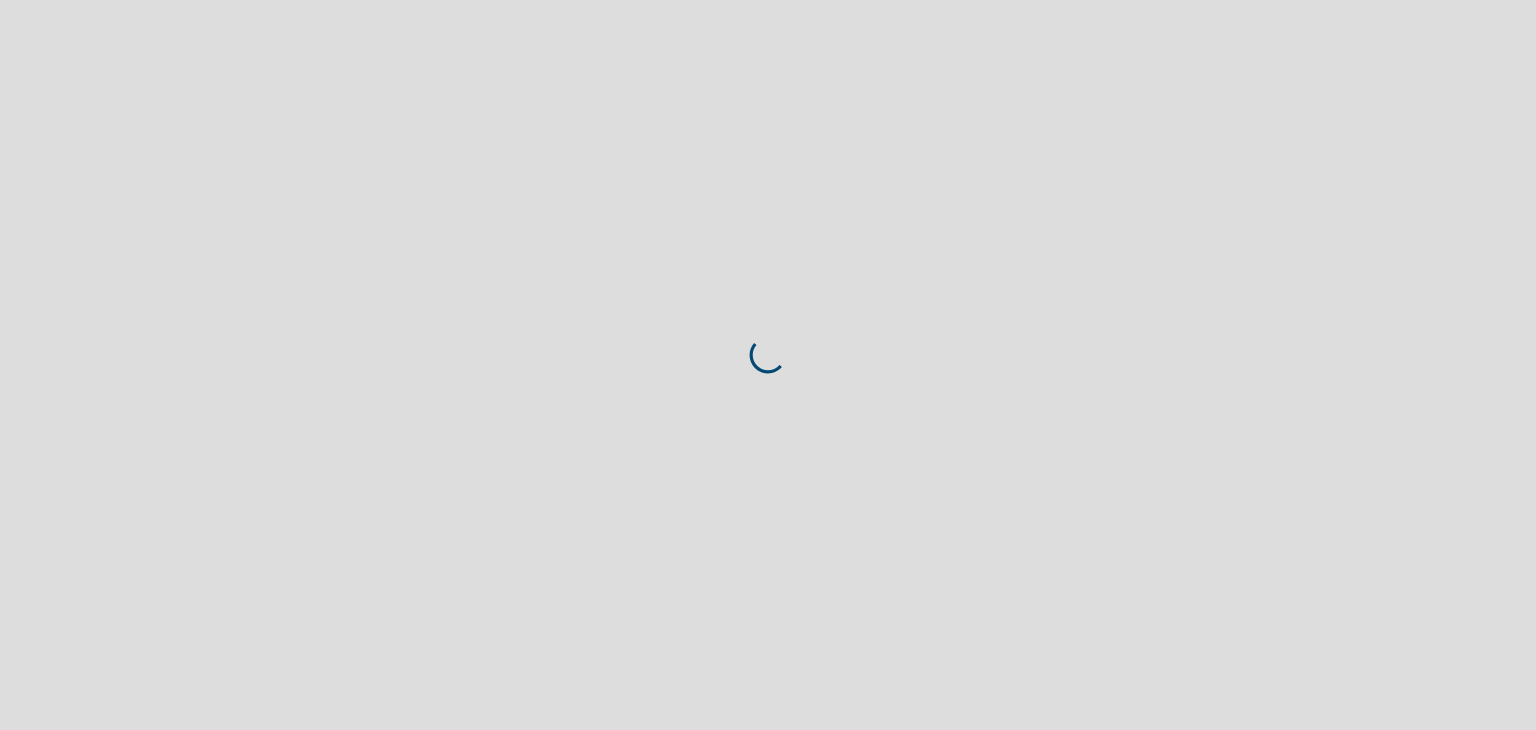 scroll, scrollTop: 0, scrollLeft: 0, axis: both 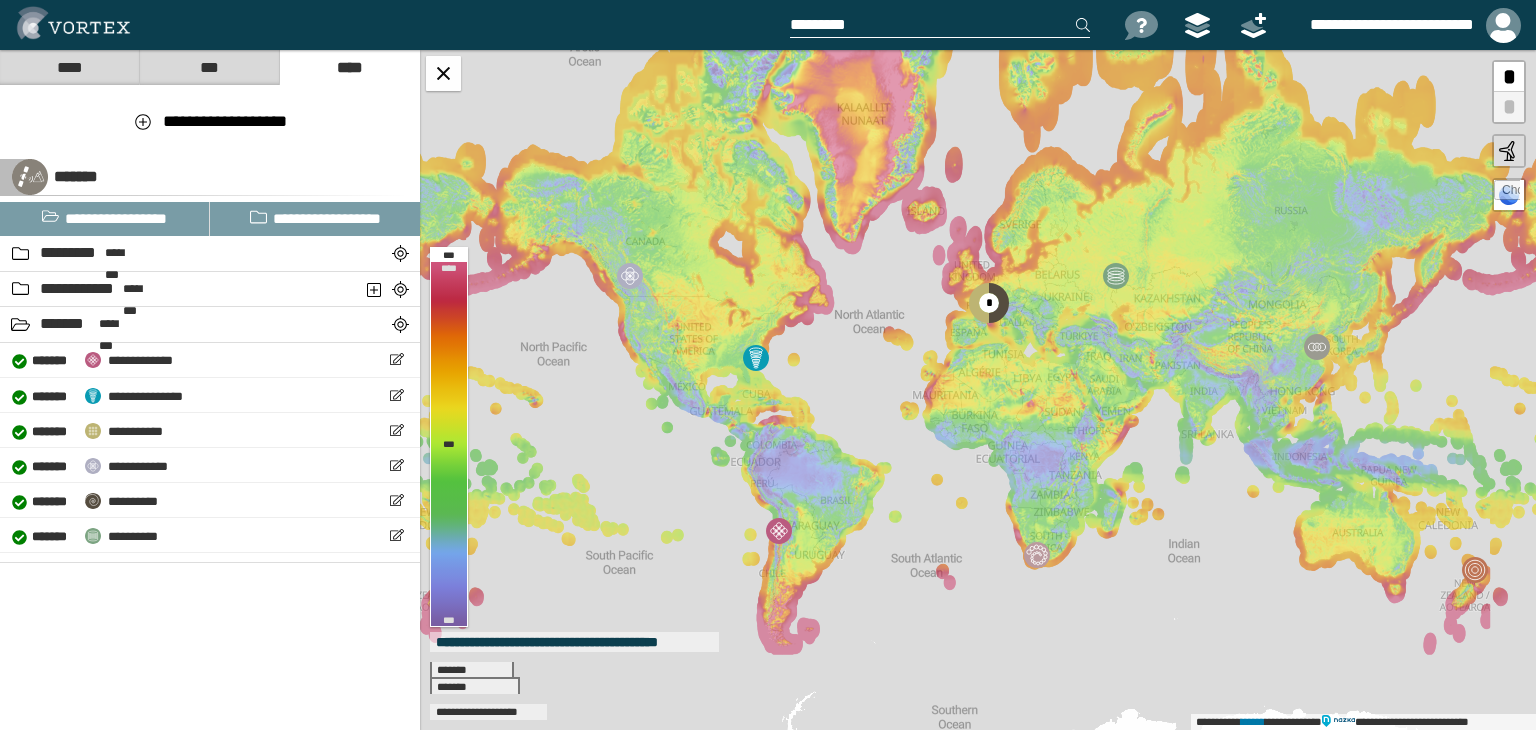 click at bounding box center (940, 25) 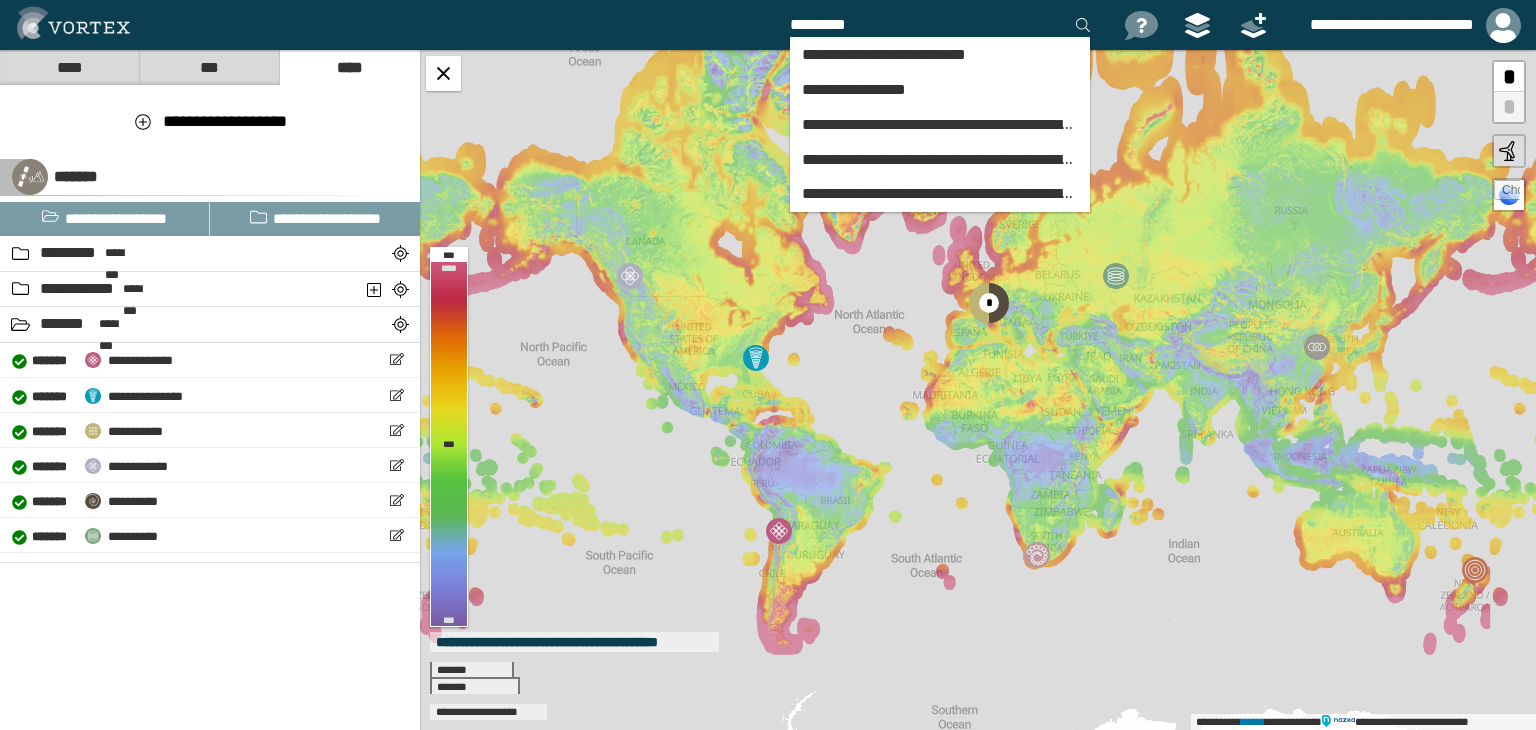 type on "********" 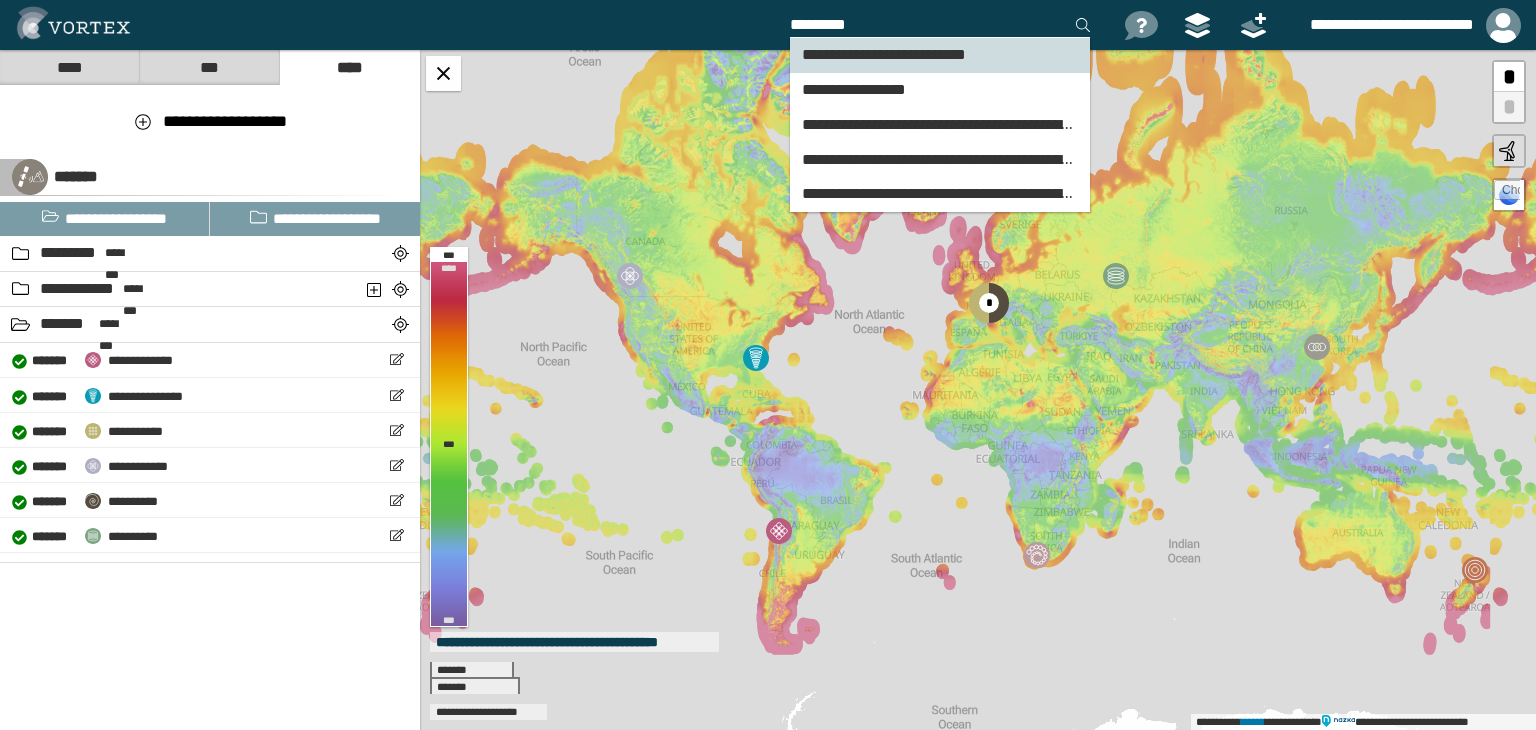 click on "**********" at bounding box center (884, 54) 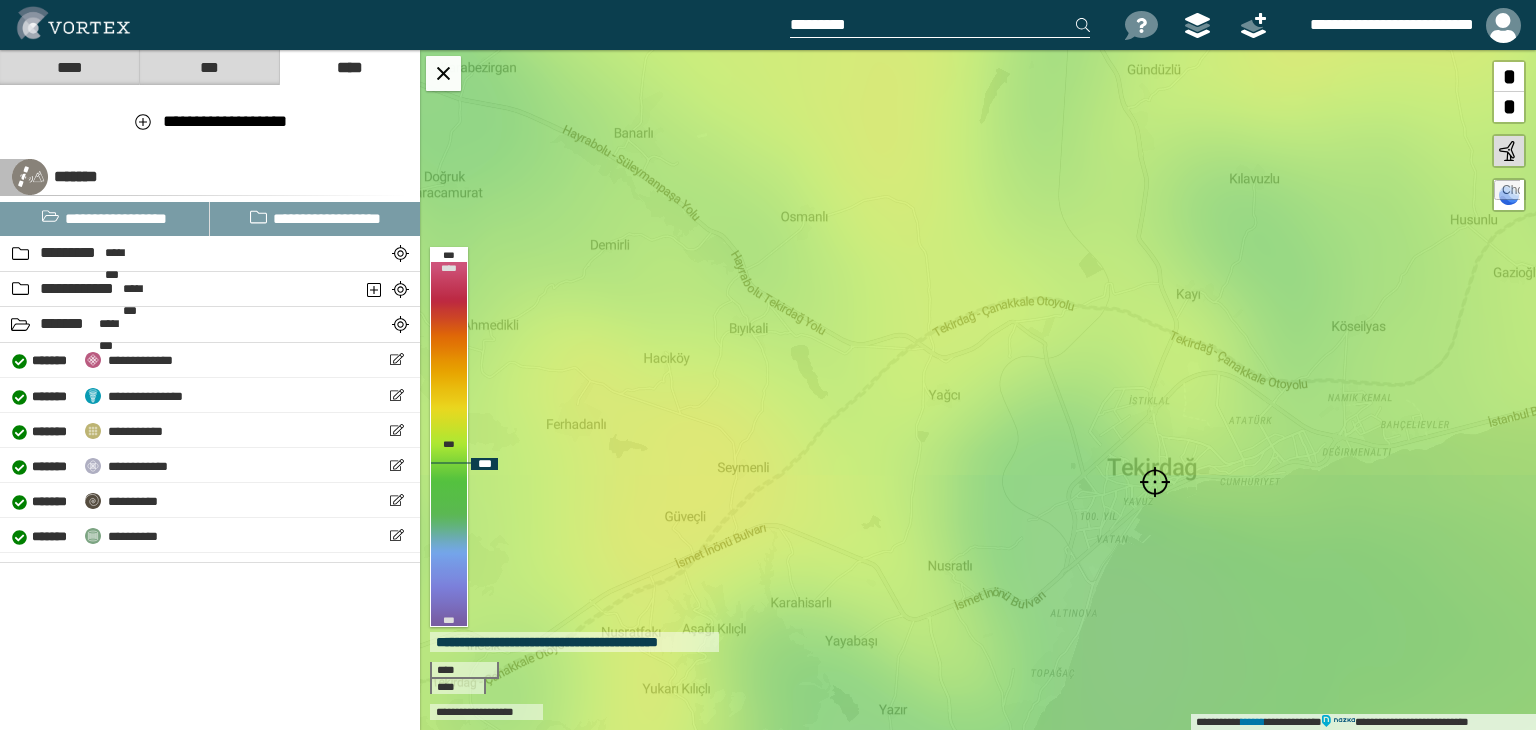 drag, startPoint x: 832, startPoint y: 321, endPoint x: 1006, endPoint y: 413, distance: 196.8248 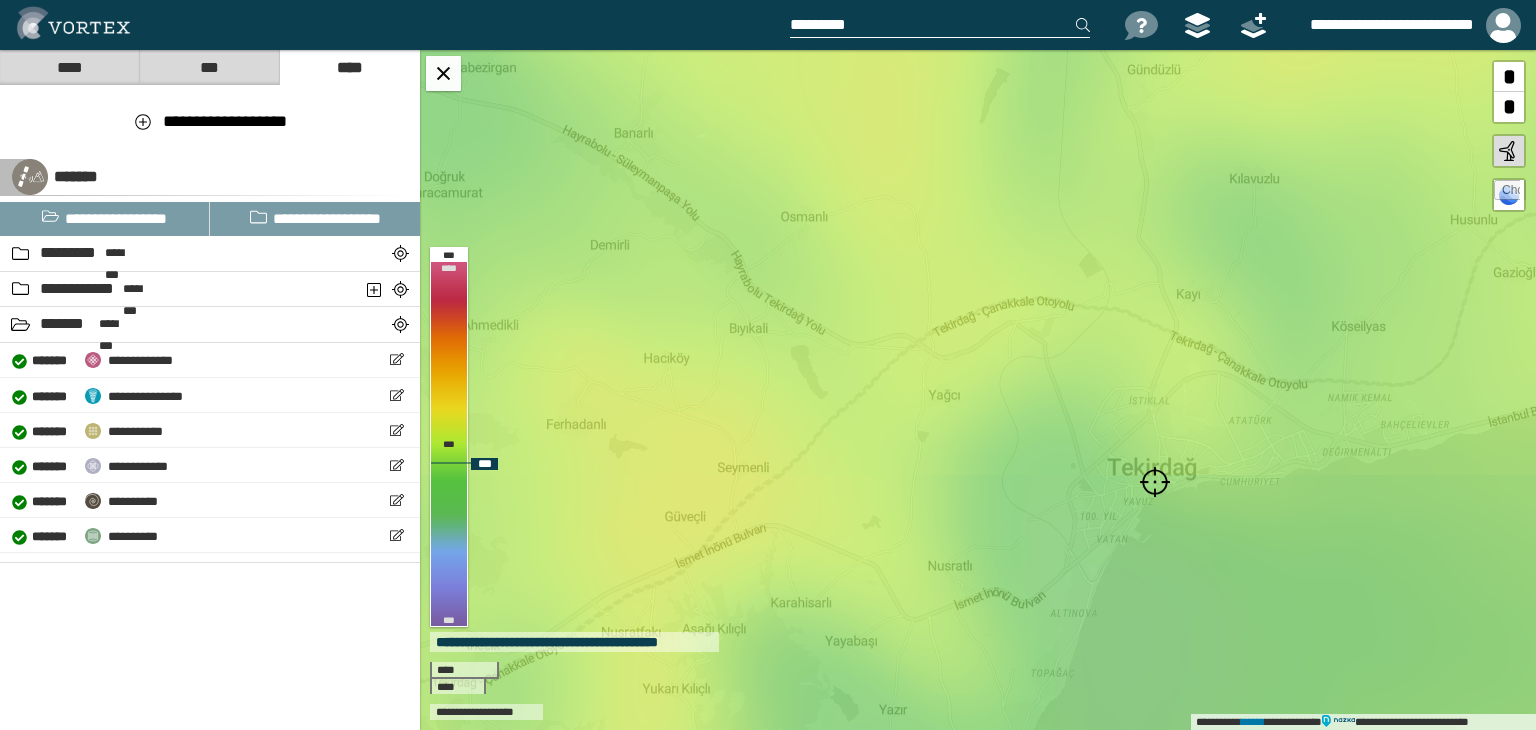 click on "**********" at bounding box center (978, 390) 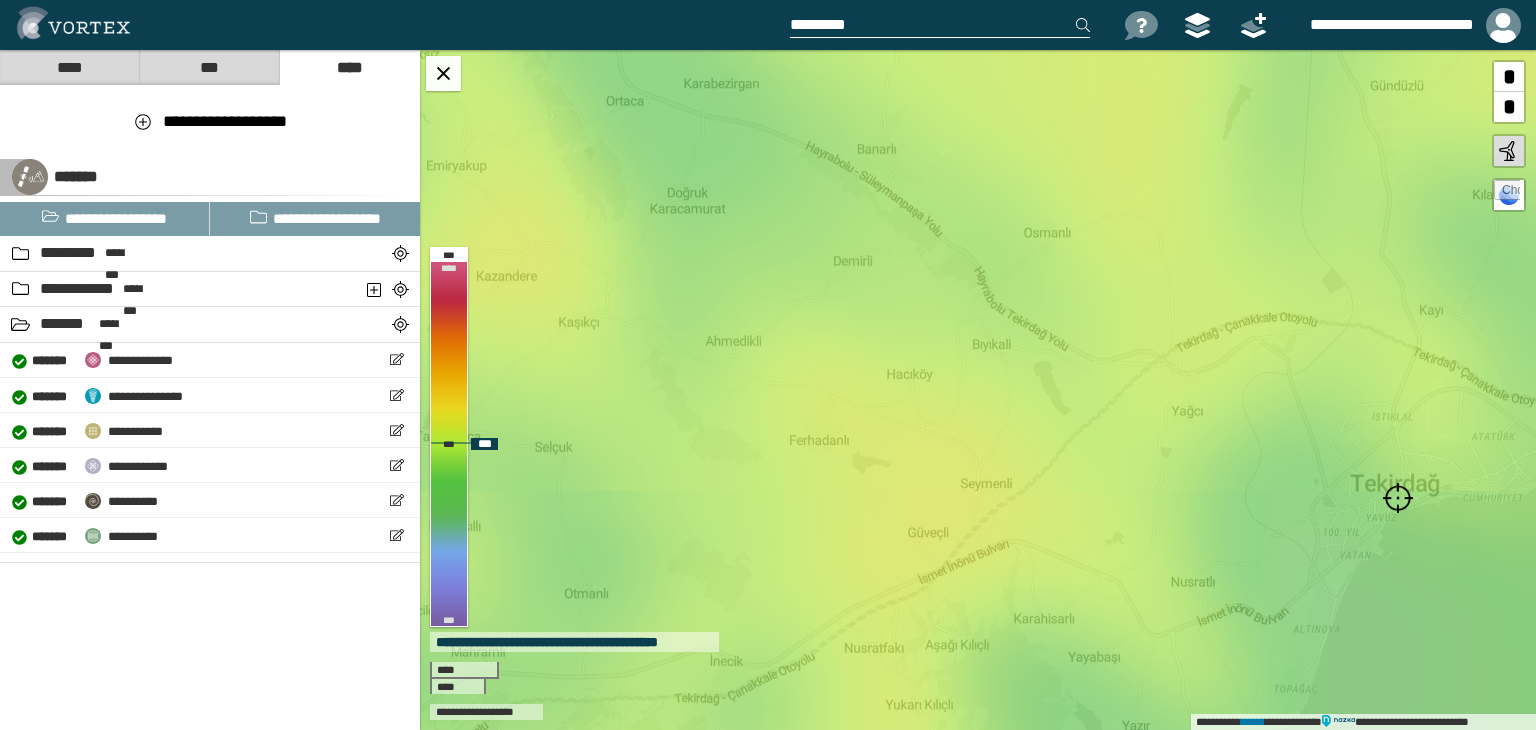 drag, startPoint x: 932, startPoint y: 381, endPoint x: 1184, endPoint y: 397, distance: 252.50743 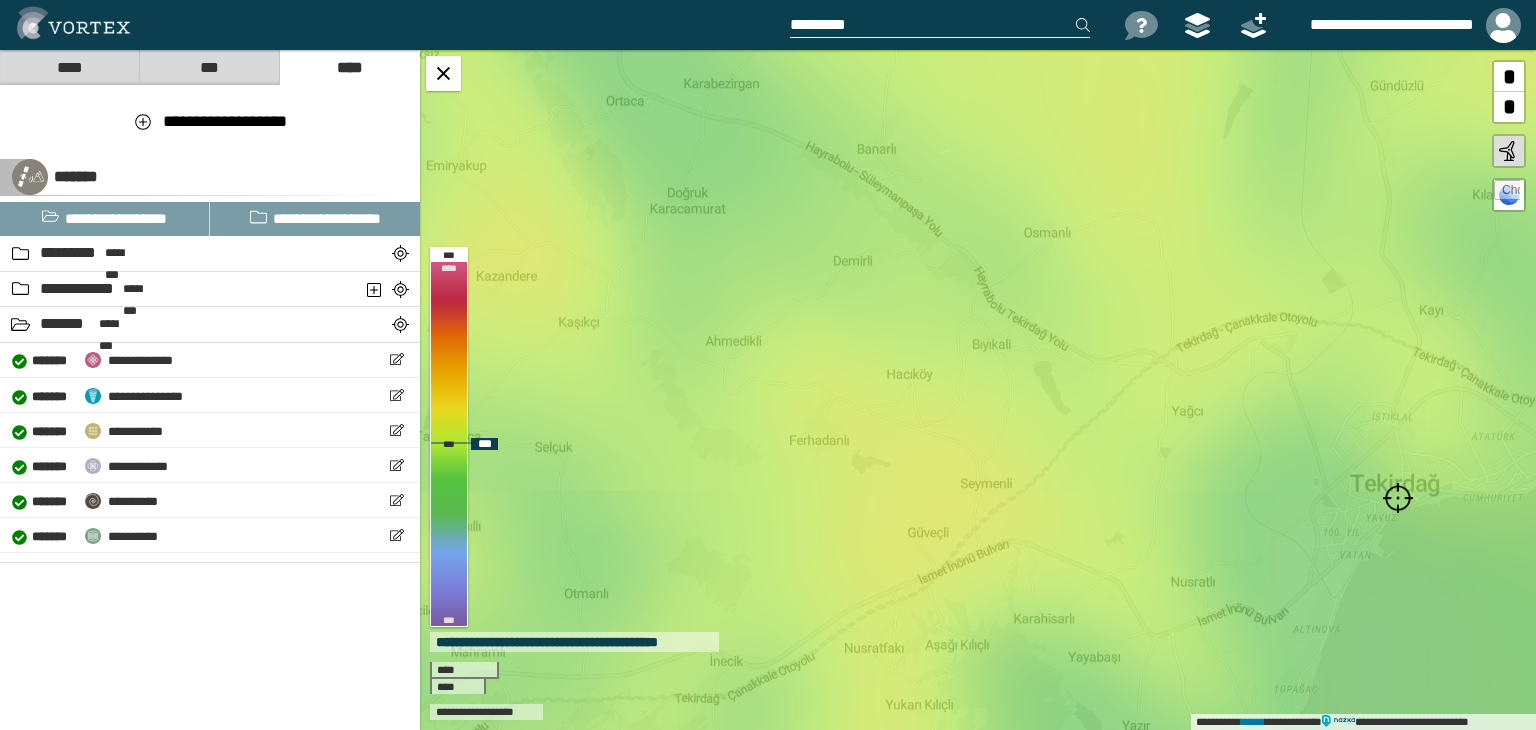 click on "**********" at bounding box center (978, 390) 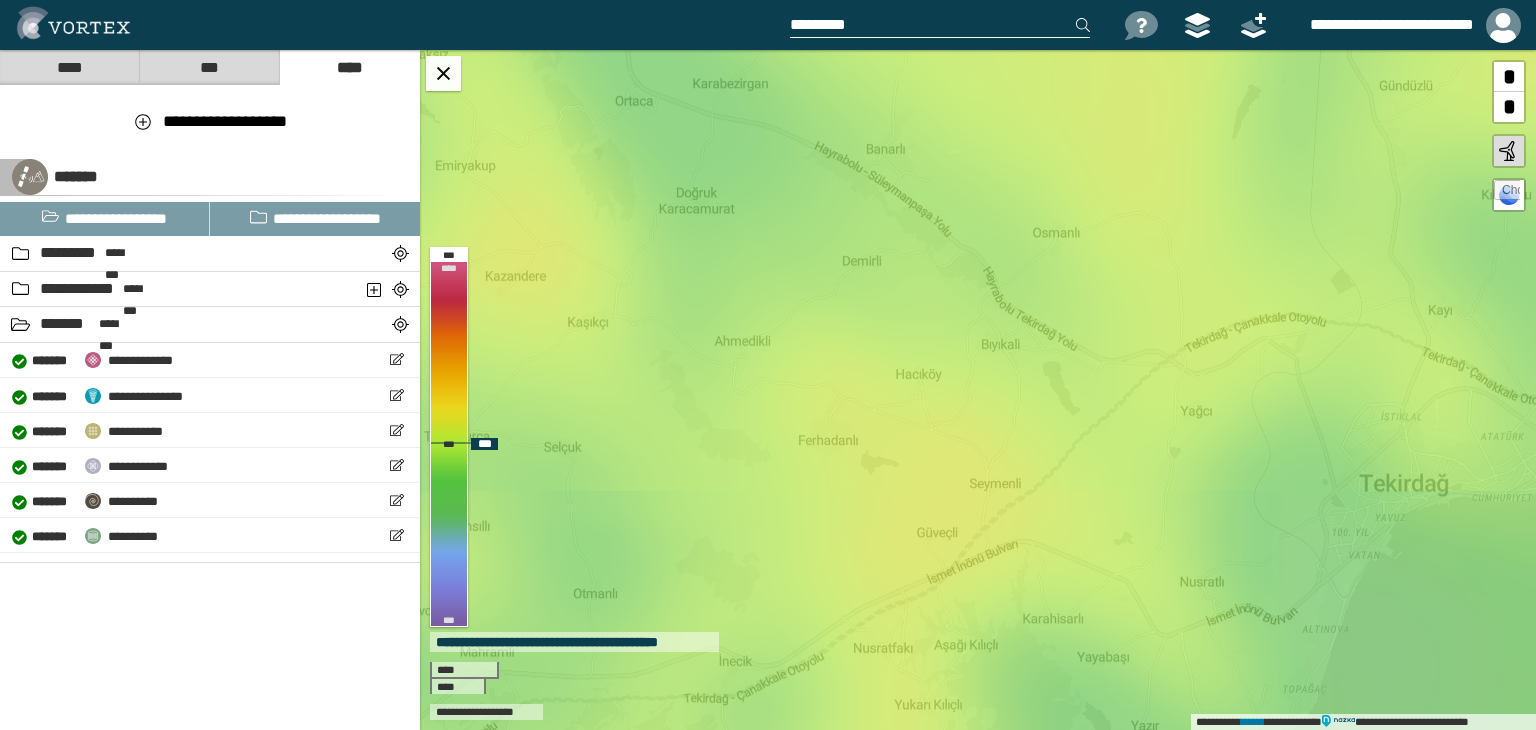 click on "**********" at bounding box center (978, 390) 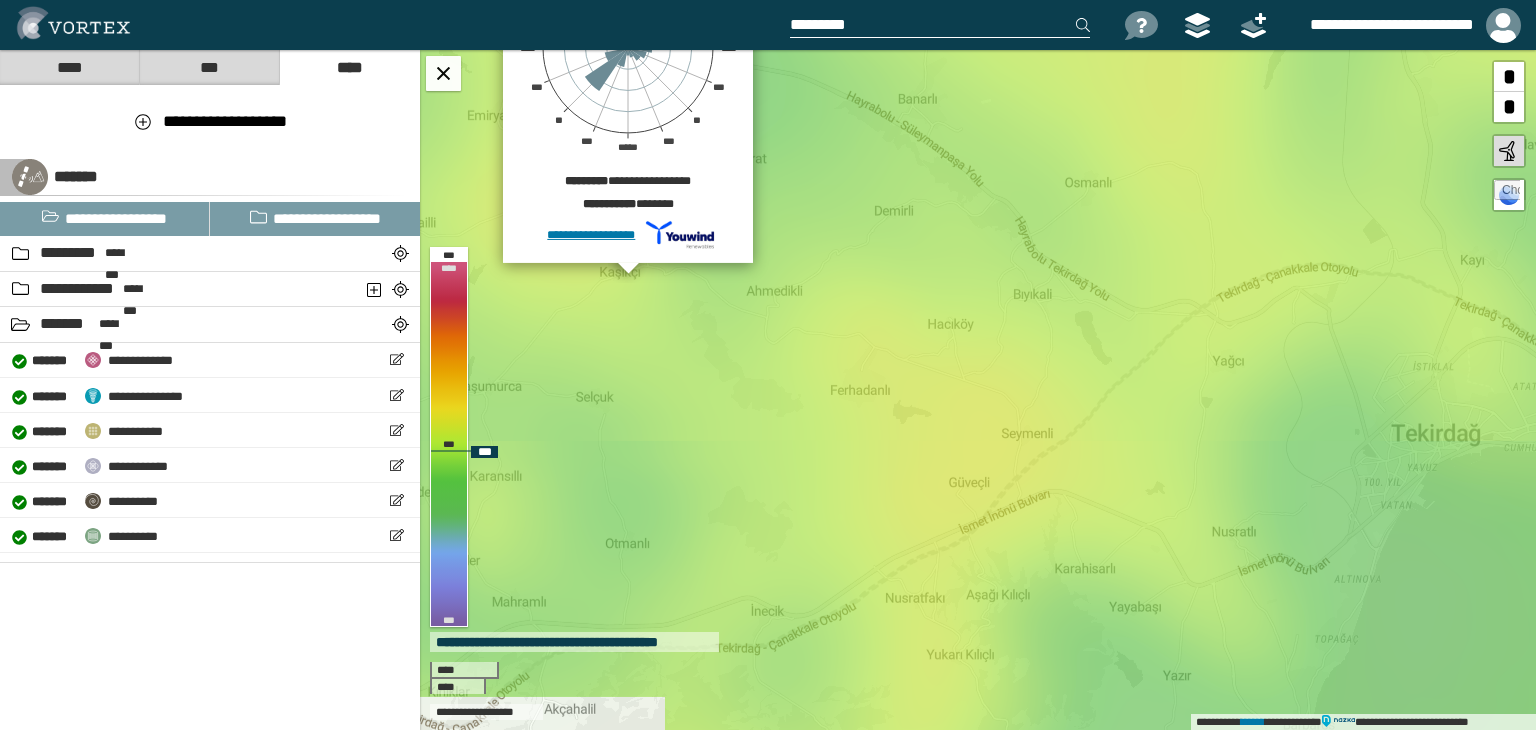 drag, startPoint x: 698, startPoint y: 473, endPoint x: 720, endPoint y: 378, distance: 97.5141 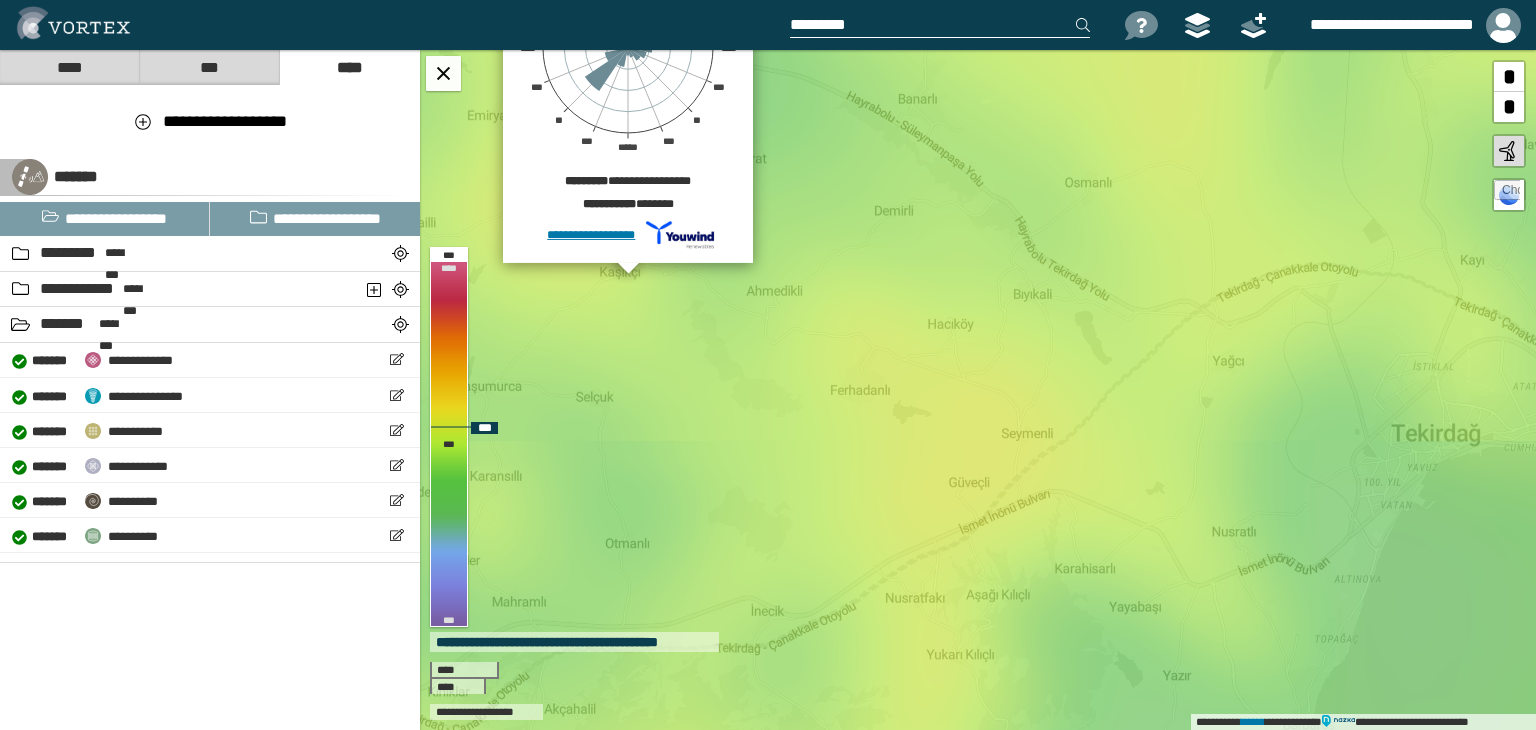 click on "**********" at bounding box center (978, 390) 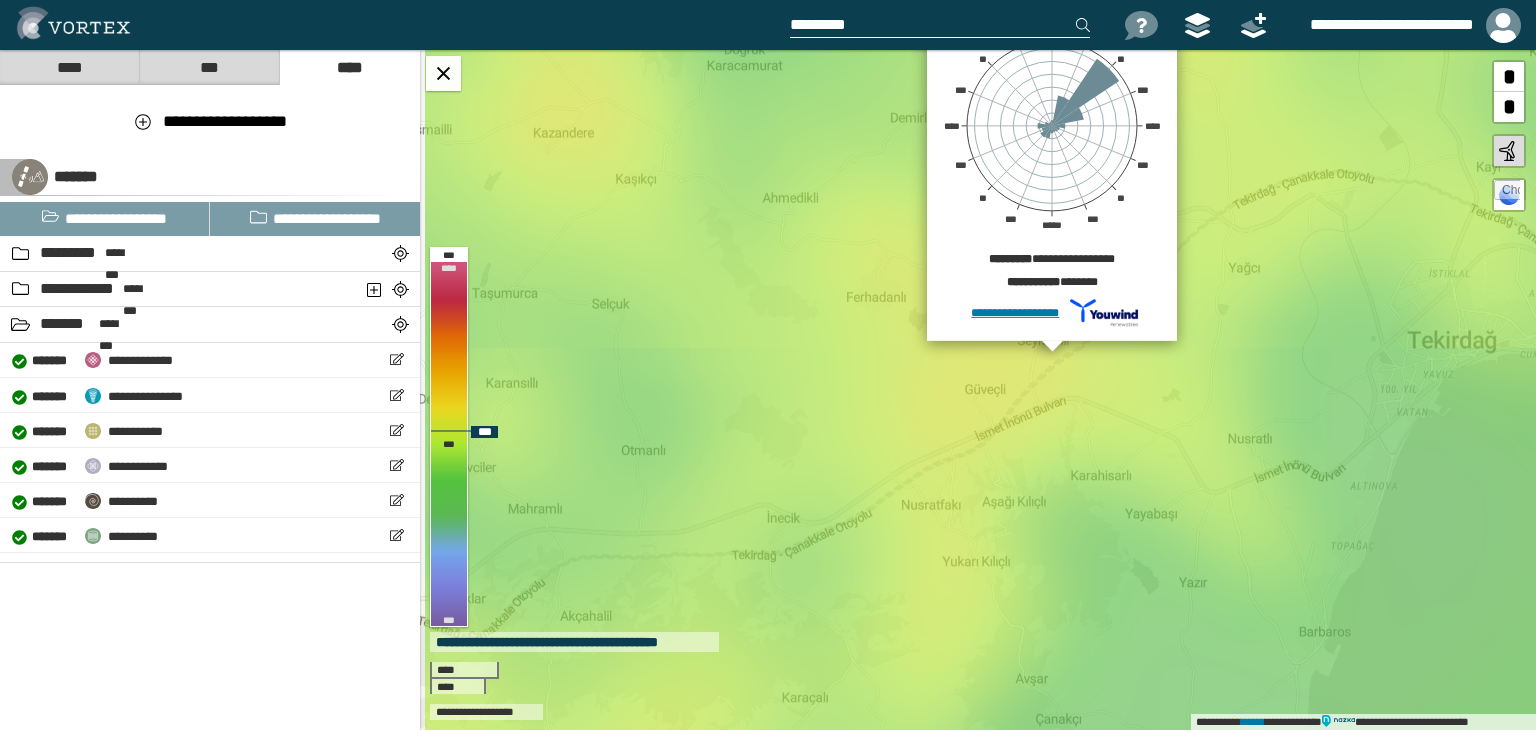 drag, startPoint x: 1033, startPoint y: 481, endPoint x: 1043, endPoint y: 437, distance: 45.122055 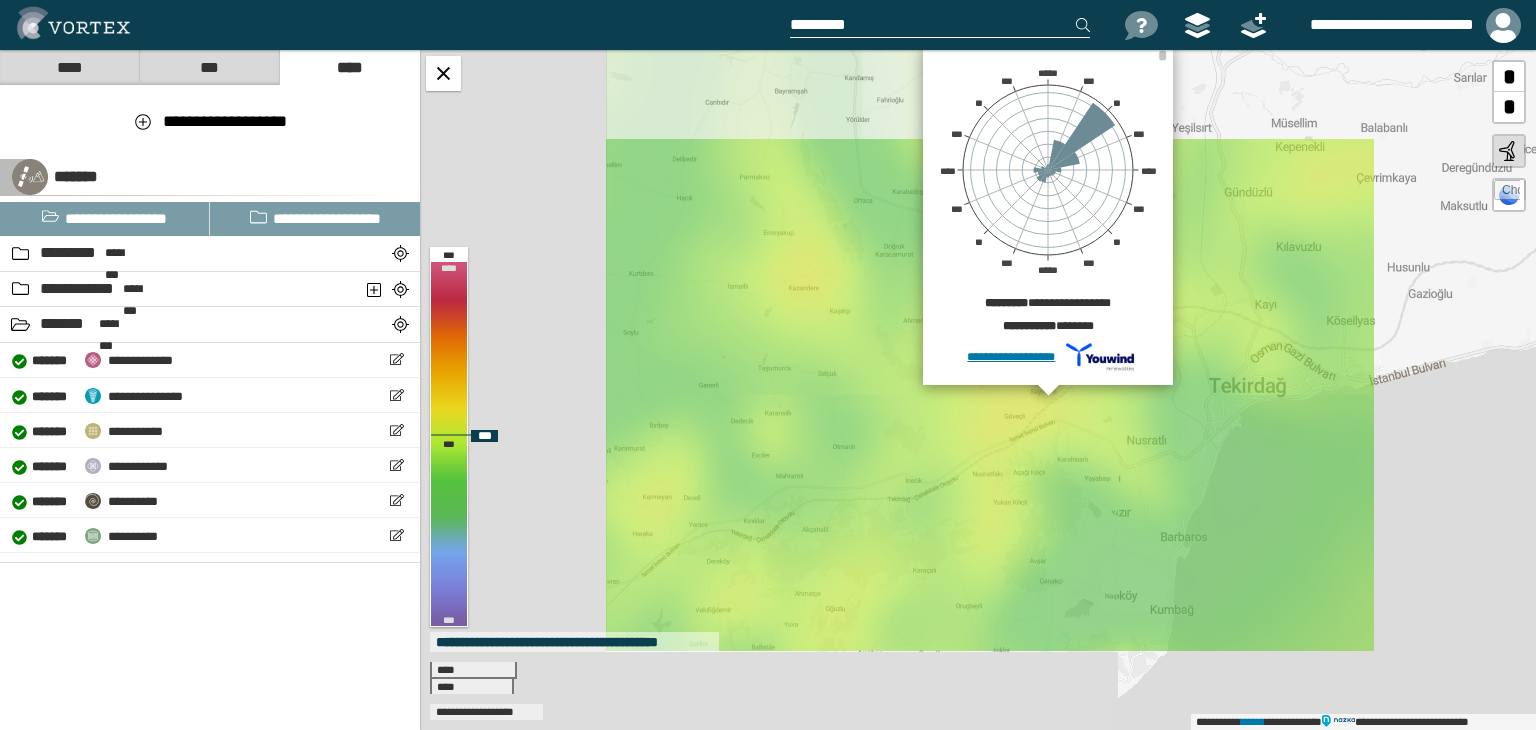 click on "**********" at bounding box center (978, 390) 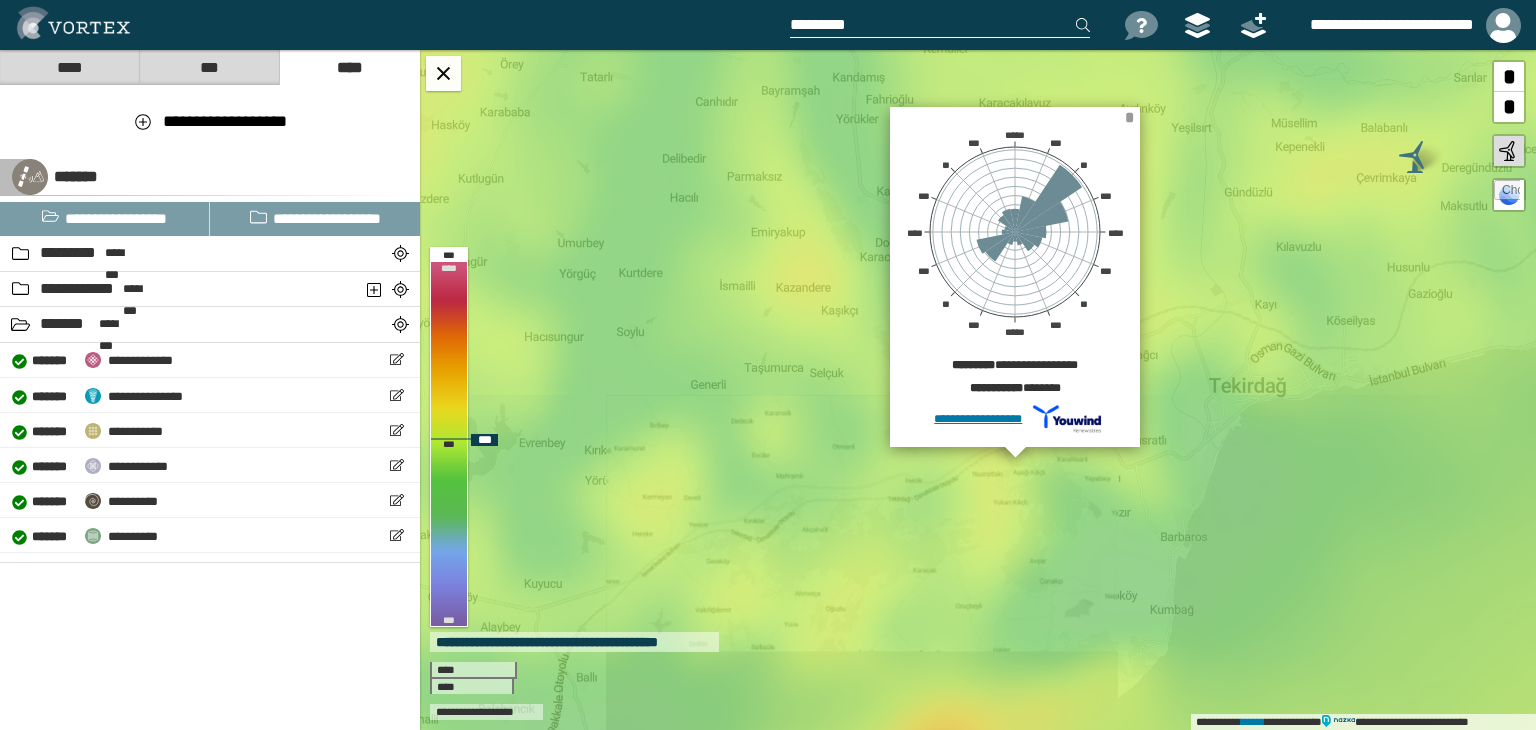 click on "*" at bounding box center (1129, 117) 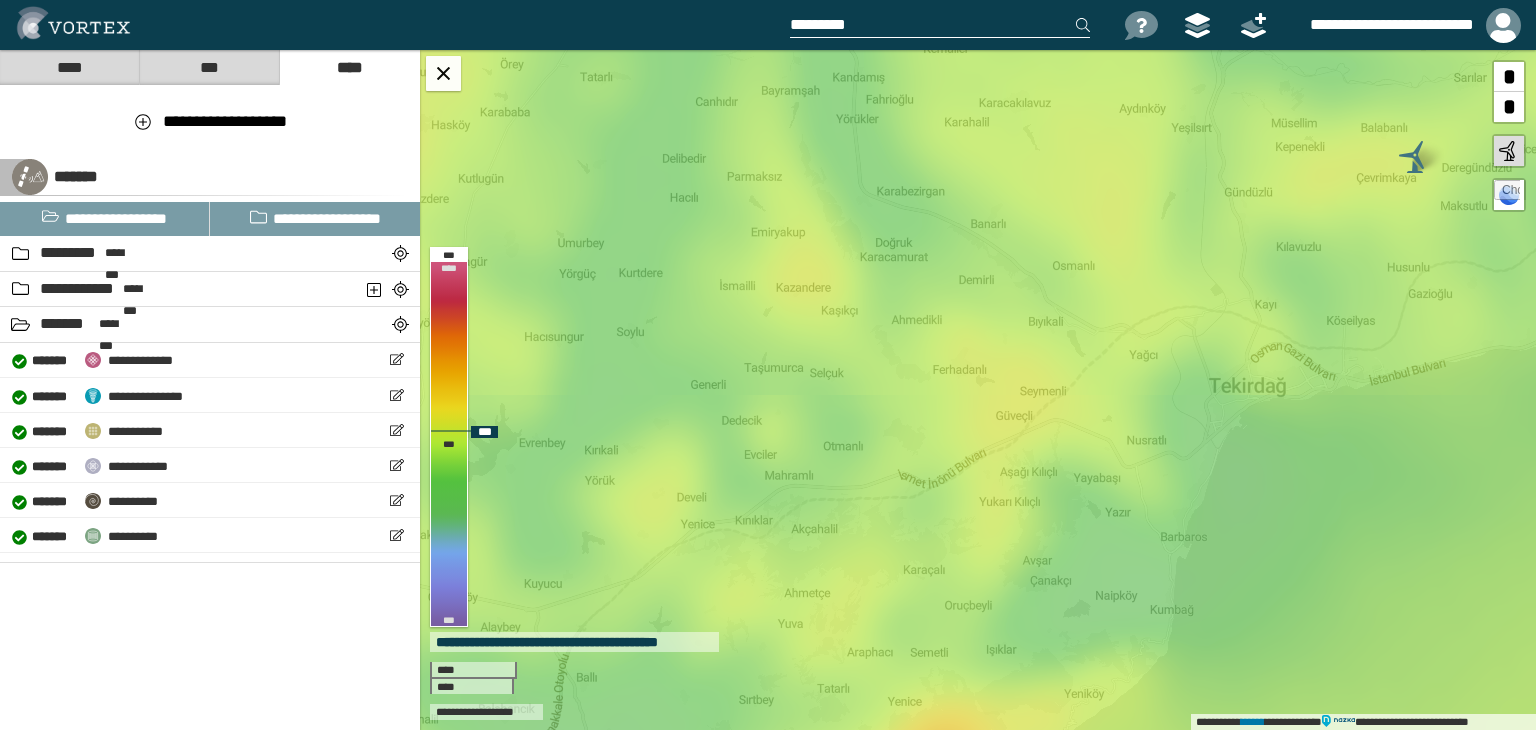 click at bounding box center [1415, 157] 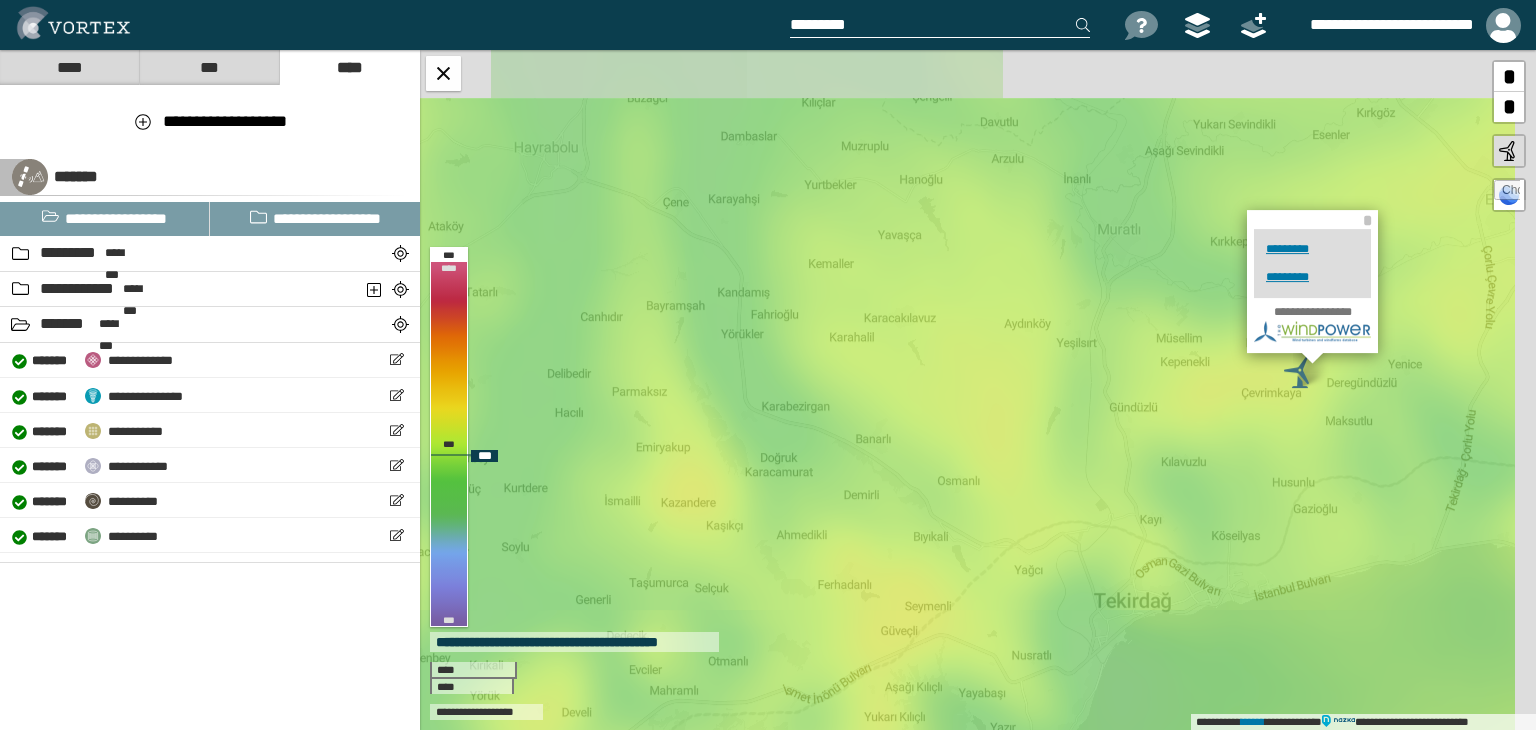 drag, startPoint x: 1316, startPoint y: 376, endPoint x: 1262, endPoint y: 446, distance: 88.40814 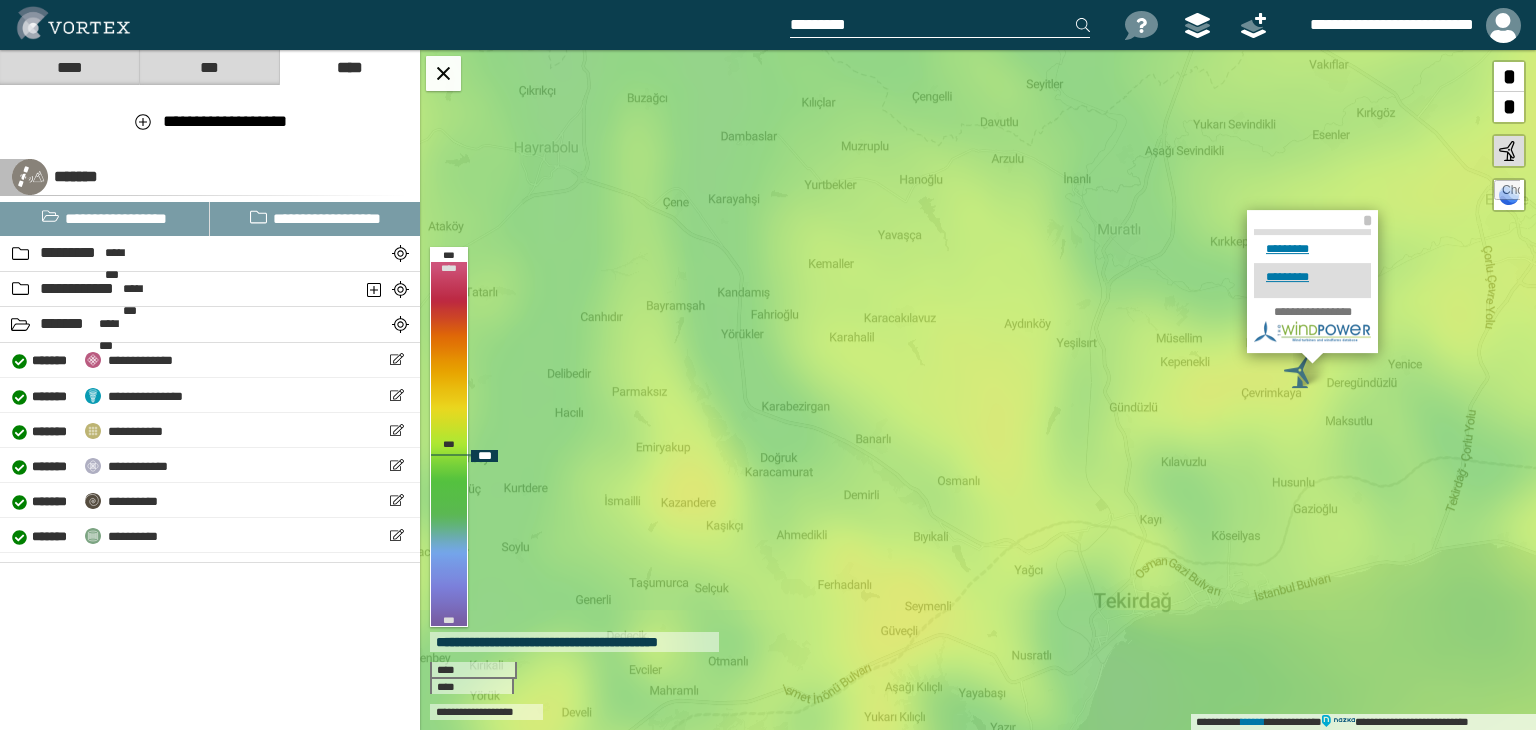 click on "*********" at bounding box center (1312, 249) 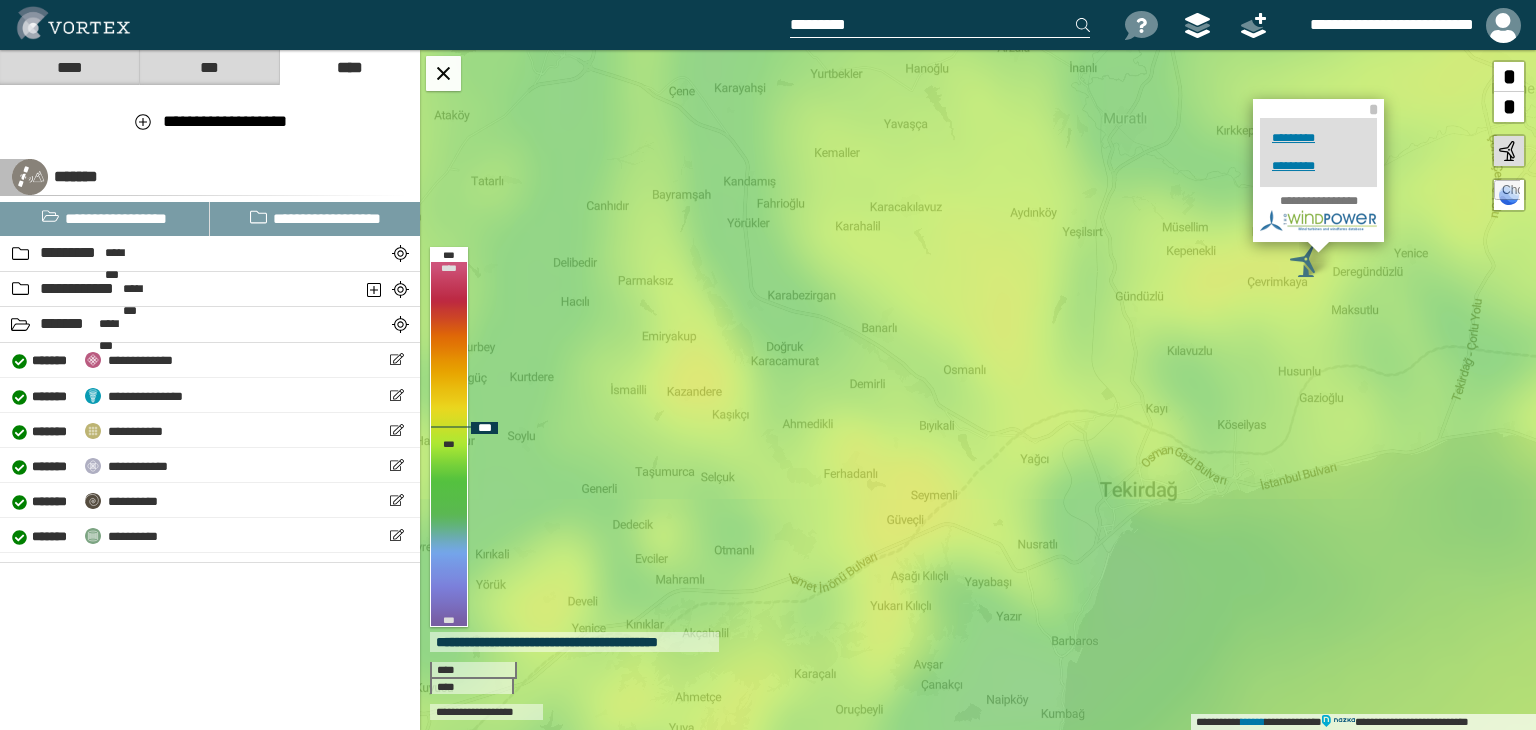drag, startPoint x: 937, startPoint y: 609, endPoint x: 953, endPoint y: 460, distance: 149.8566 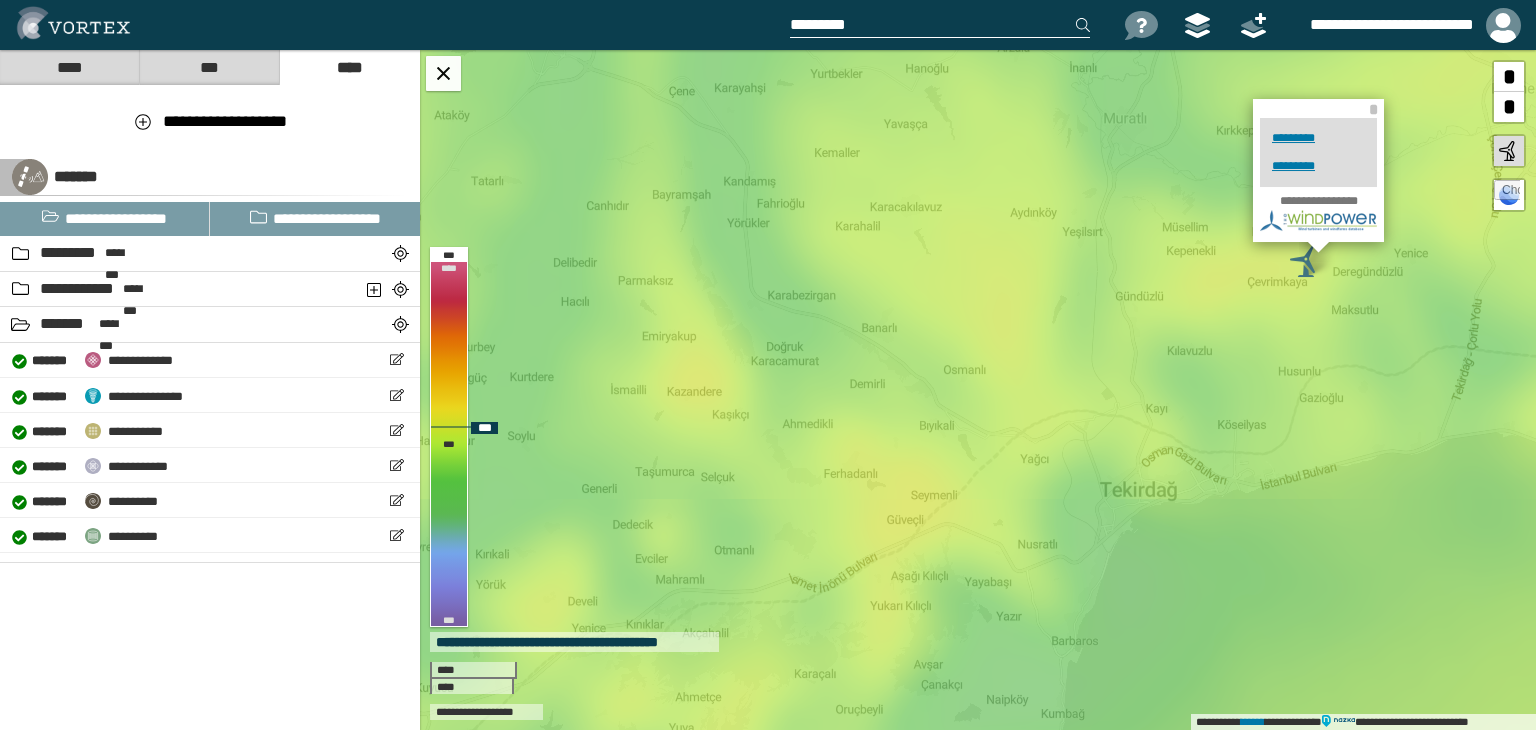 click on "**********" at bounding box center [978, 390] 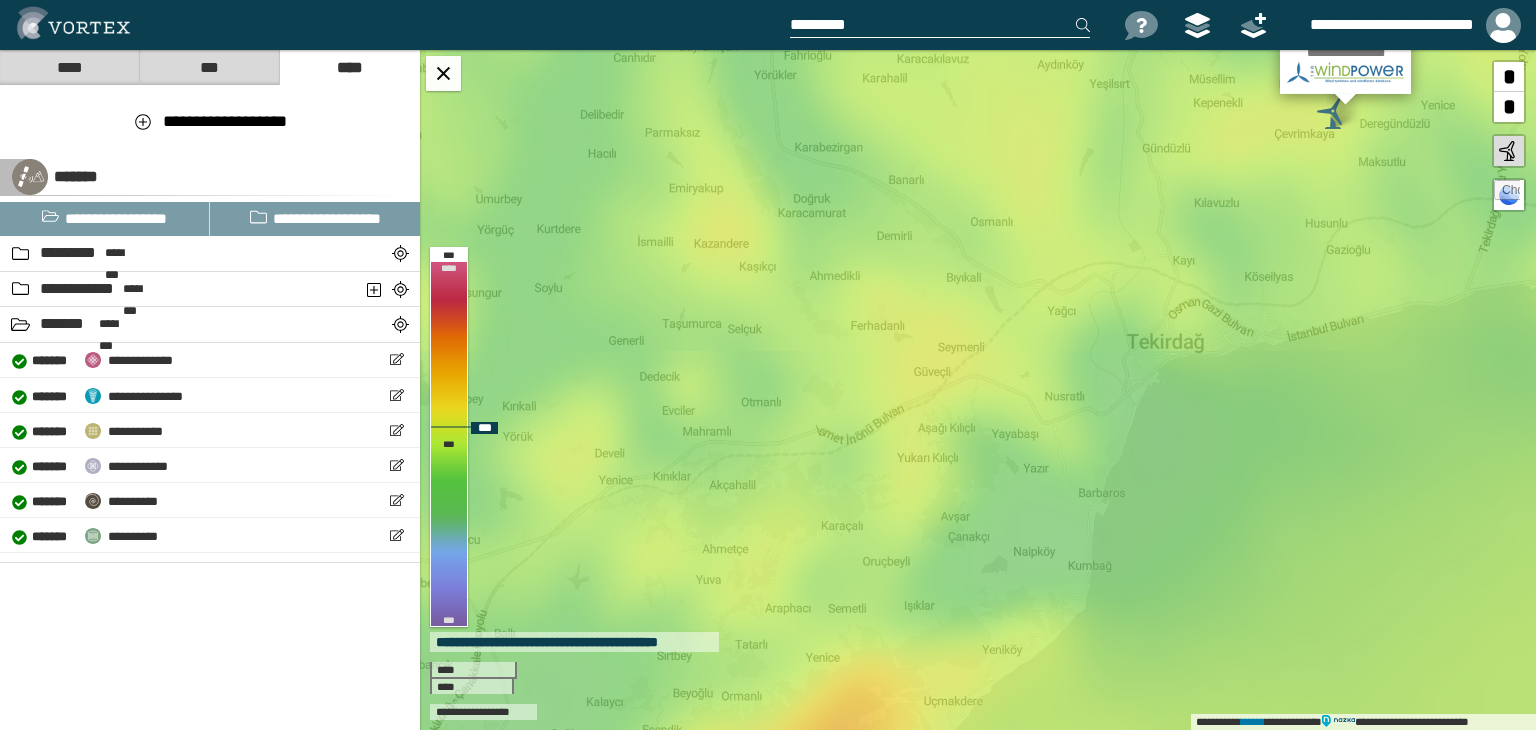 drag, startPoint x: 914, startPoint y: 470, endPoint x: 941, endPoint y: 324, distance: 148.47559 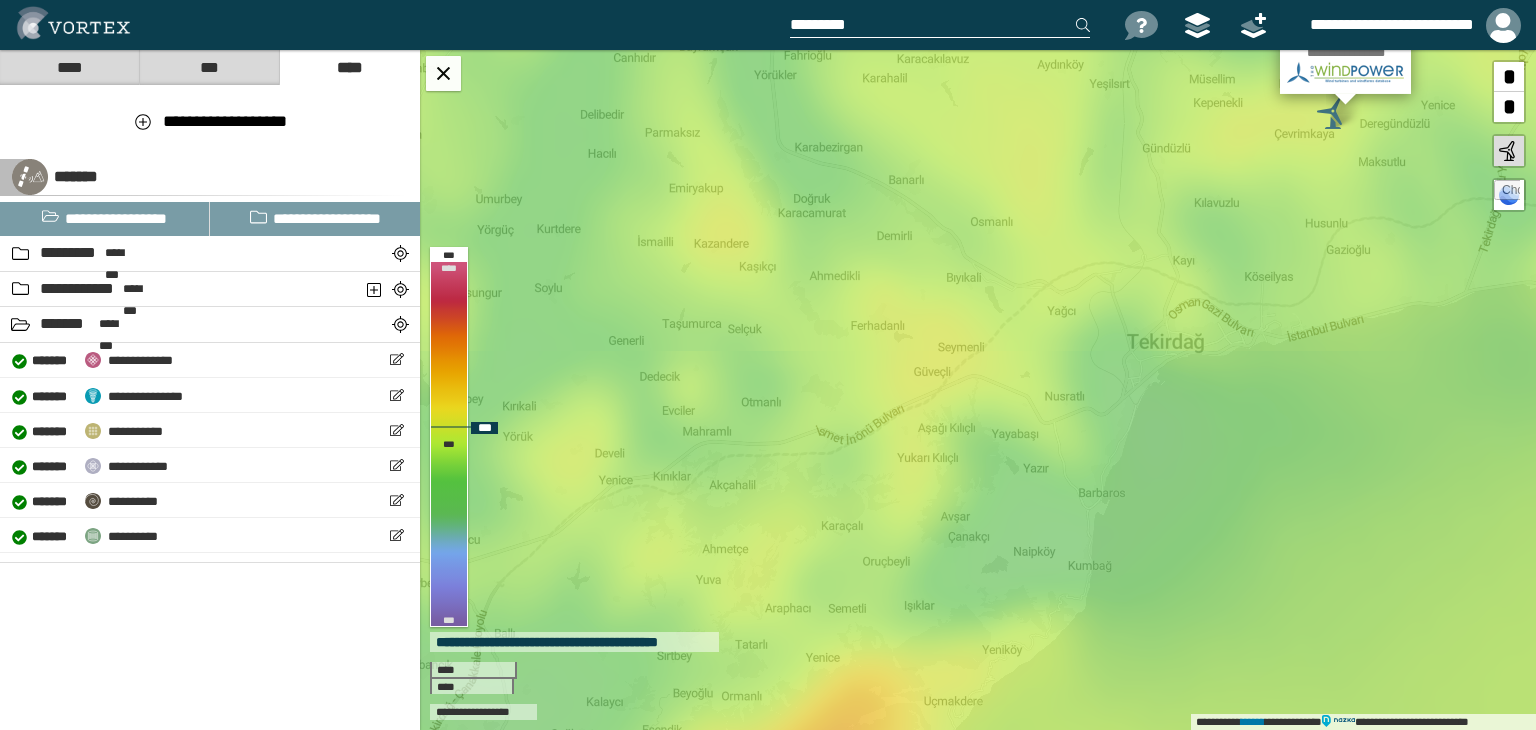 click on "**********" at bounding box center [978, 390] 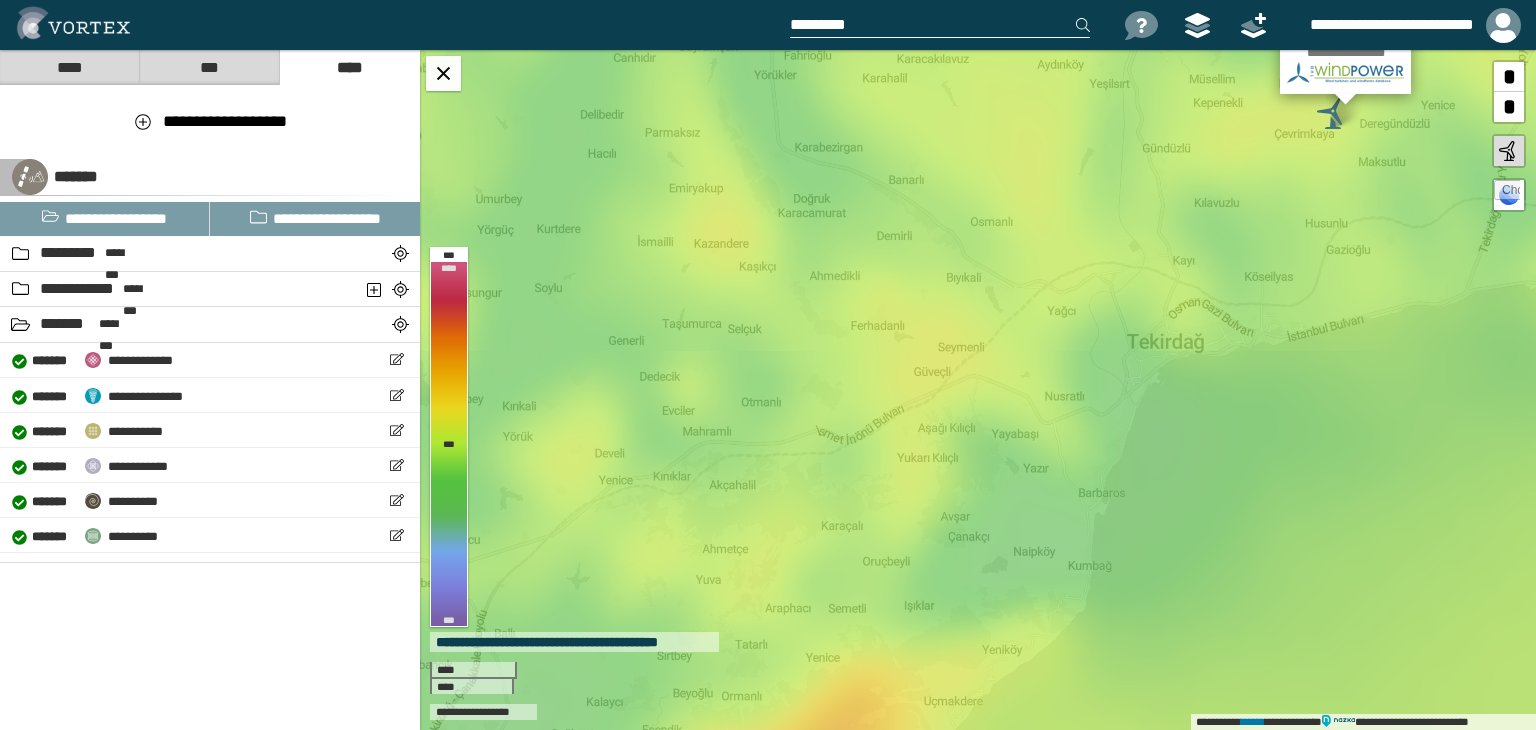 click at bounding box center (940, 25) 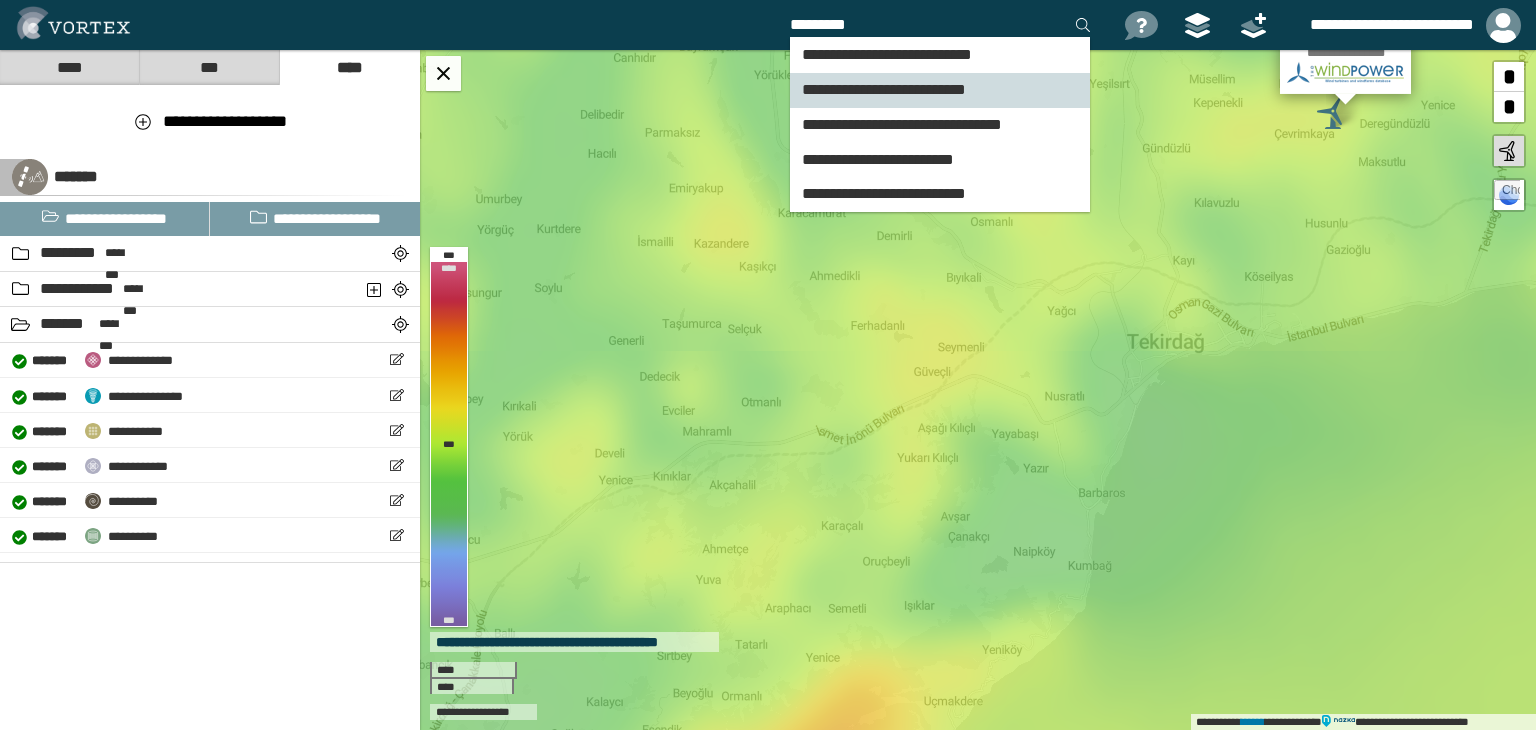 type on "********" 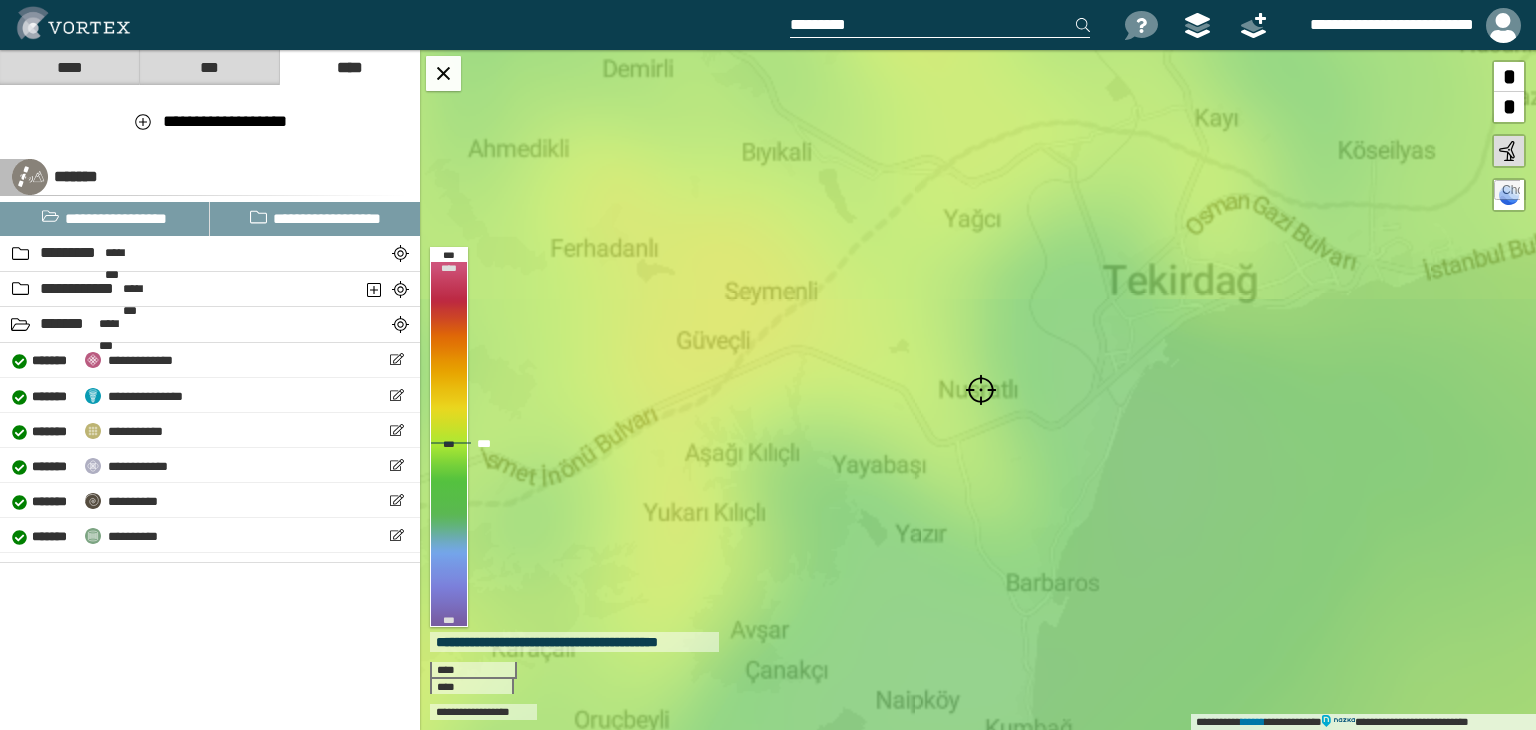 click on "**********" at bounding box center (978, 390) 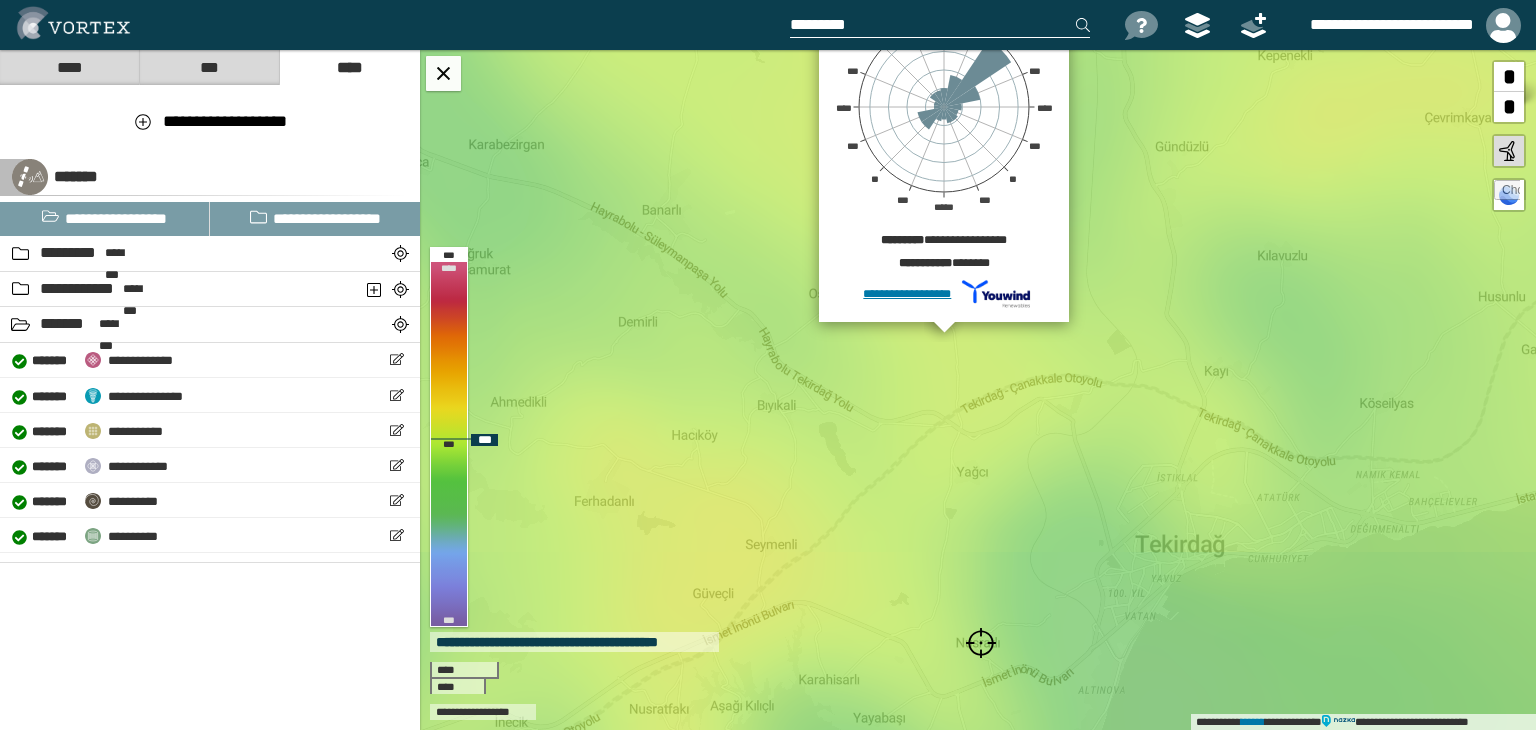 click on "**********" at bounding box center (978, 390) 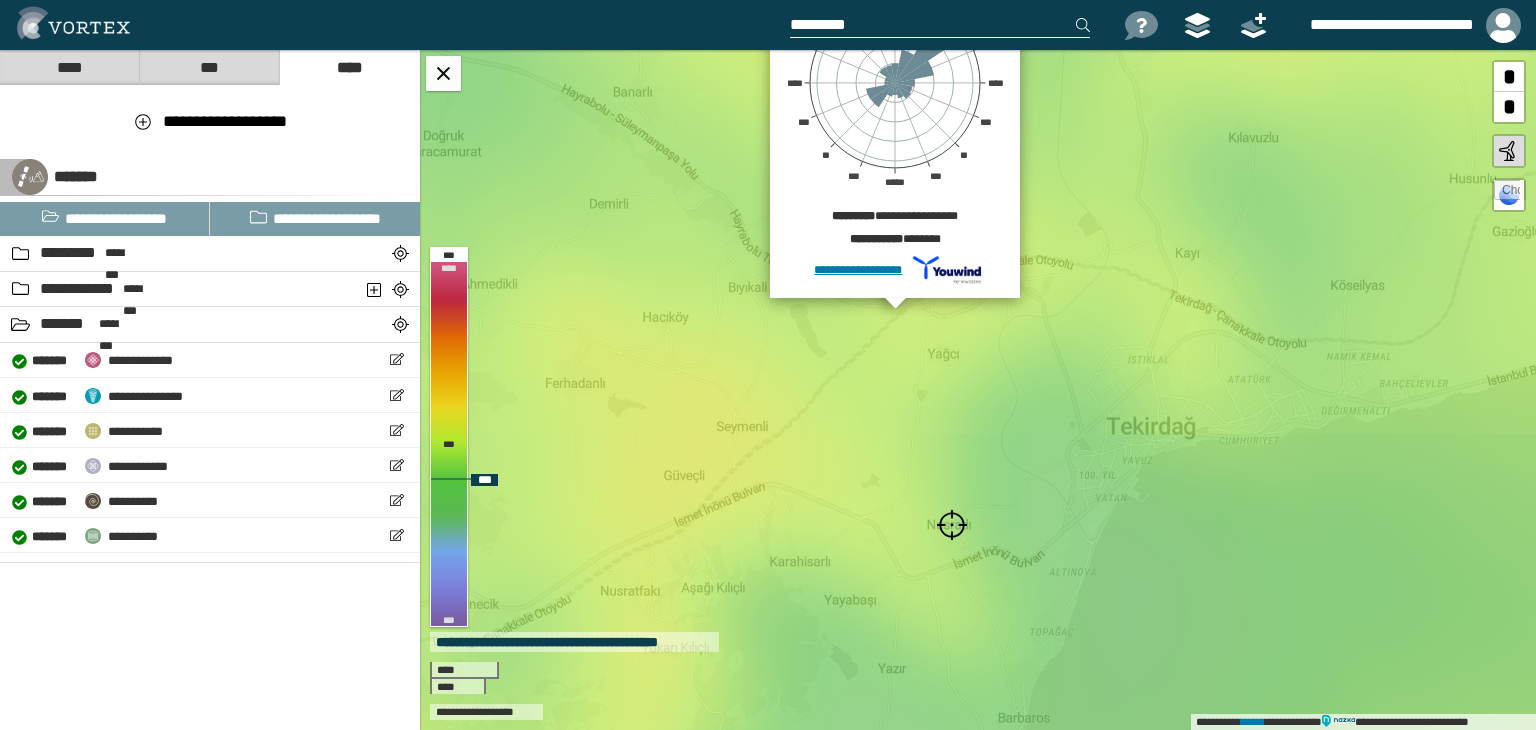 drag, startPoint x: 1020, startPoint y: 593, endPoint x: 985, endPoint y: 403, distance: 193.1968 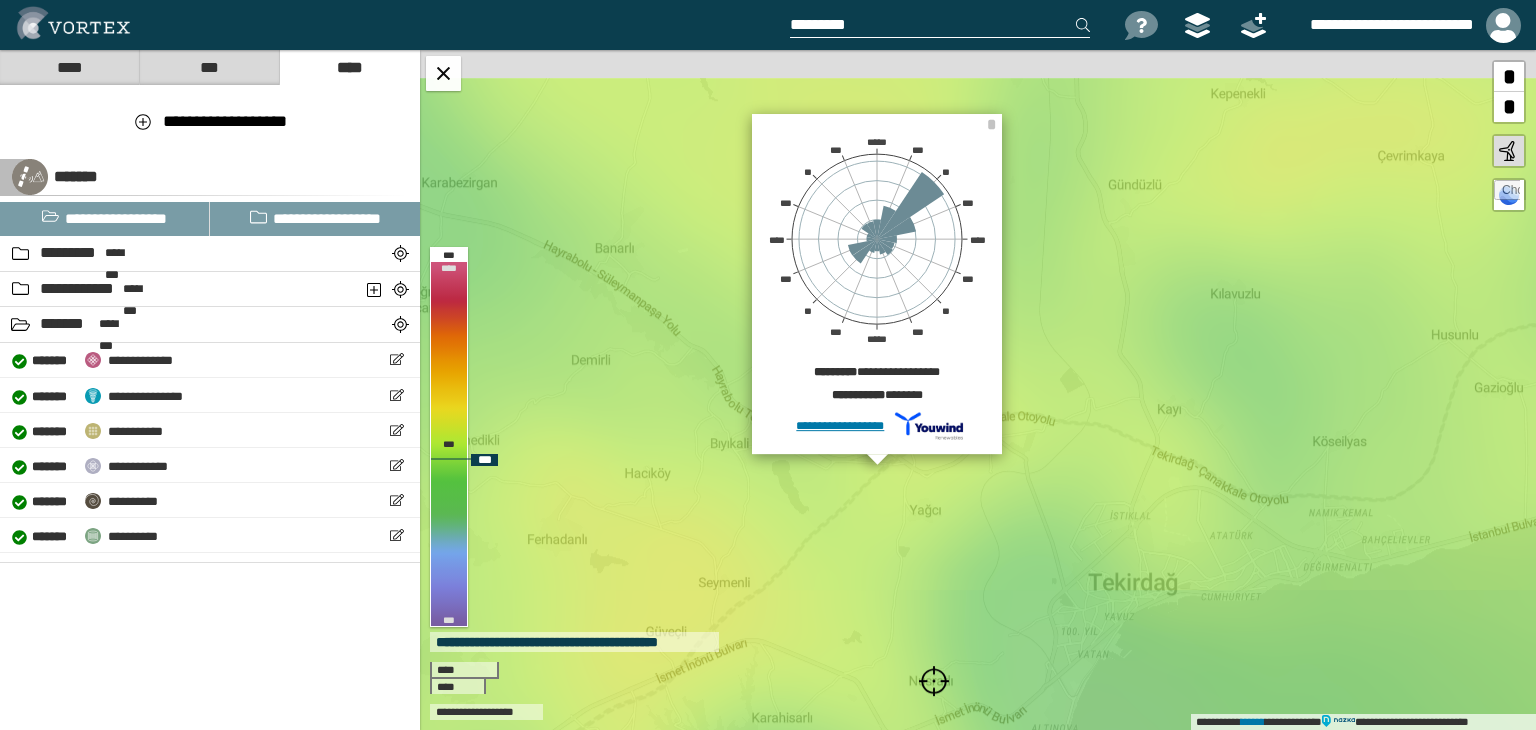 drag, startPoint x: 948, startPoint y: 533, endPoint x: 940, endPoint y: 402, distance: 131.24405 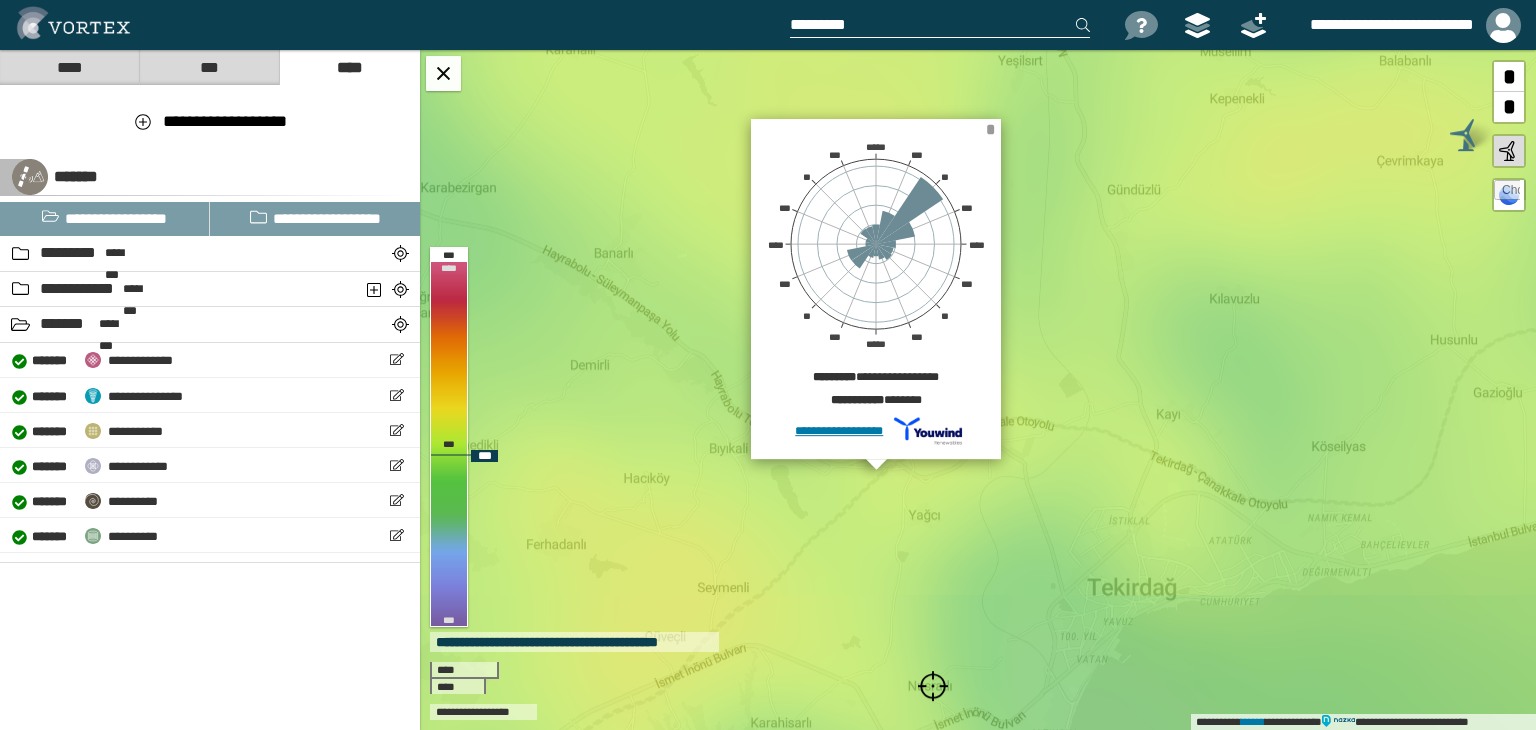 click on "*" at bounding box center [990, 129] 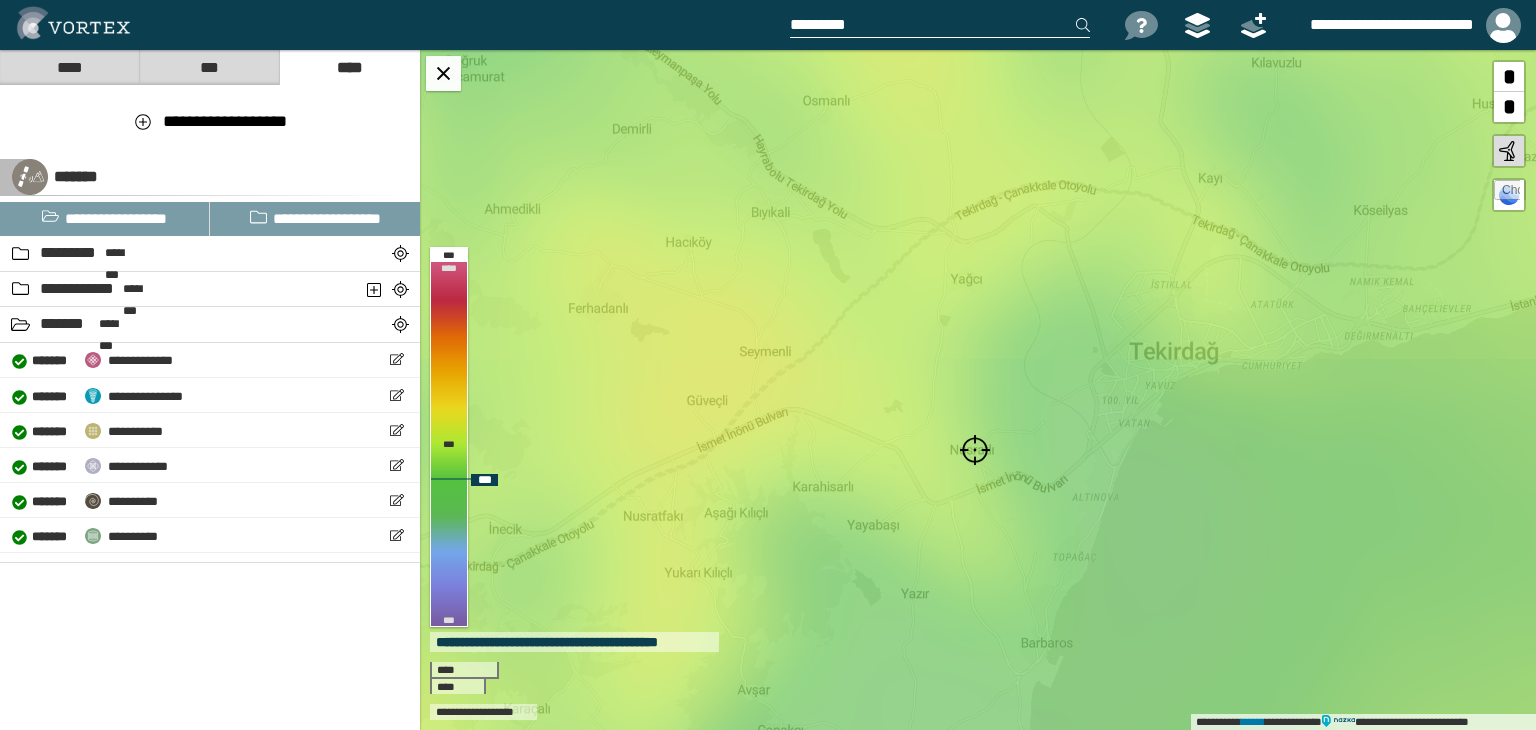 drag, startPoint x: 1010, startPoint y: 581, endPoint x: 1048, endPoint y: 324, distance: 259.79416 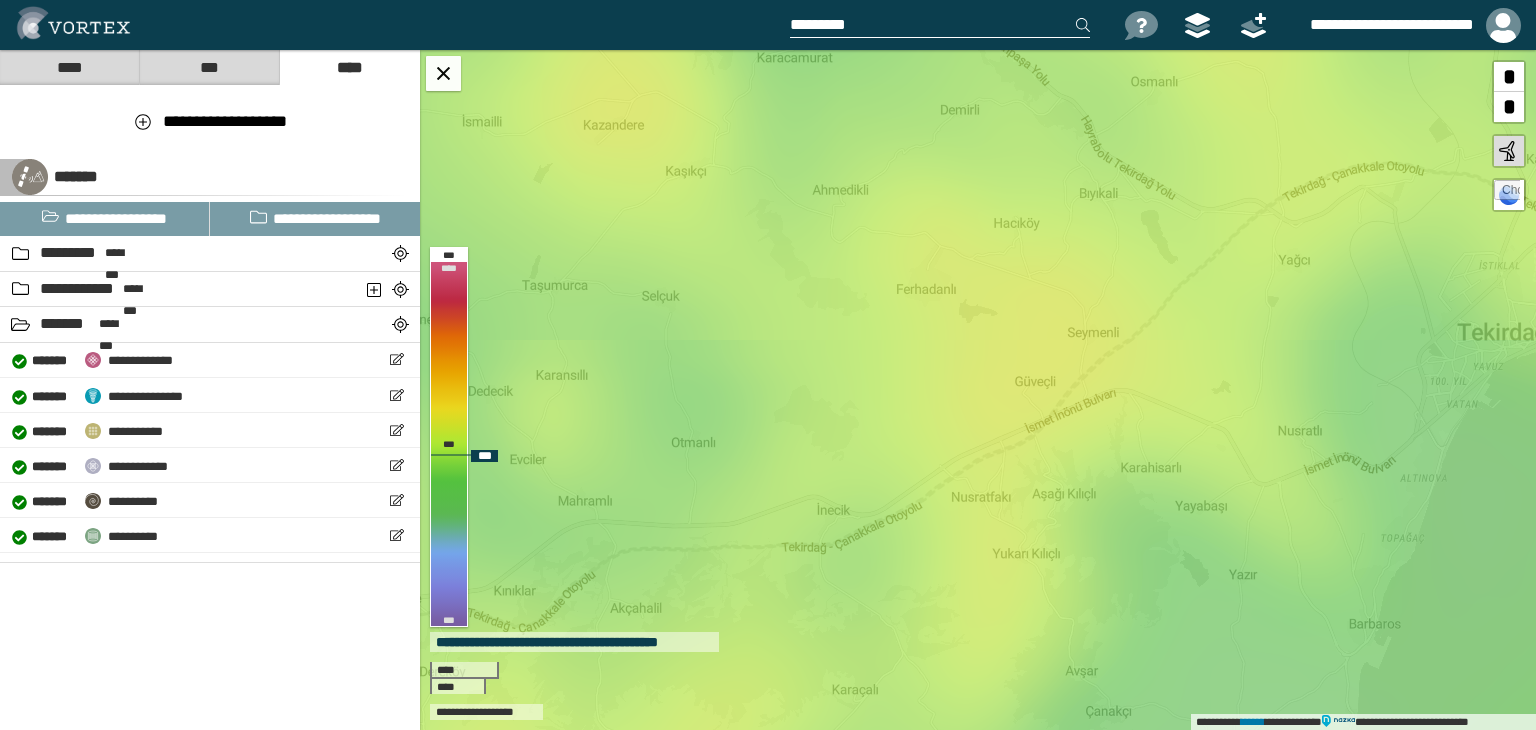 drag, startPoint x: 965, startPoint y: 445, endPoint x: 1296, endPoint y: 449, distance: 331.02417 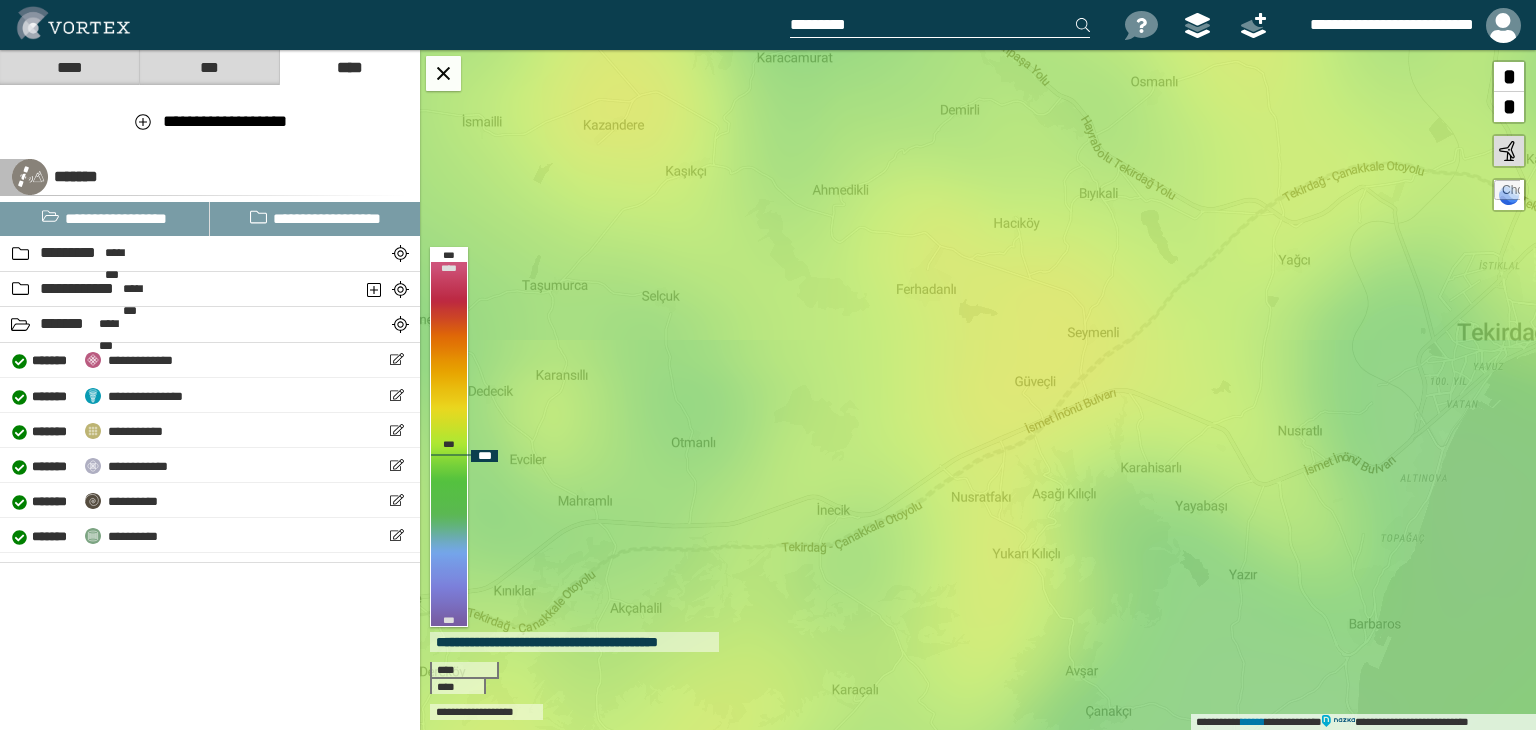 click on "**********" at bounding box center [978, 390] 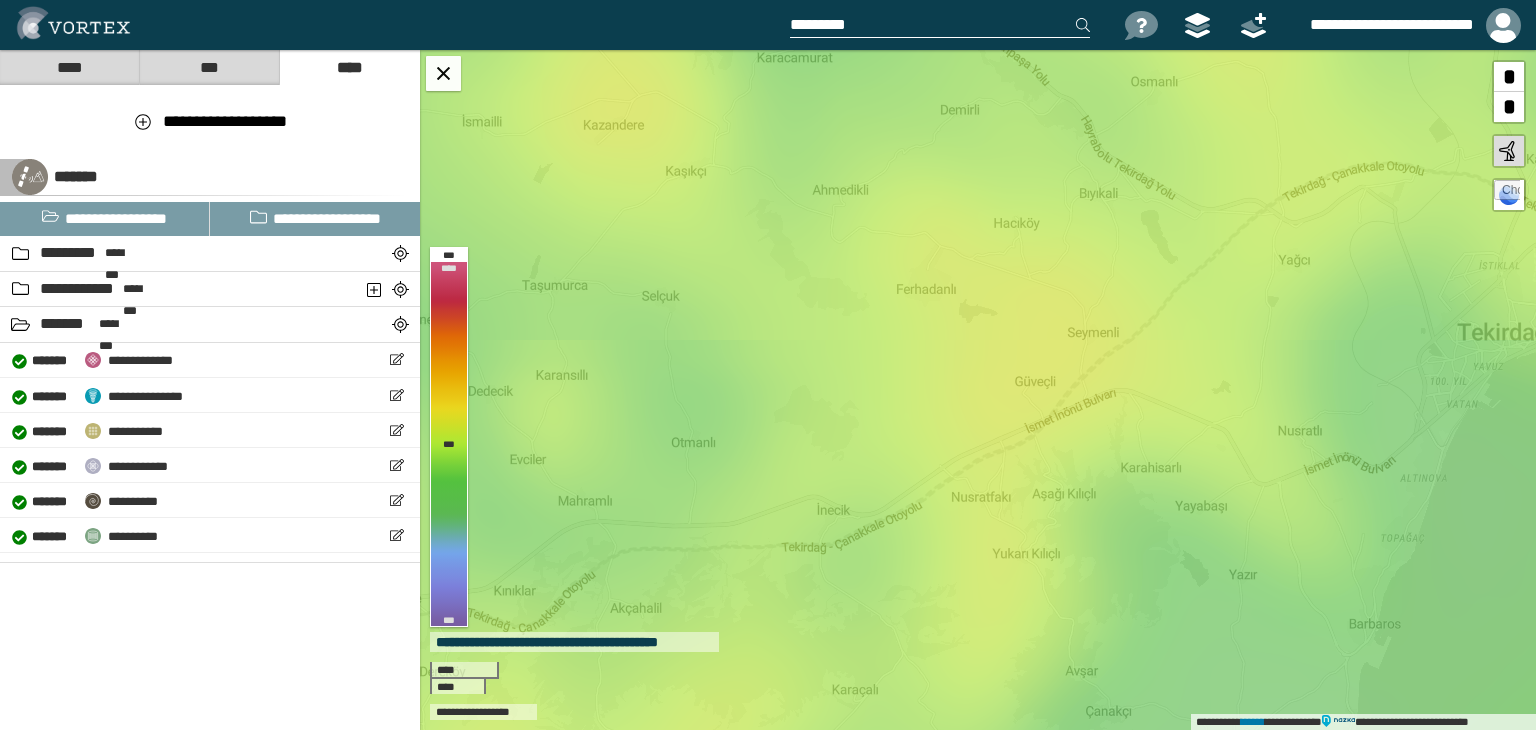 click at bounding box center (940, 25) 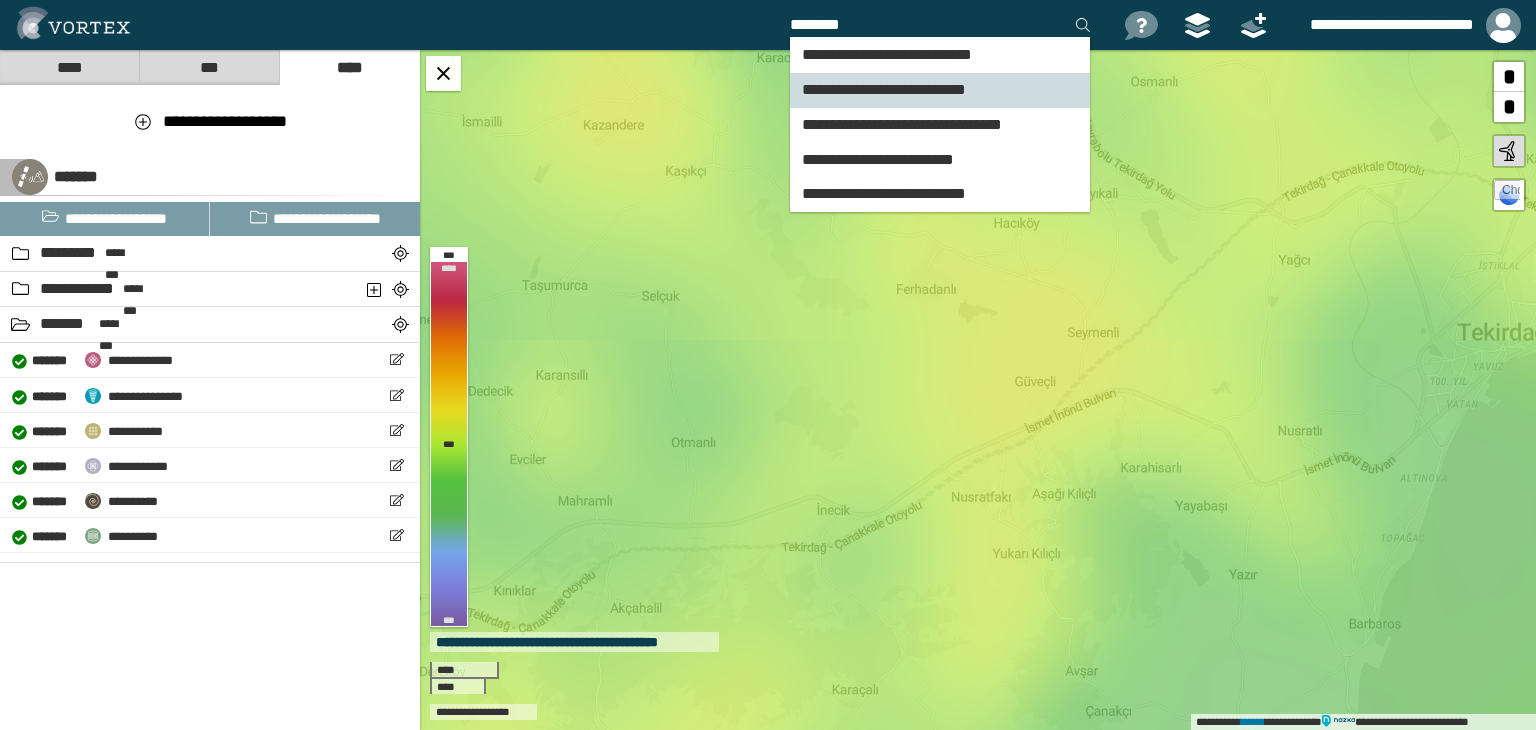 type on "********" 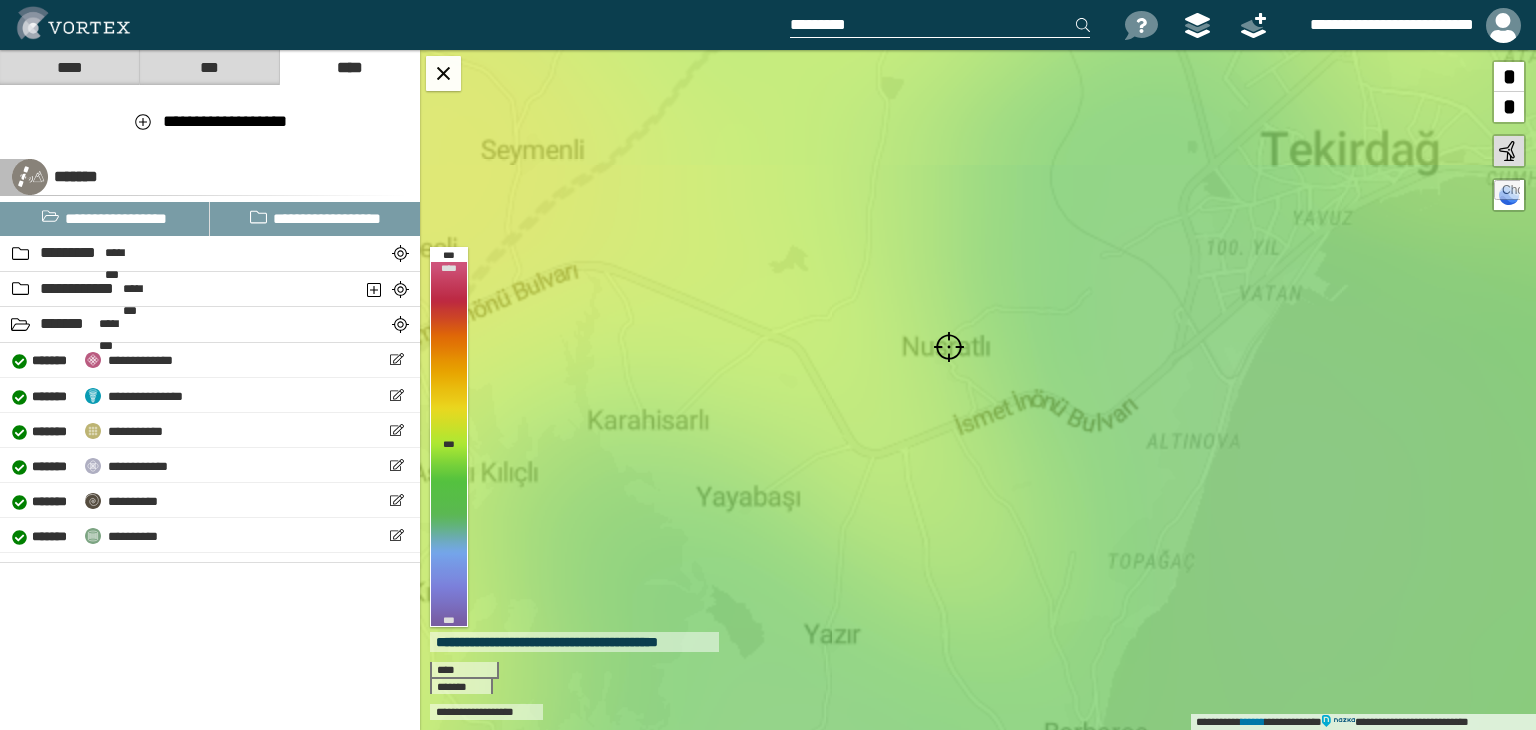 drag, startPoint x: 1031, startPoint y: 443, endPoint x: 813, endPoint y: 505, distance: 226.6451 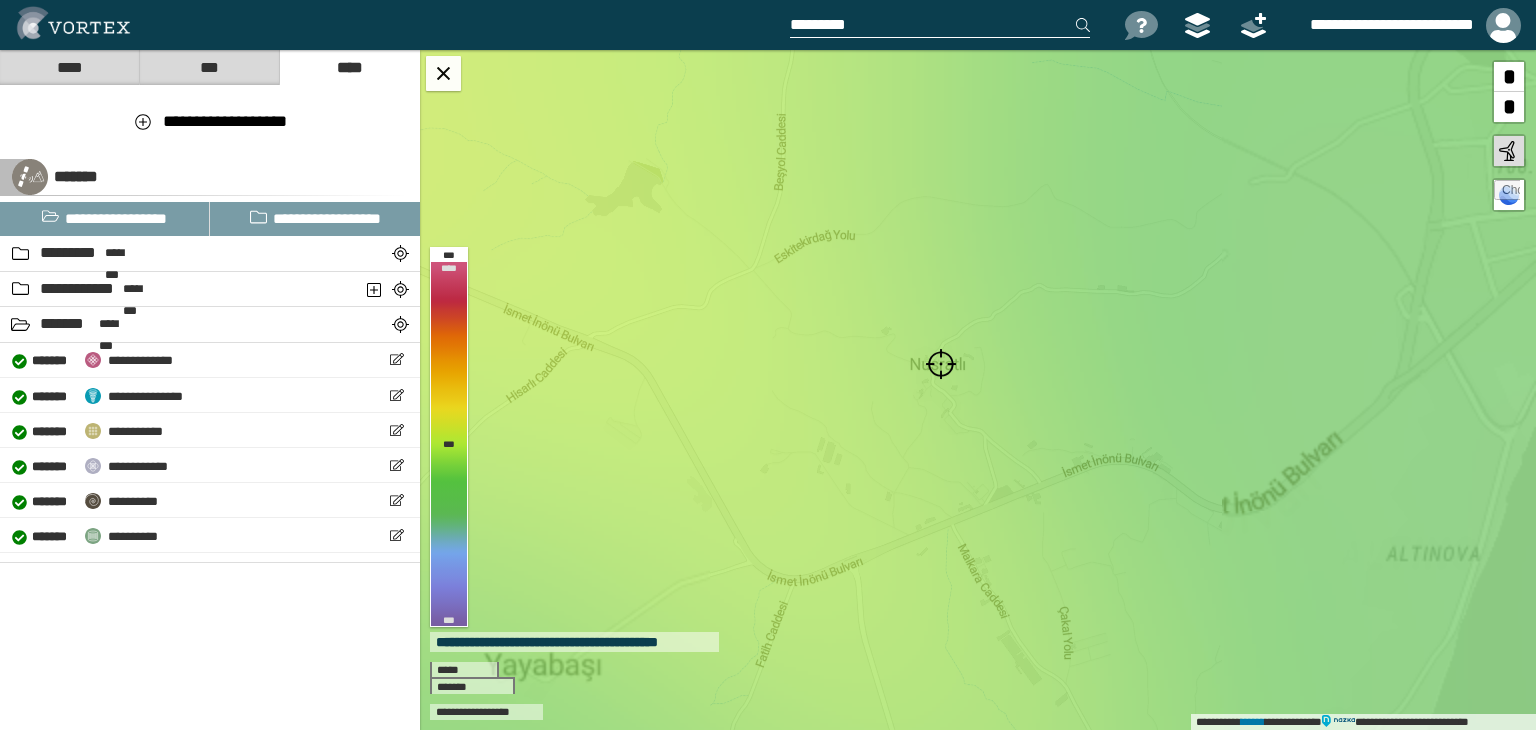 drag, startPoint x: 780, startPoint y: 447, endPoint x: 1019, endPoint y: 474, distance: 240.52026 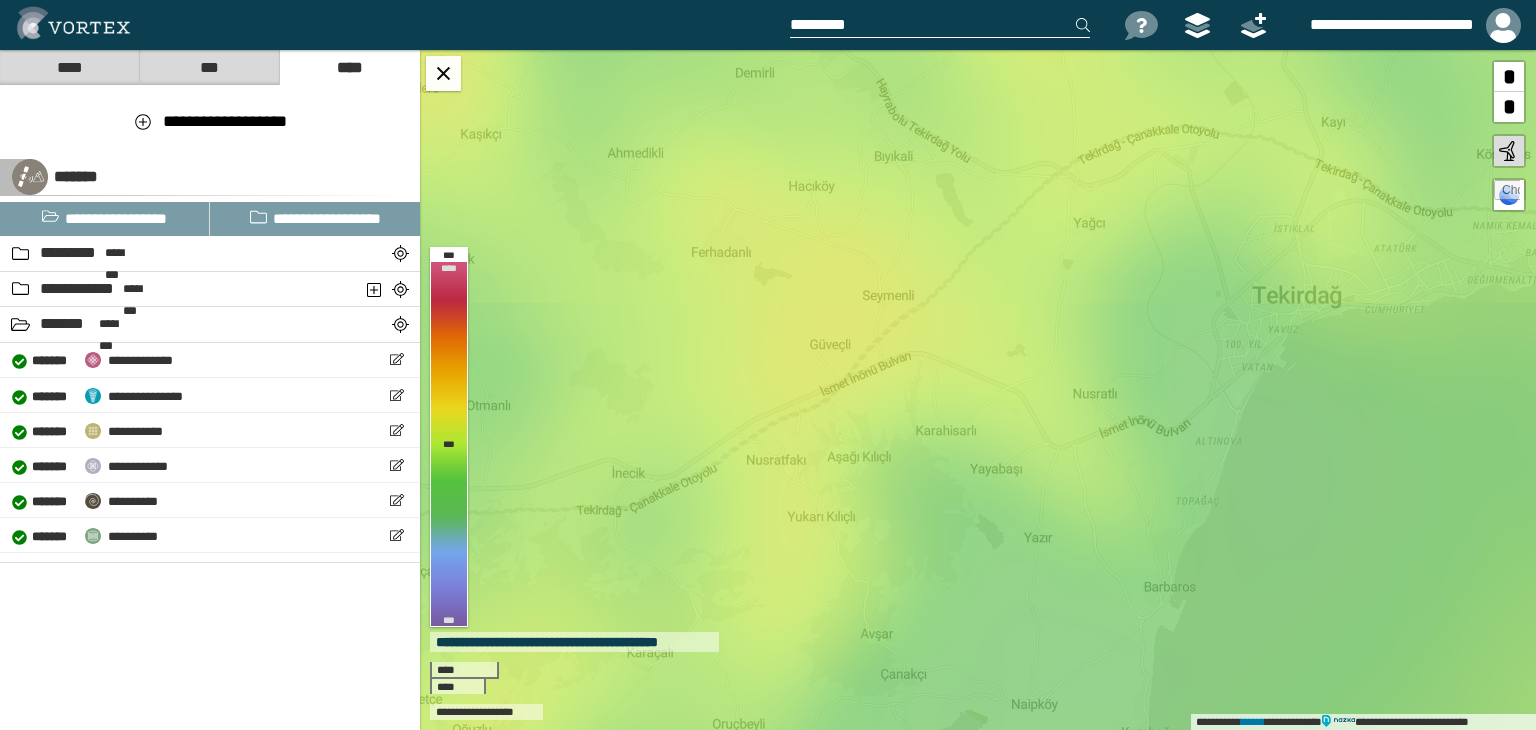 click at bounding box center [940, 25] 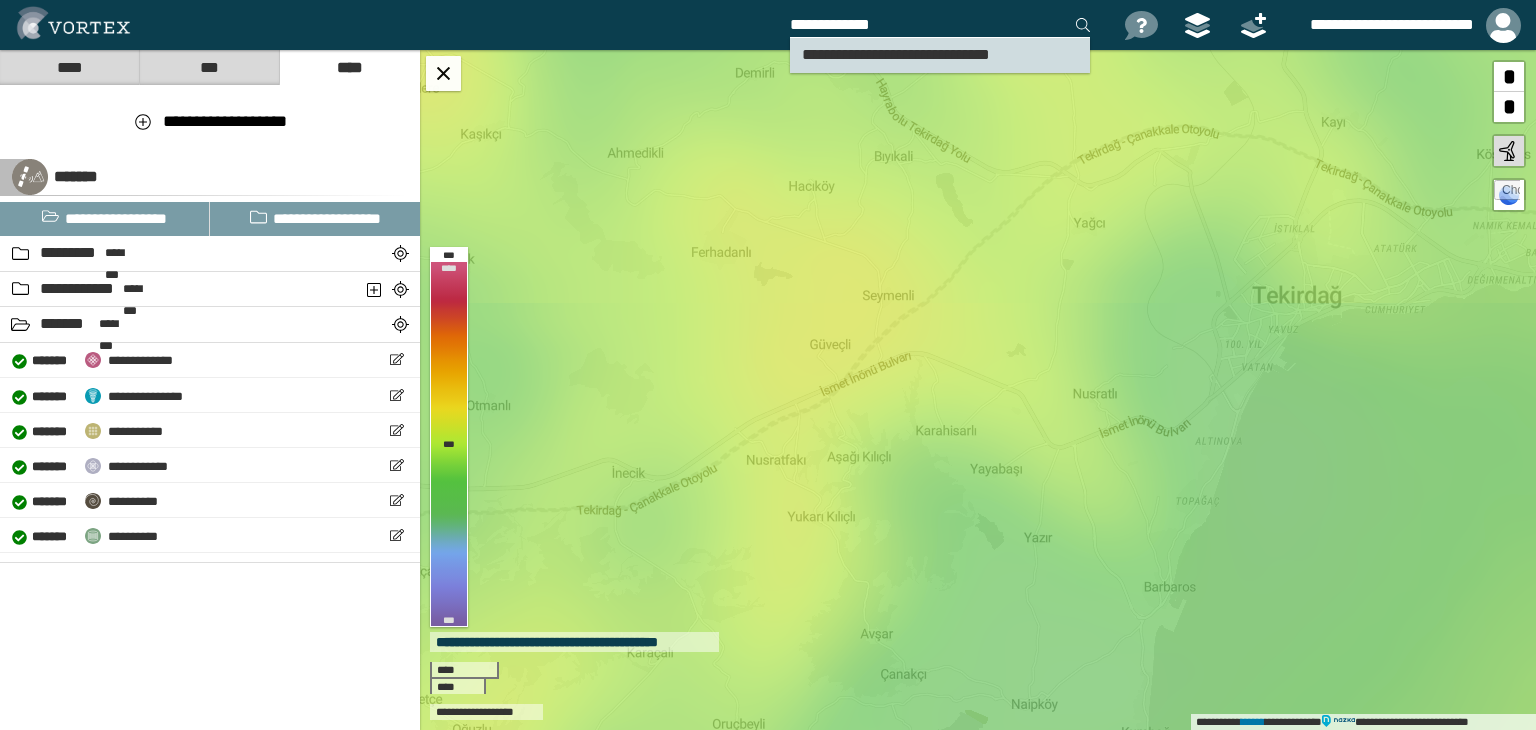 type on "**********" 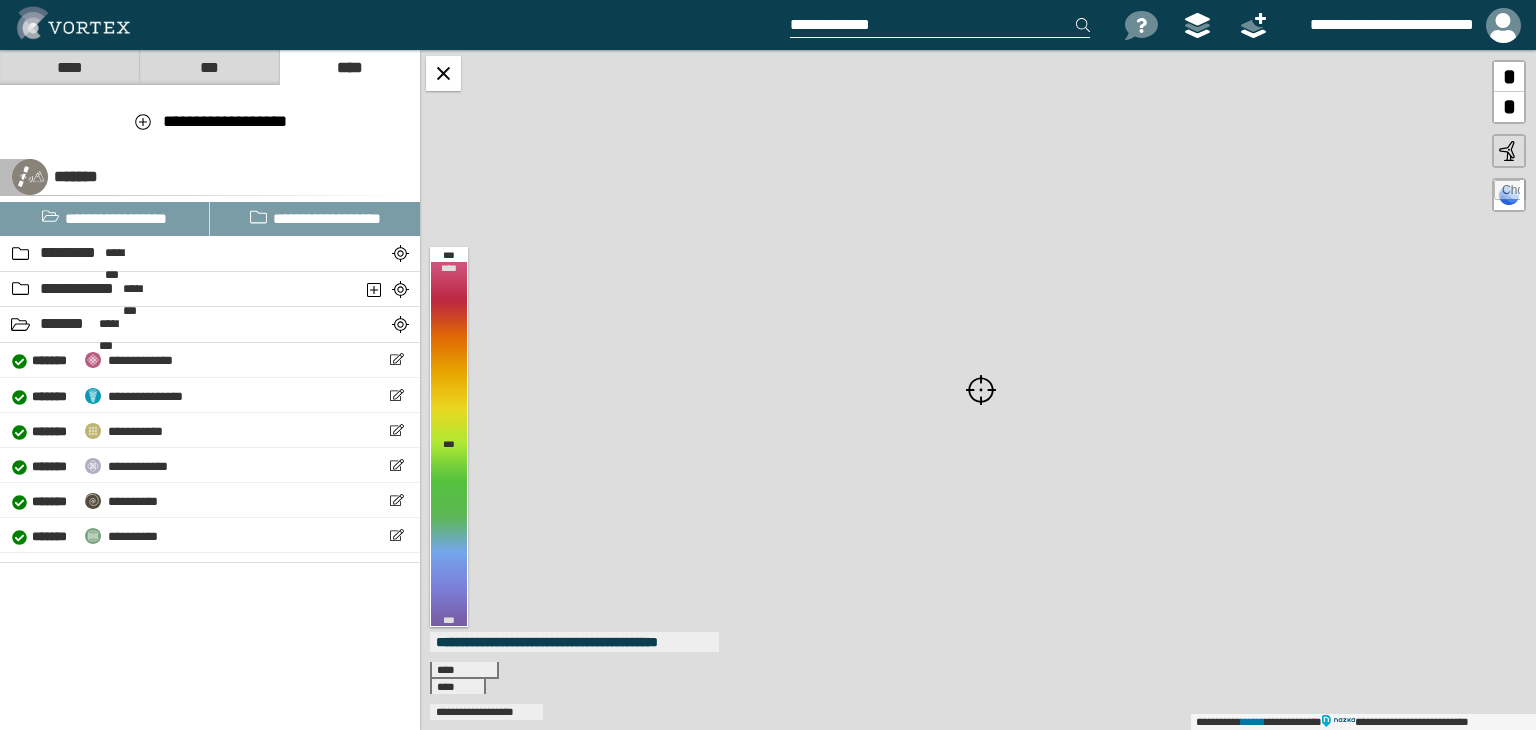 type 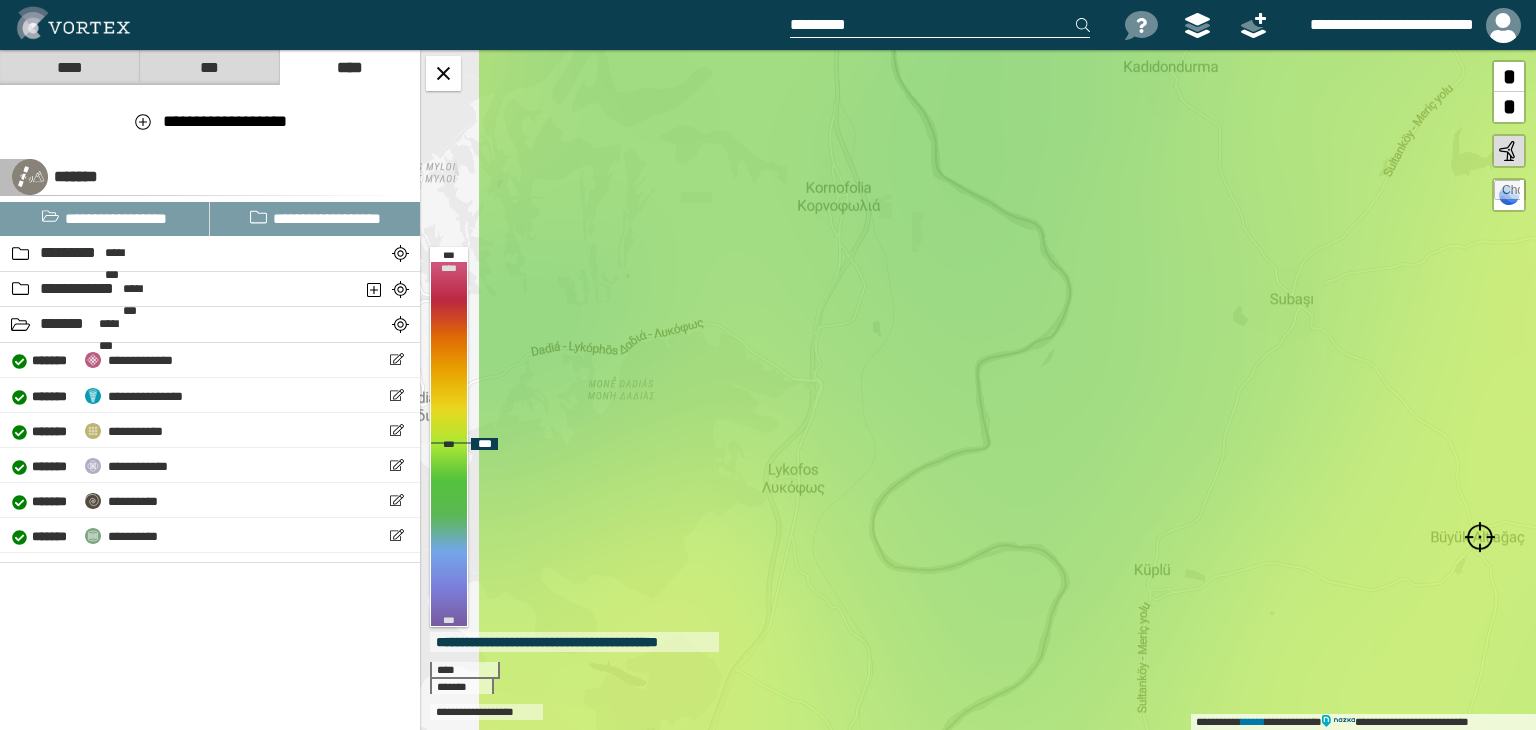 drag, startPoint x: 860, startPoint y: 493, endPoint x: 1353, endPoint y: 612, distance: 507.15875 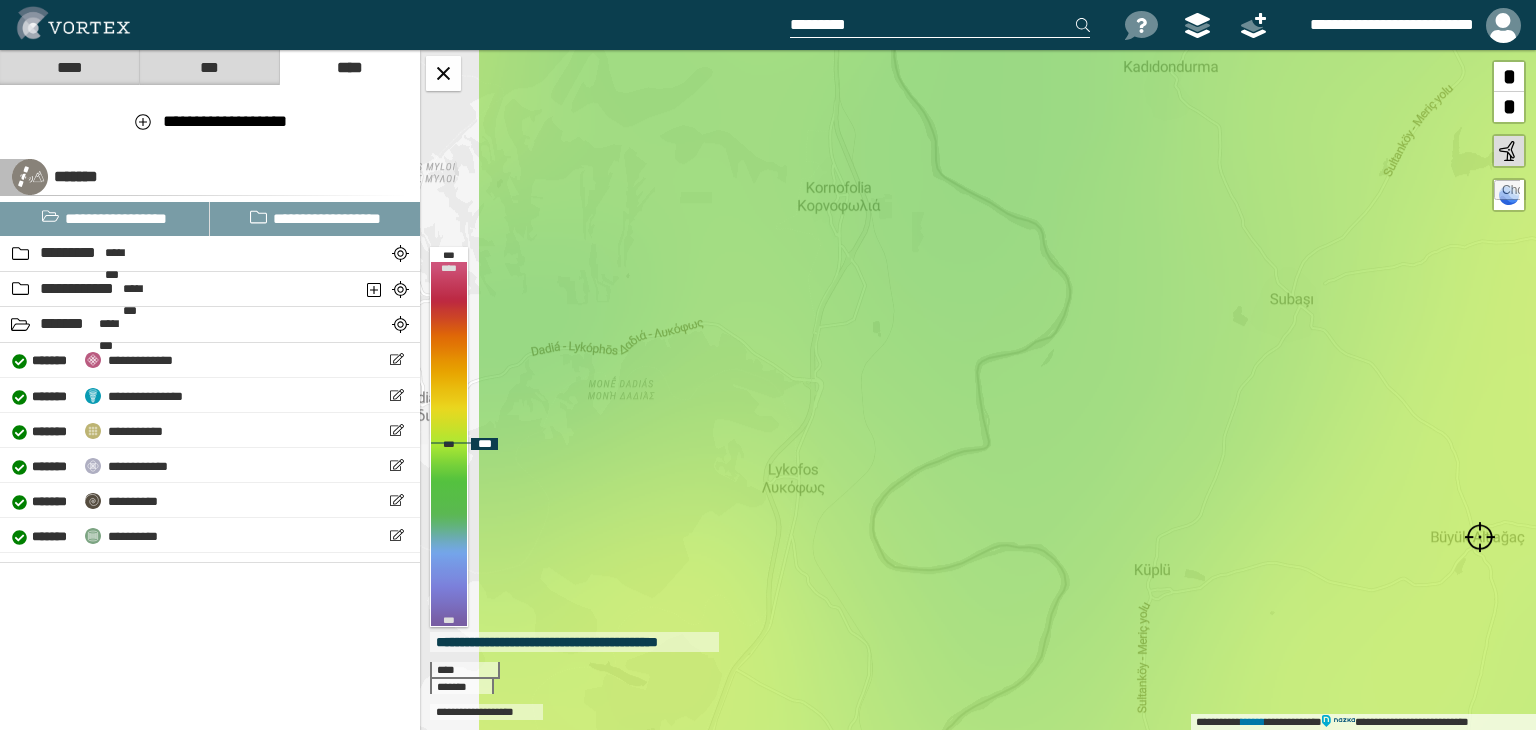click on "**********" at bounding box center (978, 390) 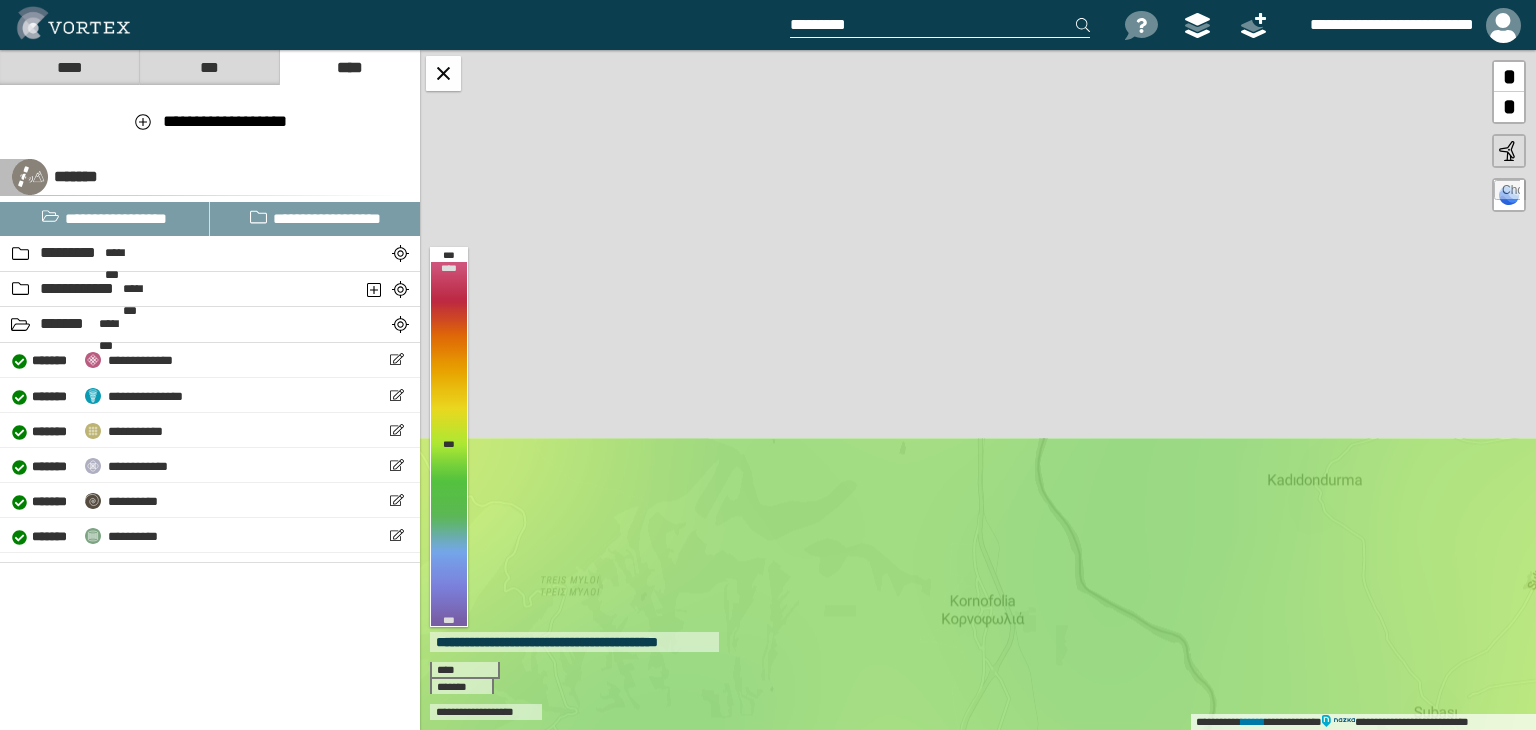 drag, startPoint x: 904, startPoint y: 372, endPoint x: 1044, endPoint y: 776, distance: 427.5699 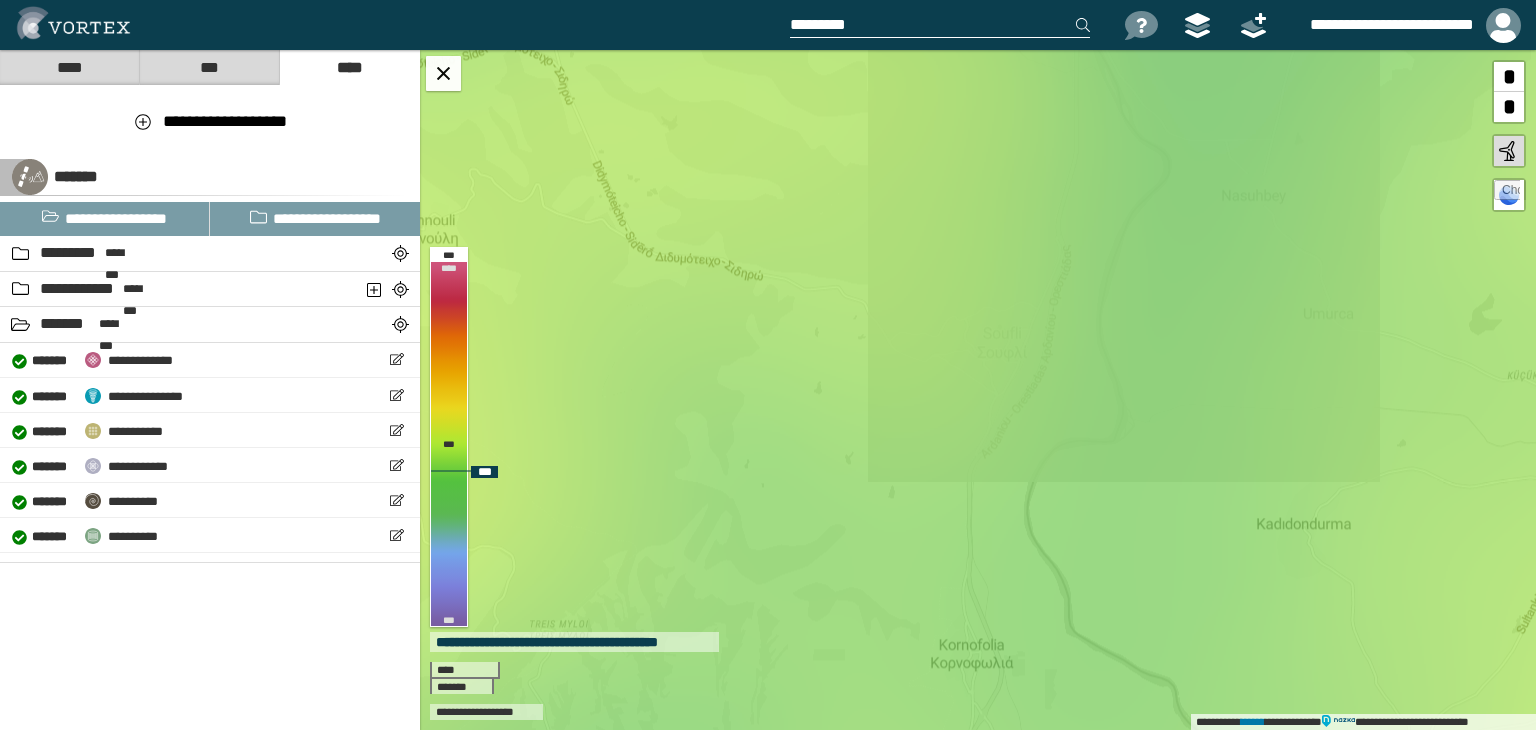 drag, startPoint x: 988, startPoint y: 514, endPoint x: 928, endPoint y: 673, distance: 169.9441 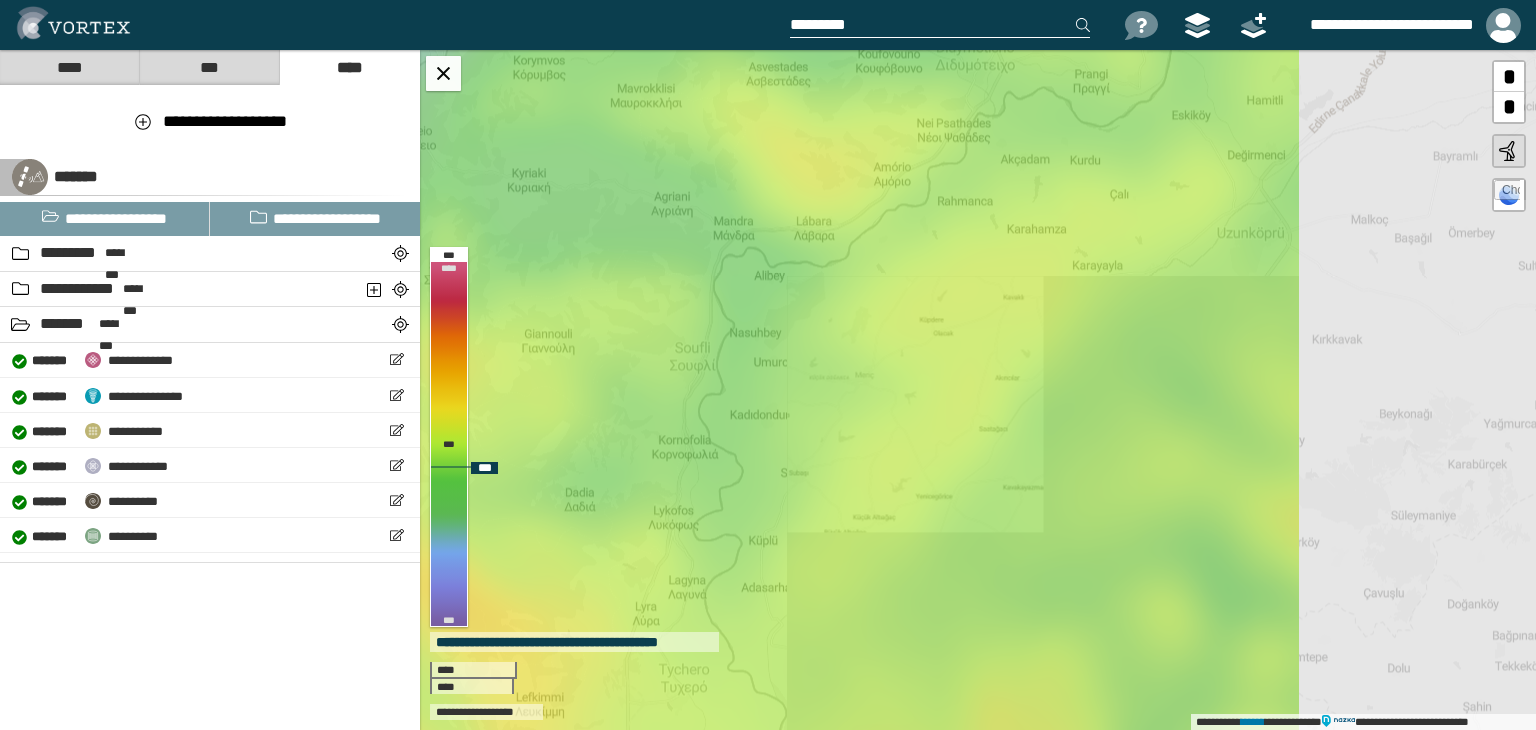 drag, startPoint x: 1046, startPoint y: 433, endPoint x: 785, endPoint y: 317, distance: 285.61688 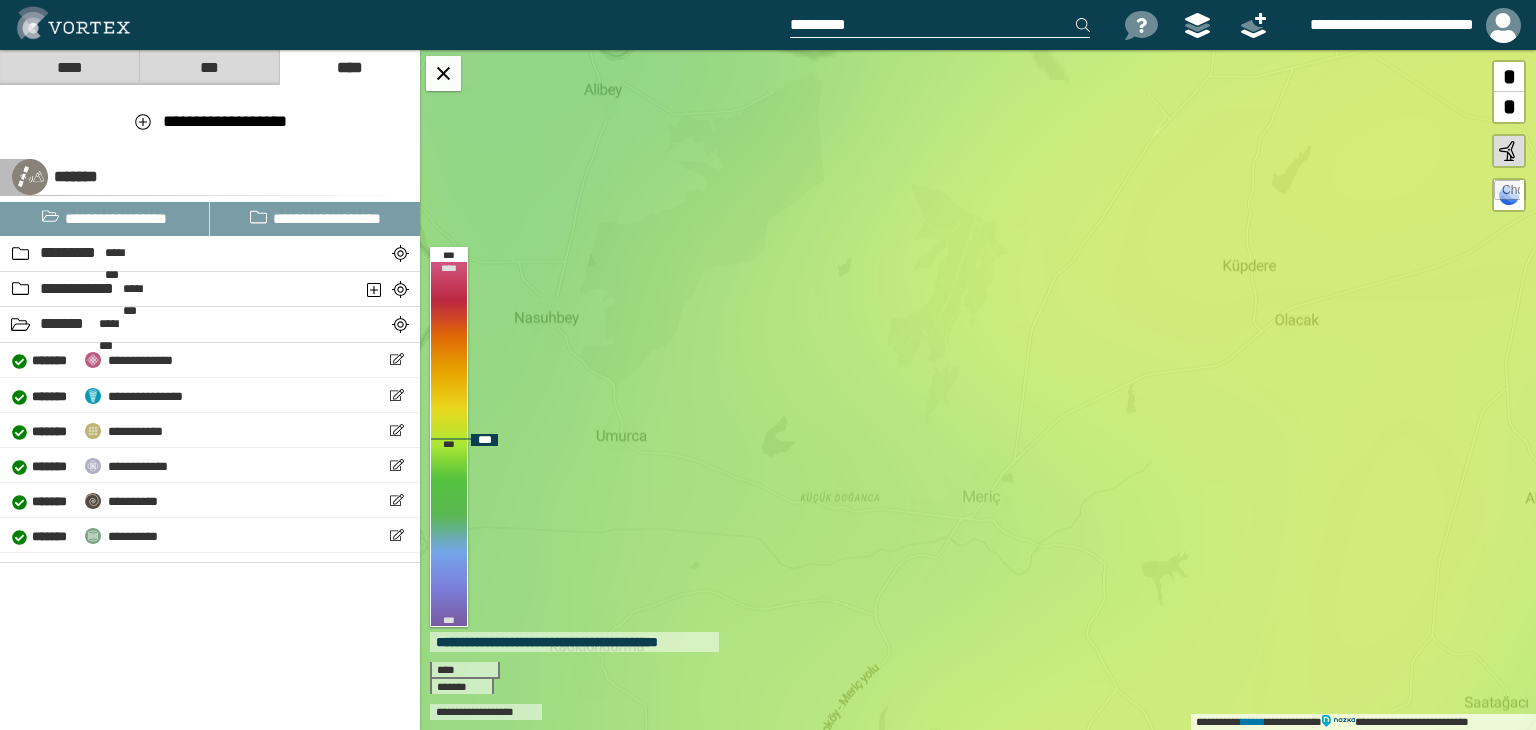 drag, startPoint x: 882, startPoint y: 337, endPoint x: 1056, endPoint y: 348, distance: 174.34735 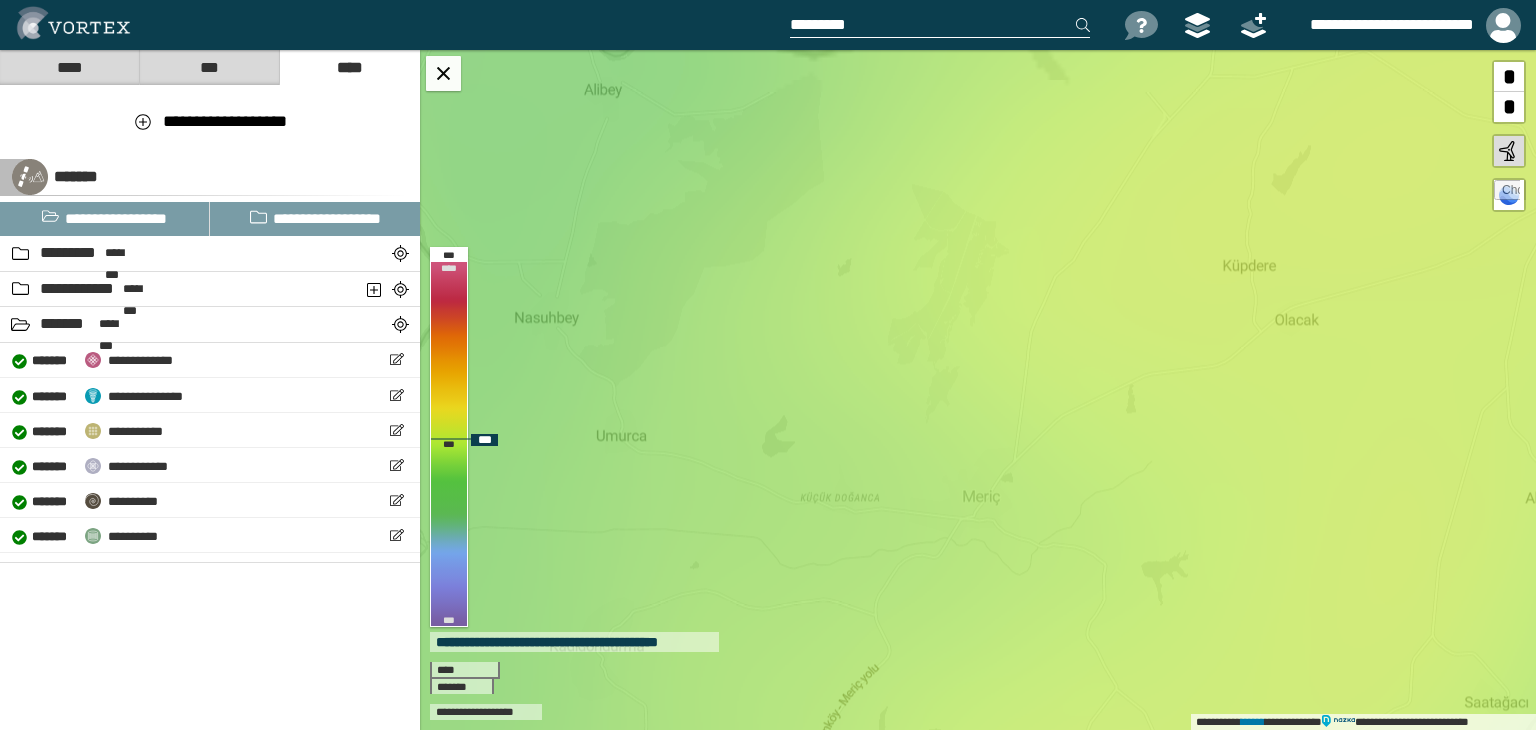 click on "**********" at bounding box center [978, 390] 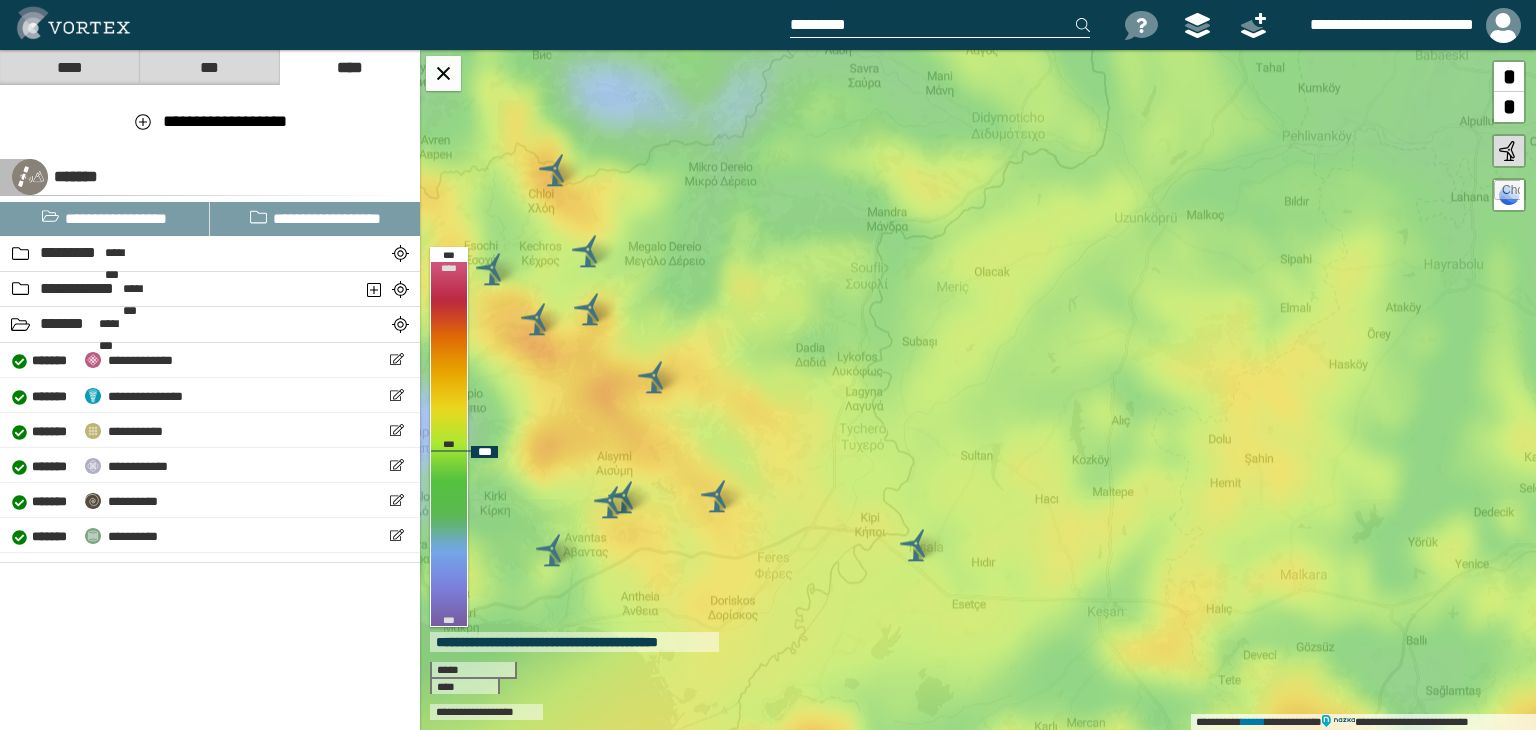drag, startPoint x: 1036, startPoint y: 544, endPoint x: 948, endPoint y: 421, distance: 151.23822 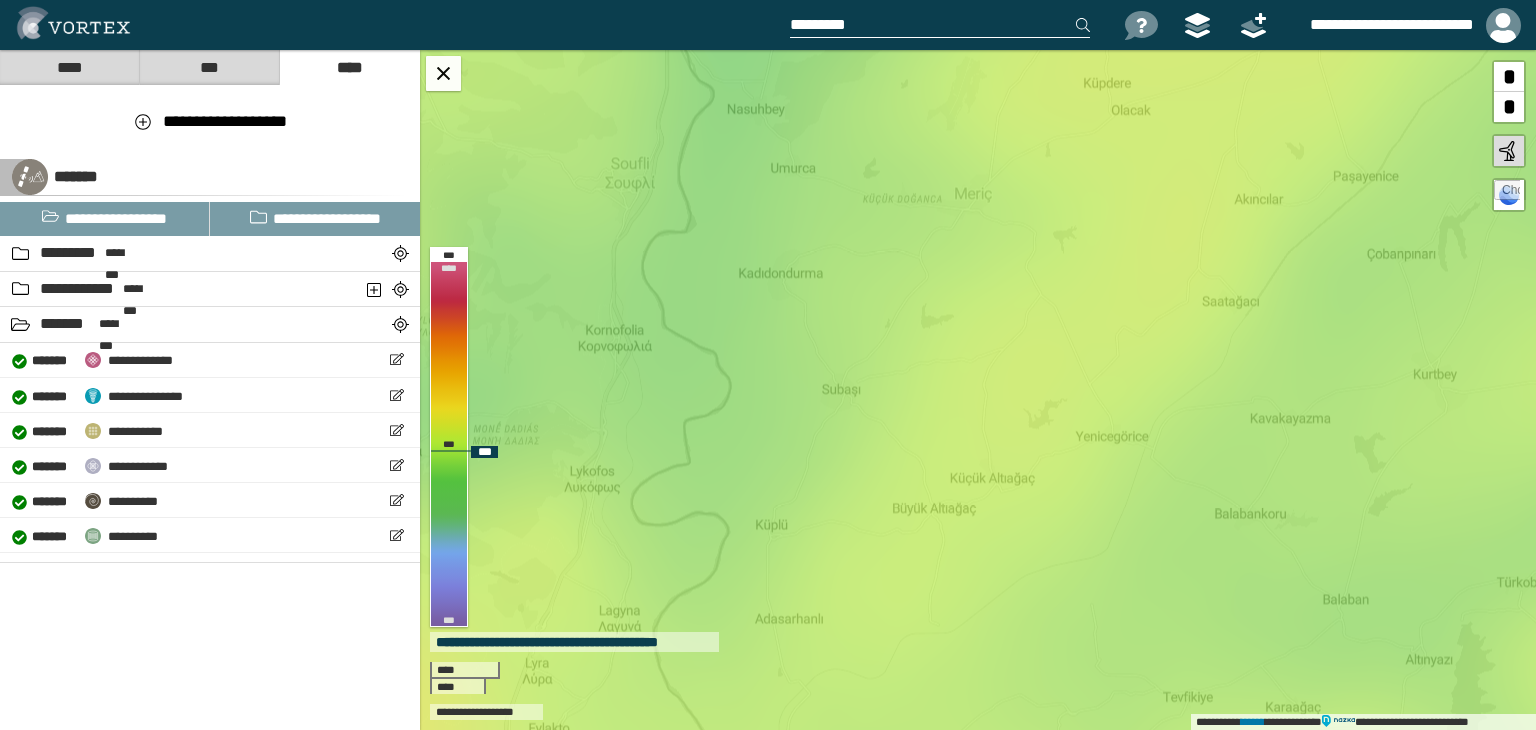 drag, startPoint x: 869, startPoint y: 297, endPoint x: 1045, endPoint y: 556, distance: 313.14053 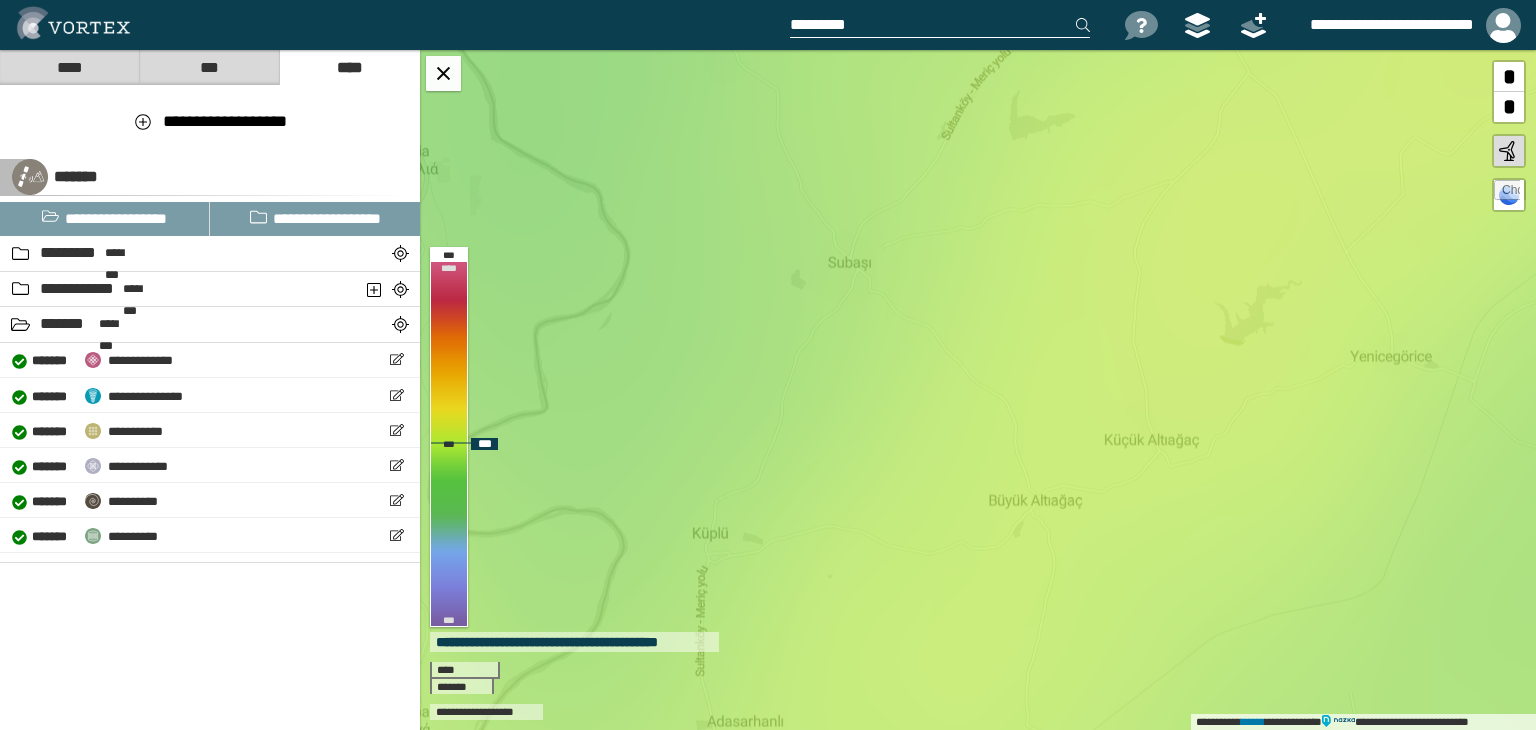 drag, startPoint x: 994, startPoint y: 563, endPoint x: 992, endPoint y: 525, distance: 38.052597 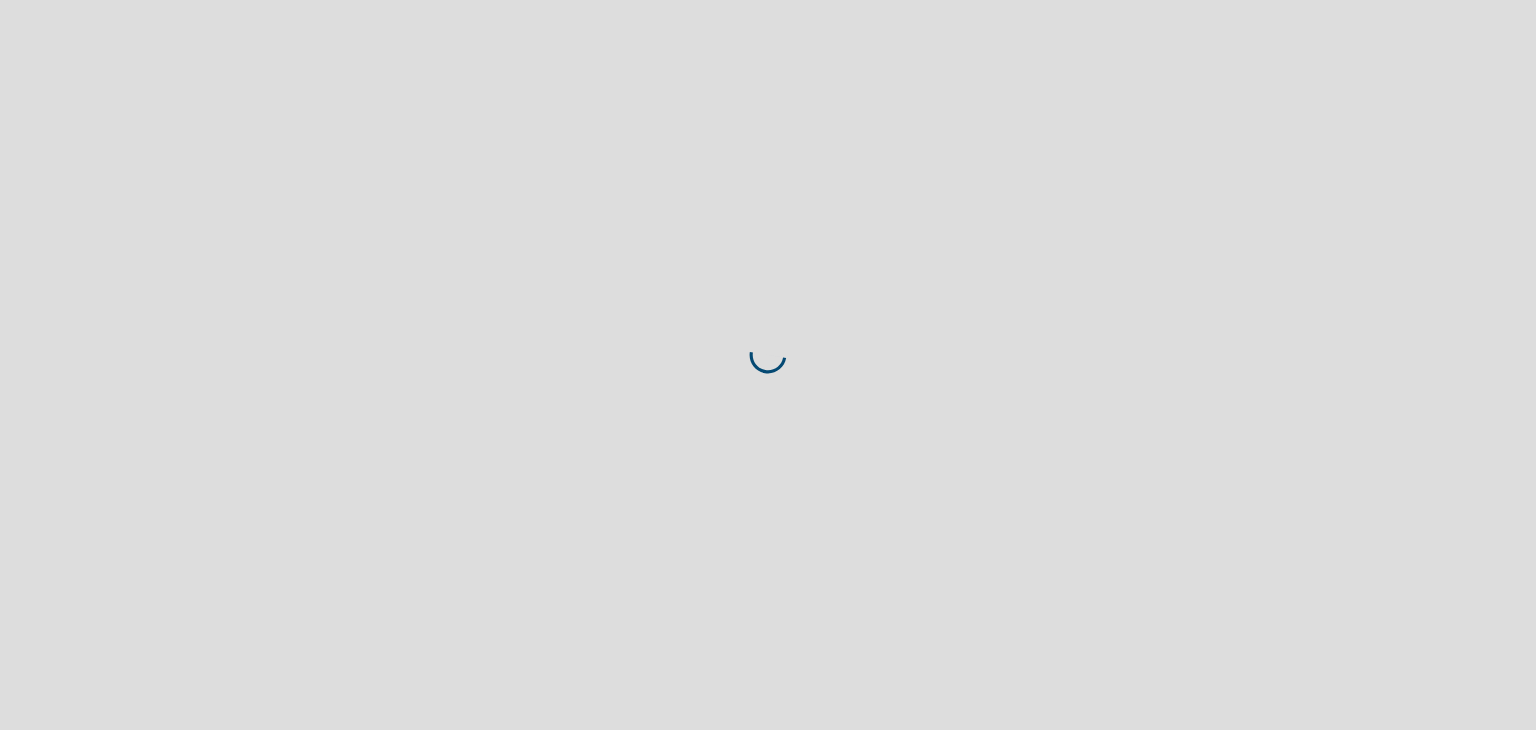 scroll, scrollTop: 0, scrollLeft: 0, axis: both 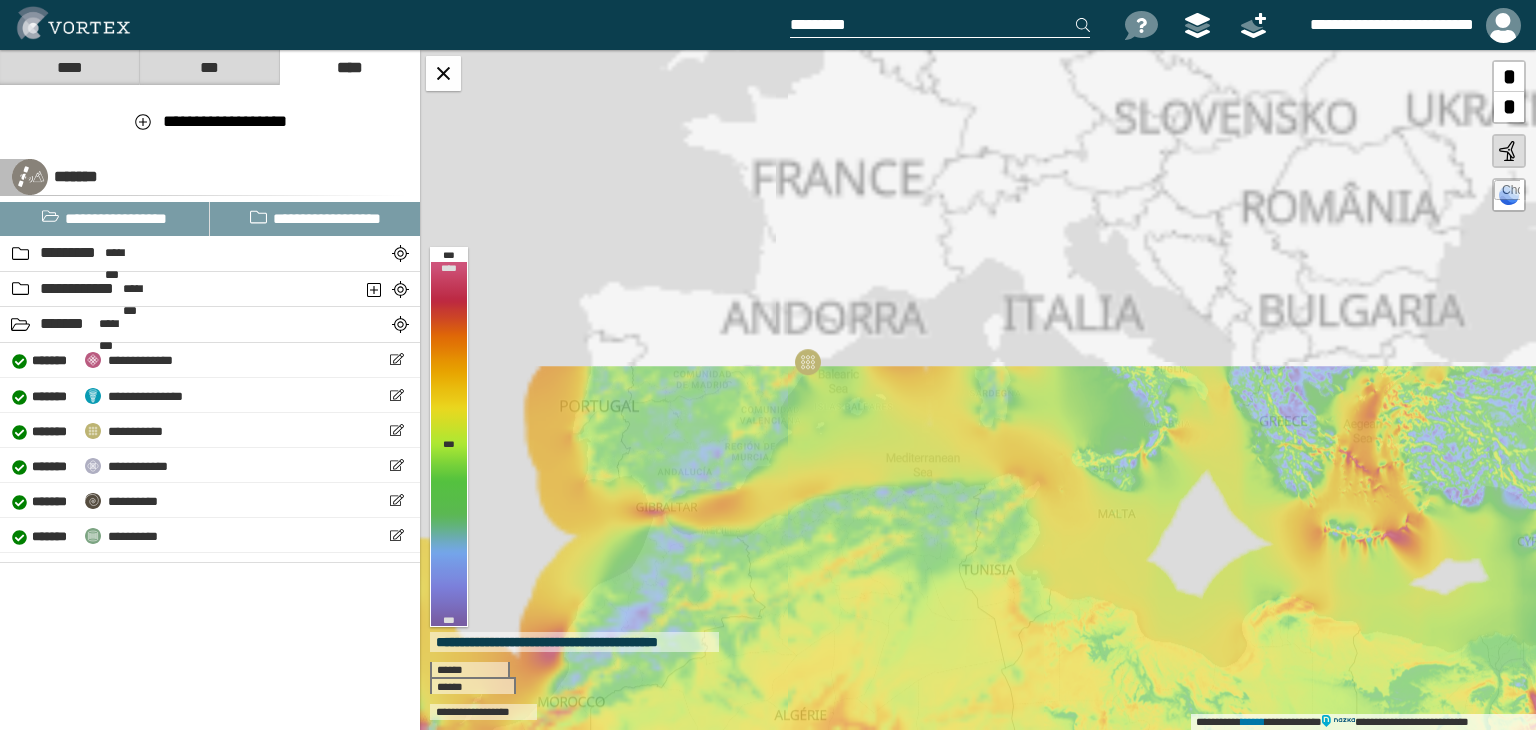drag, startPoint x: 945, startPoint y: 563, endPoint x: 950, endPoint y: 605, distance: 42.296574 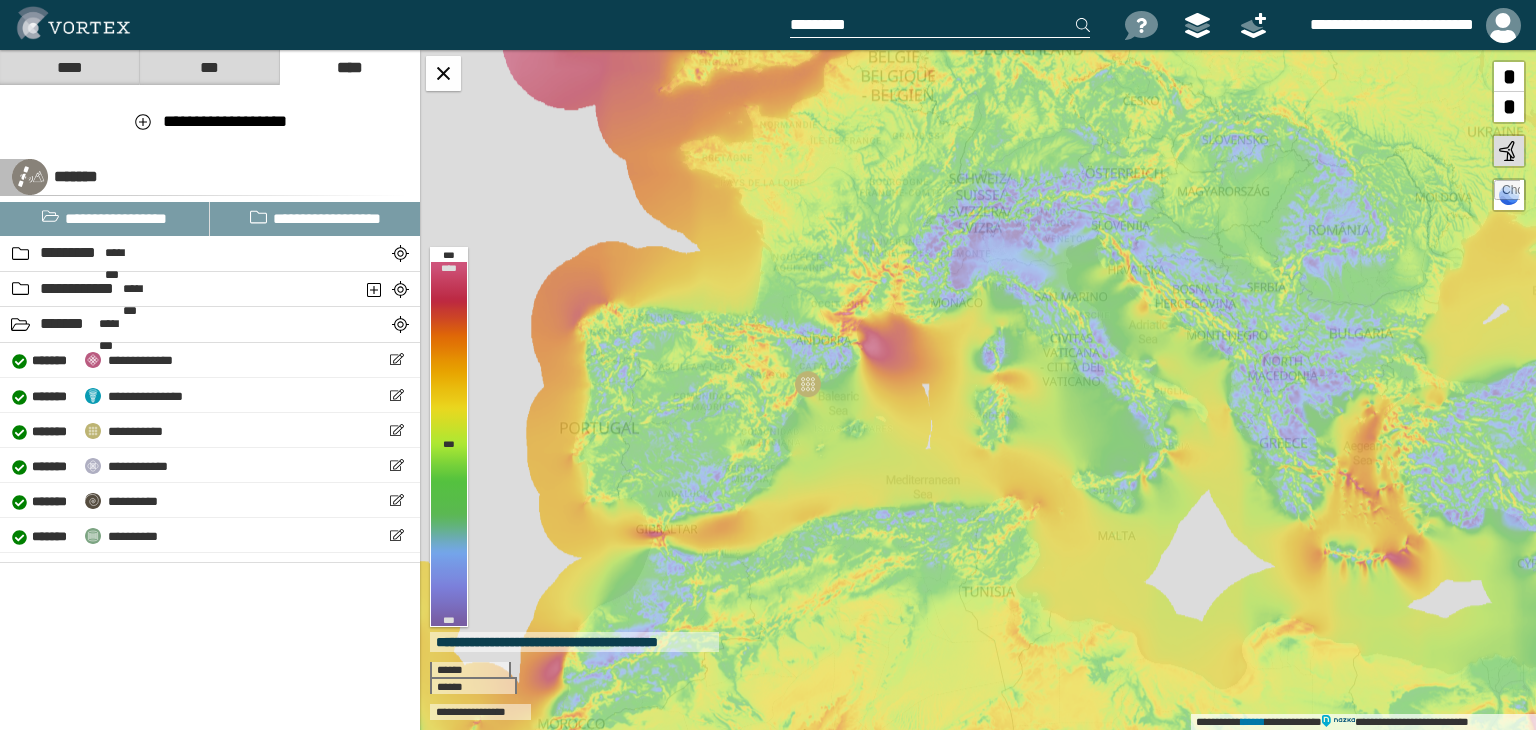 click at bounding box center [940, 25] 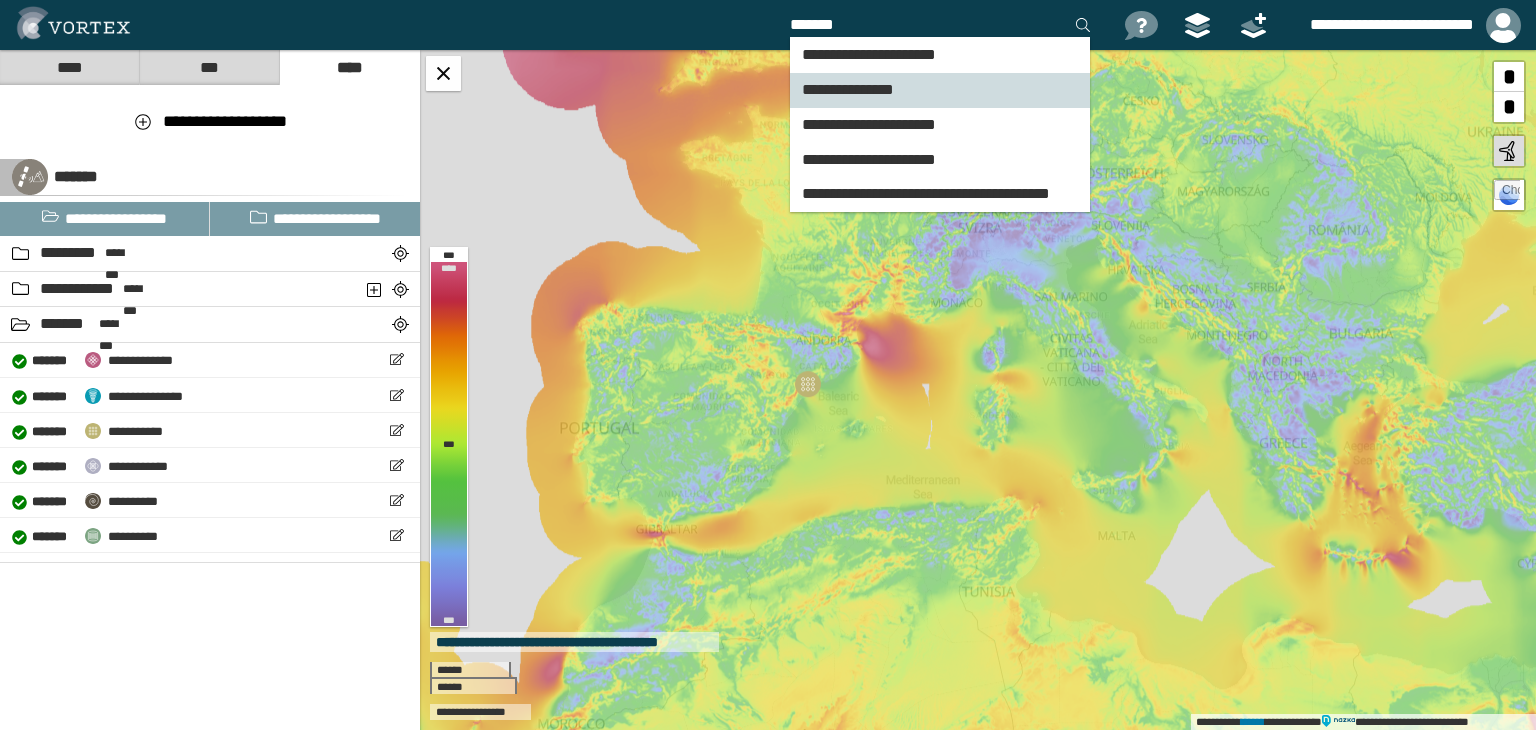 type on "******" 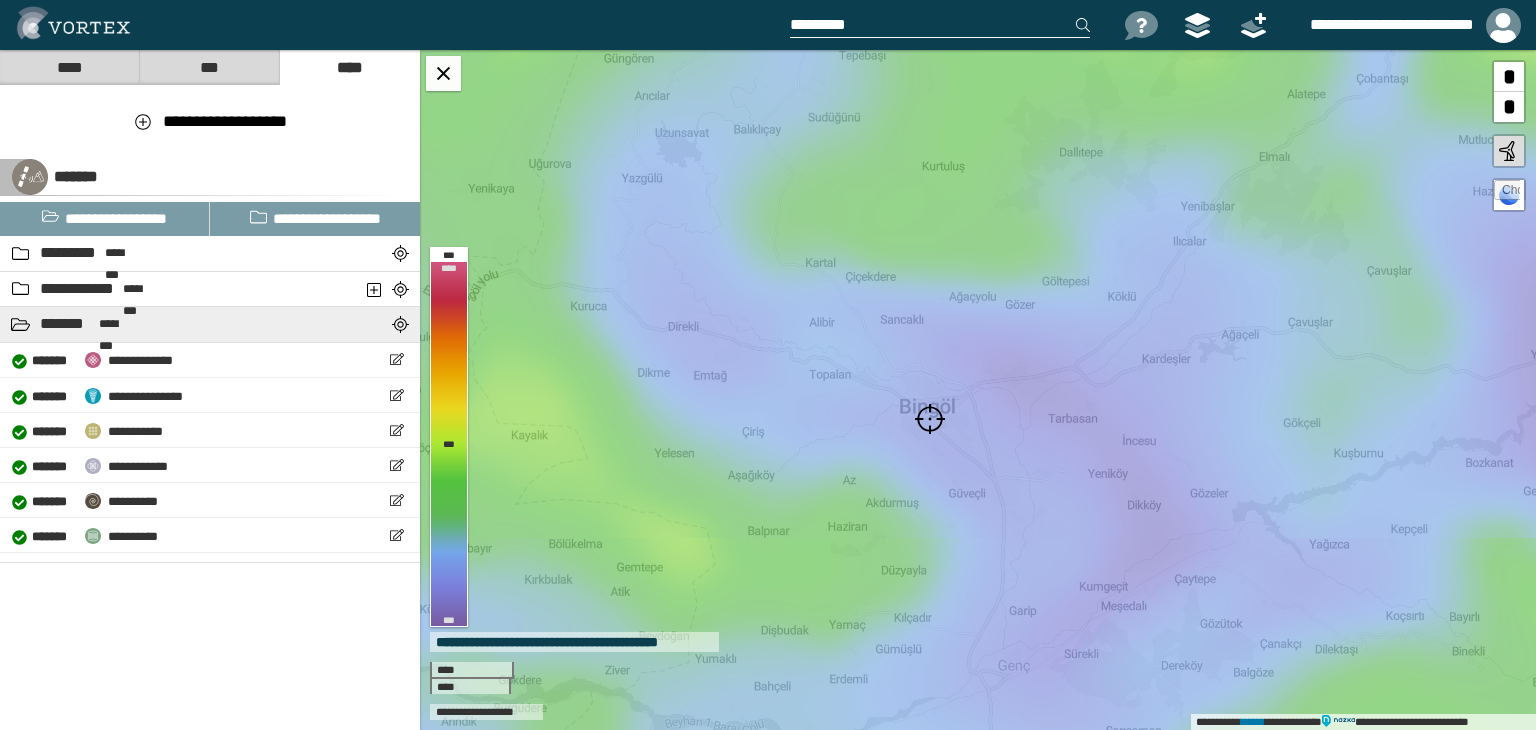 click on "******* ********" at bounding box center [165, 324] 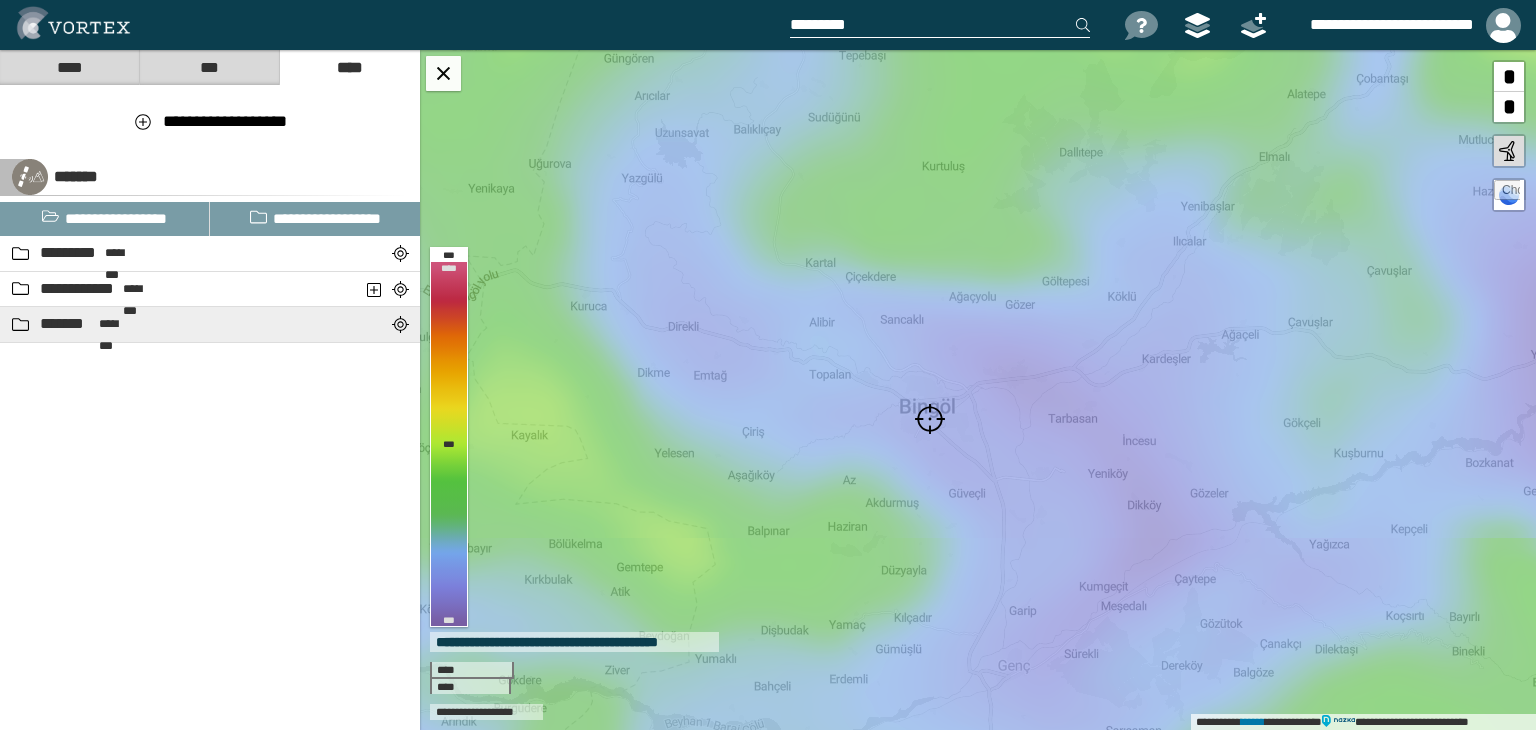 click on "******* ********" at bounding box center (165, 324) 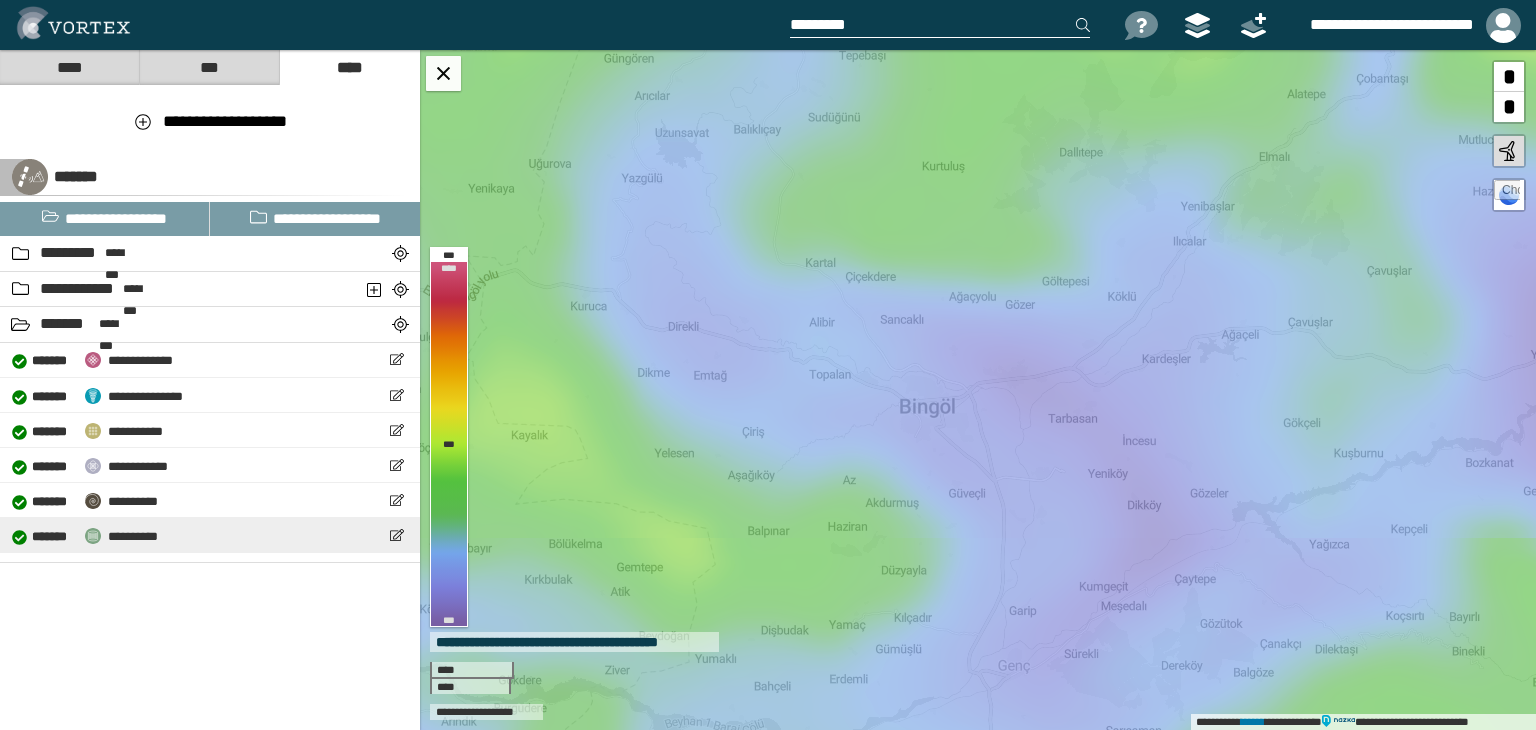 click at bounding box center [93, 536] 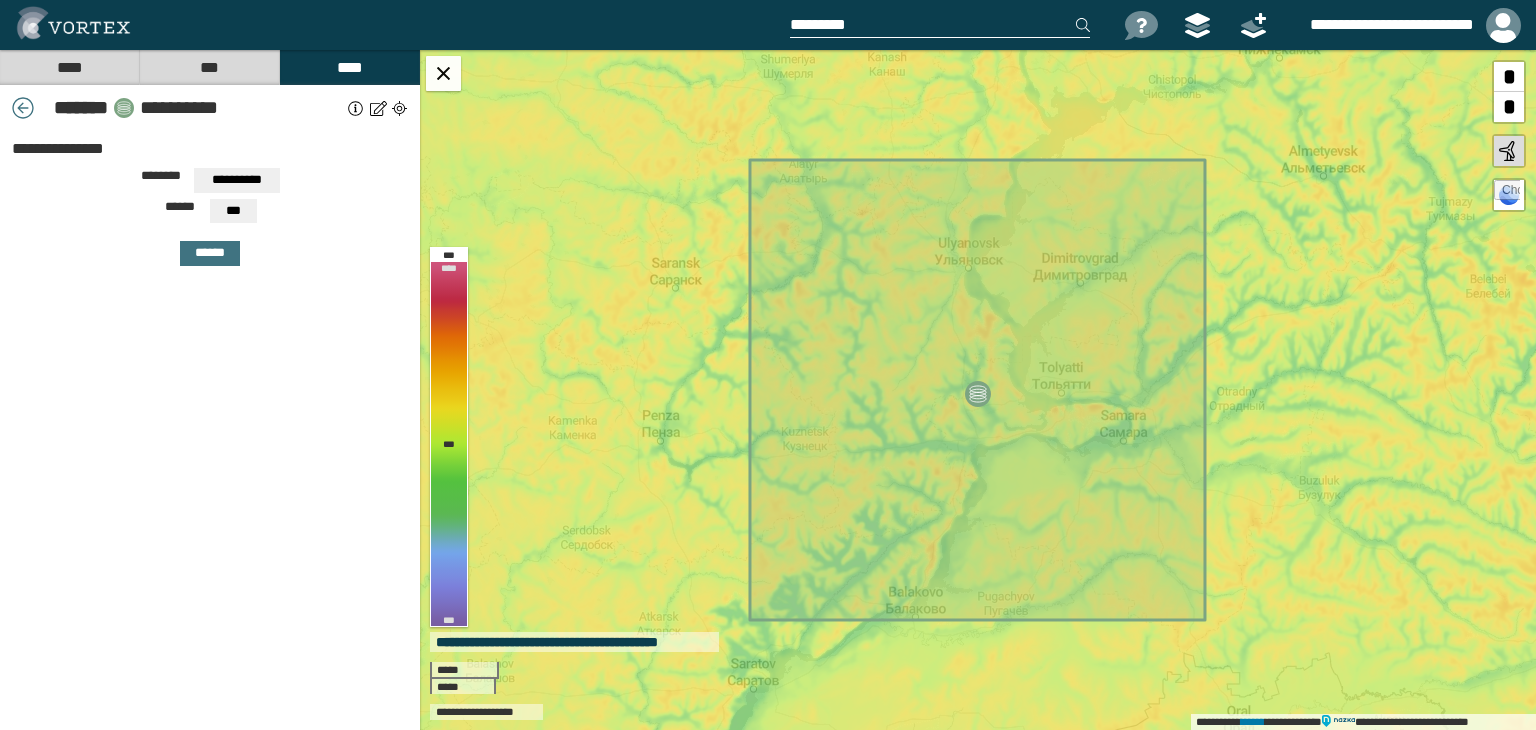 click on "***" at bounding box center [209, 67] 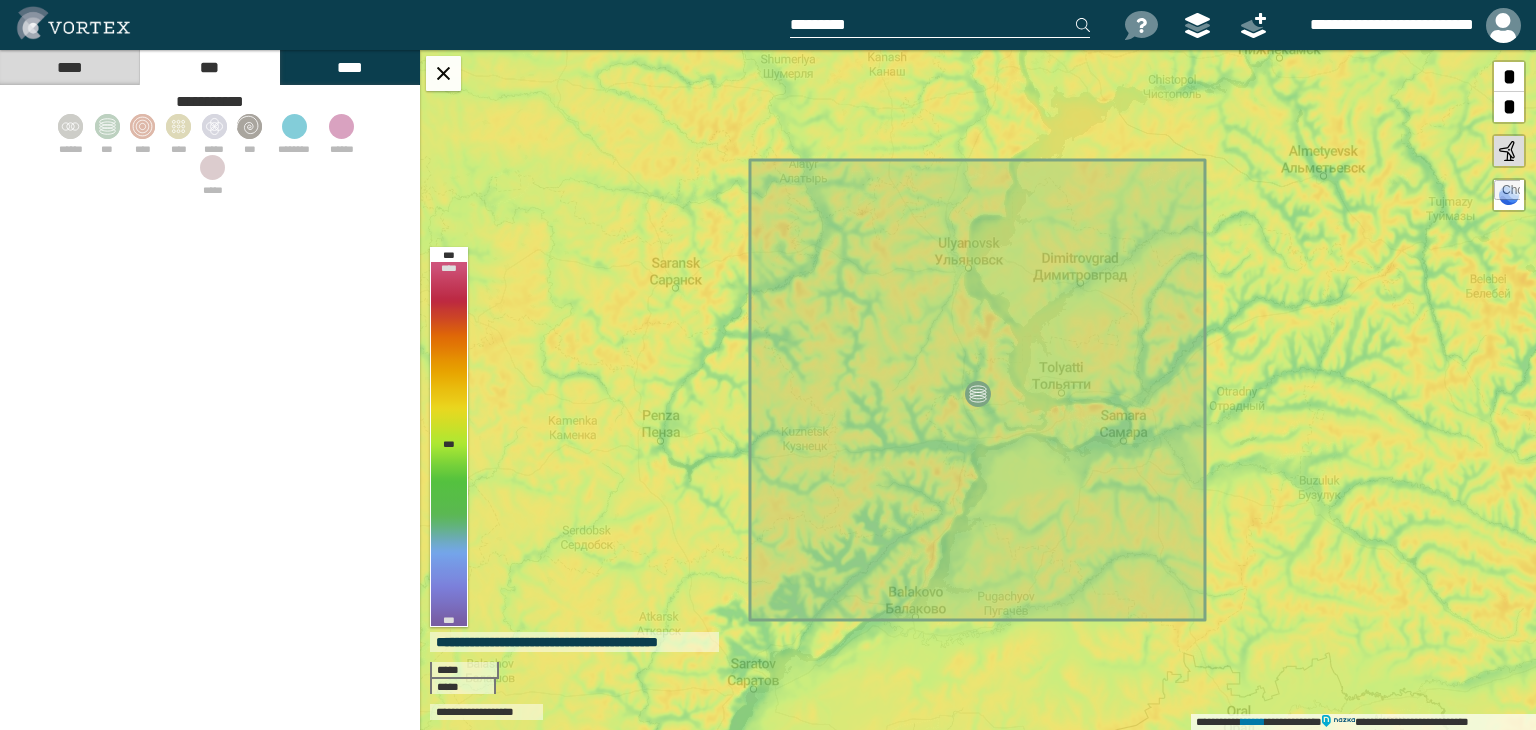 click on "****" at bounding box center [349, 67] 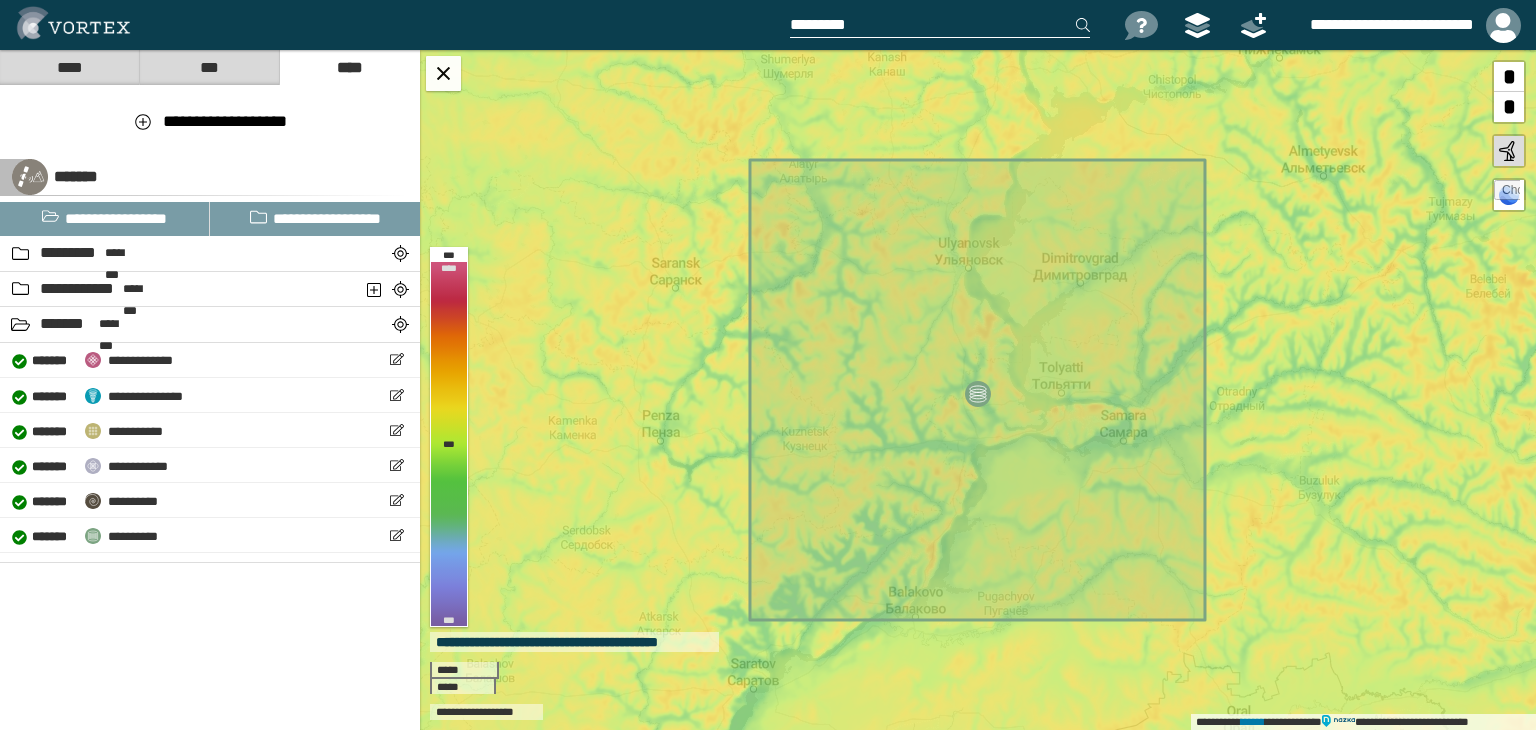 click on "****" at bounding box center (69, 67) 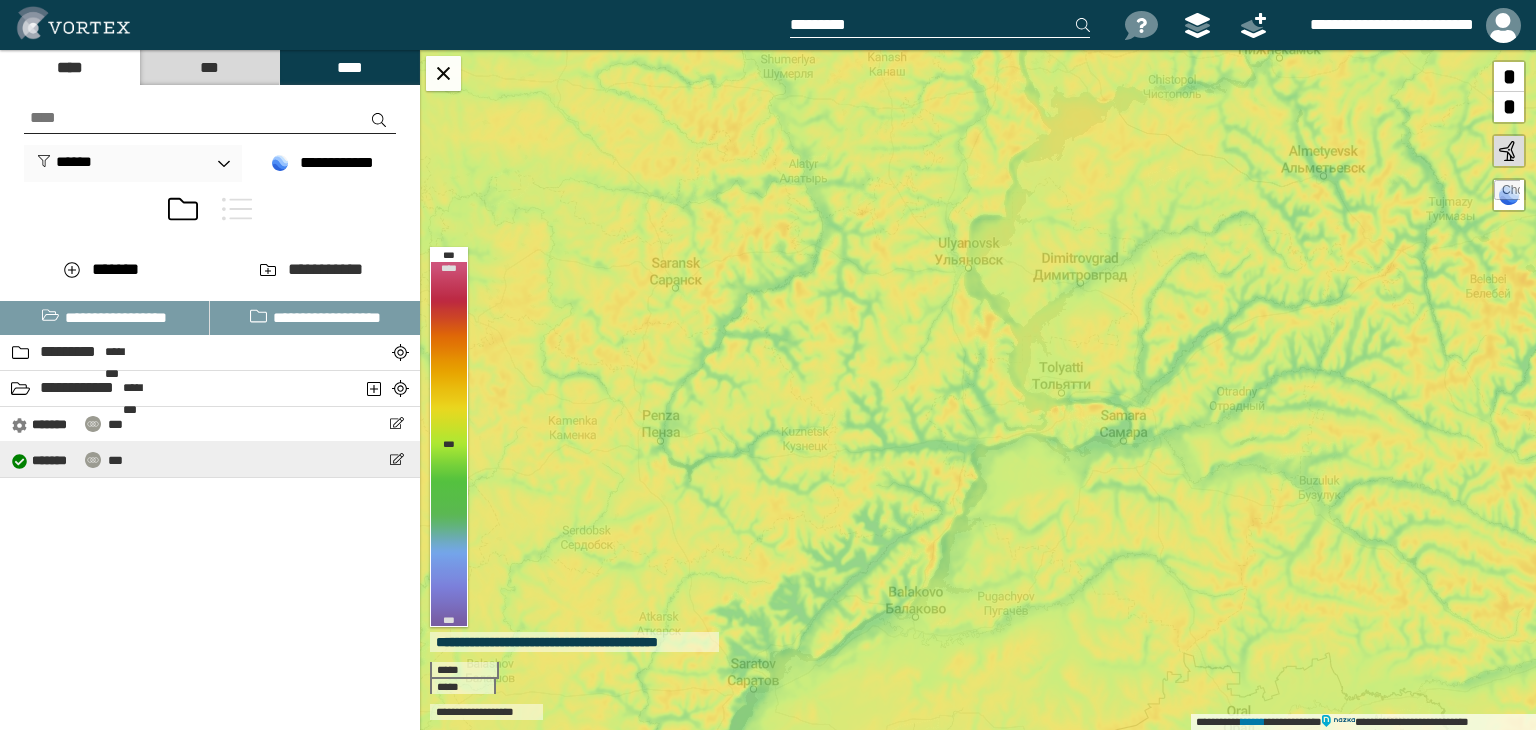 click on "**********" at bounding box center [67, 460] 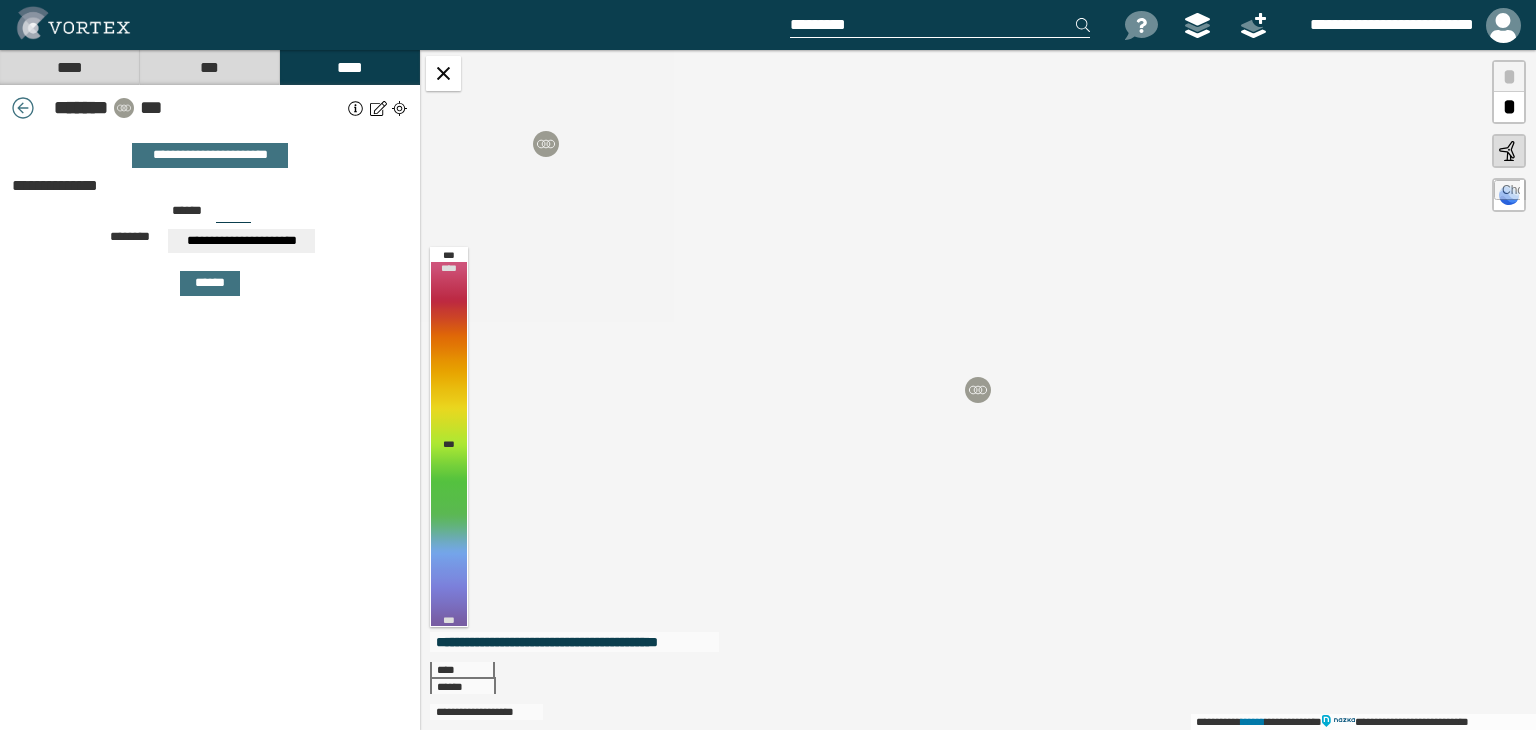 click on "****" at bounding box center (69, 67) 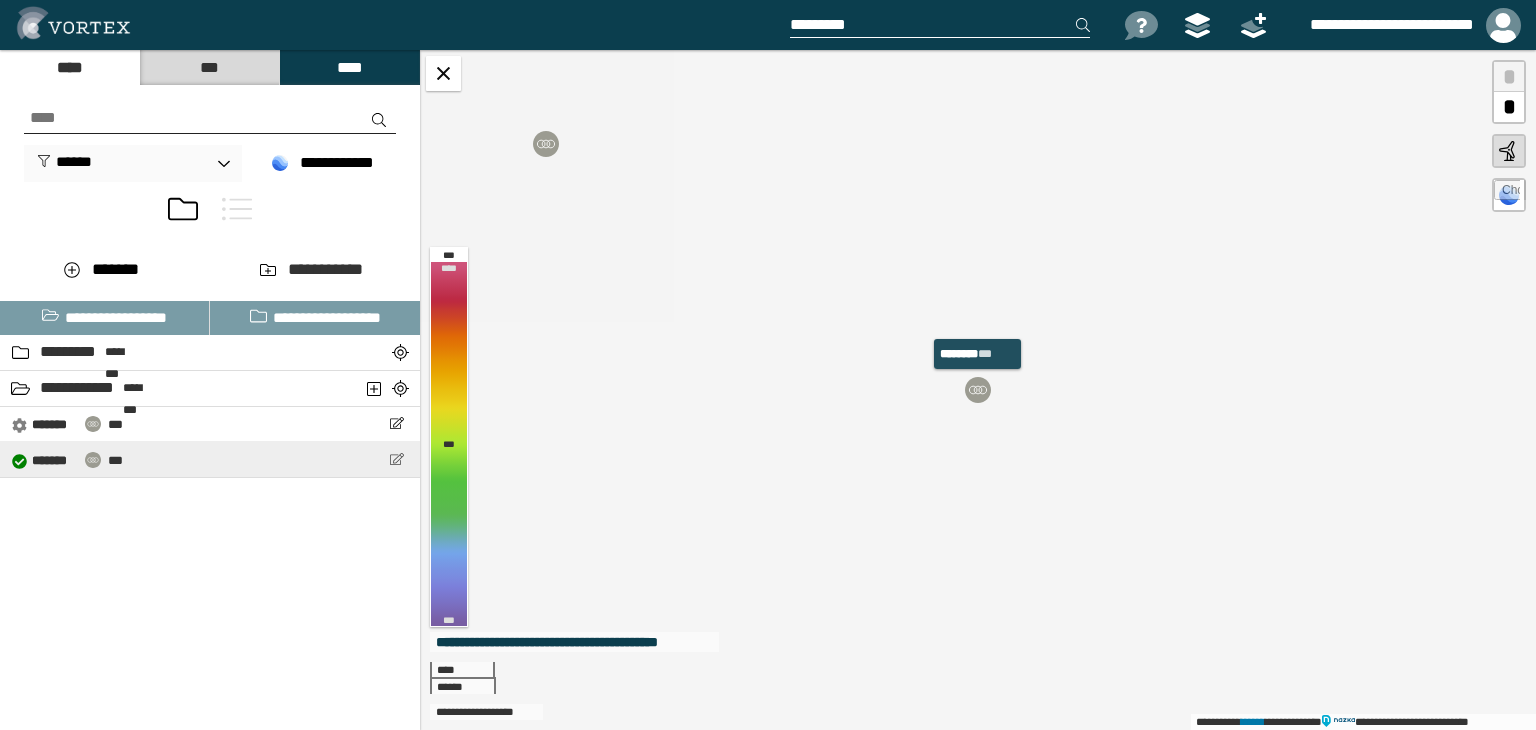 click at bounding box center (396, 459) 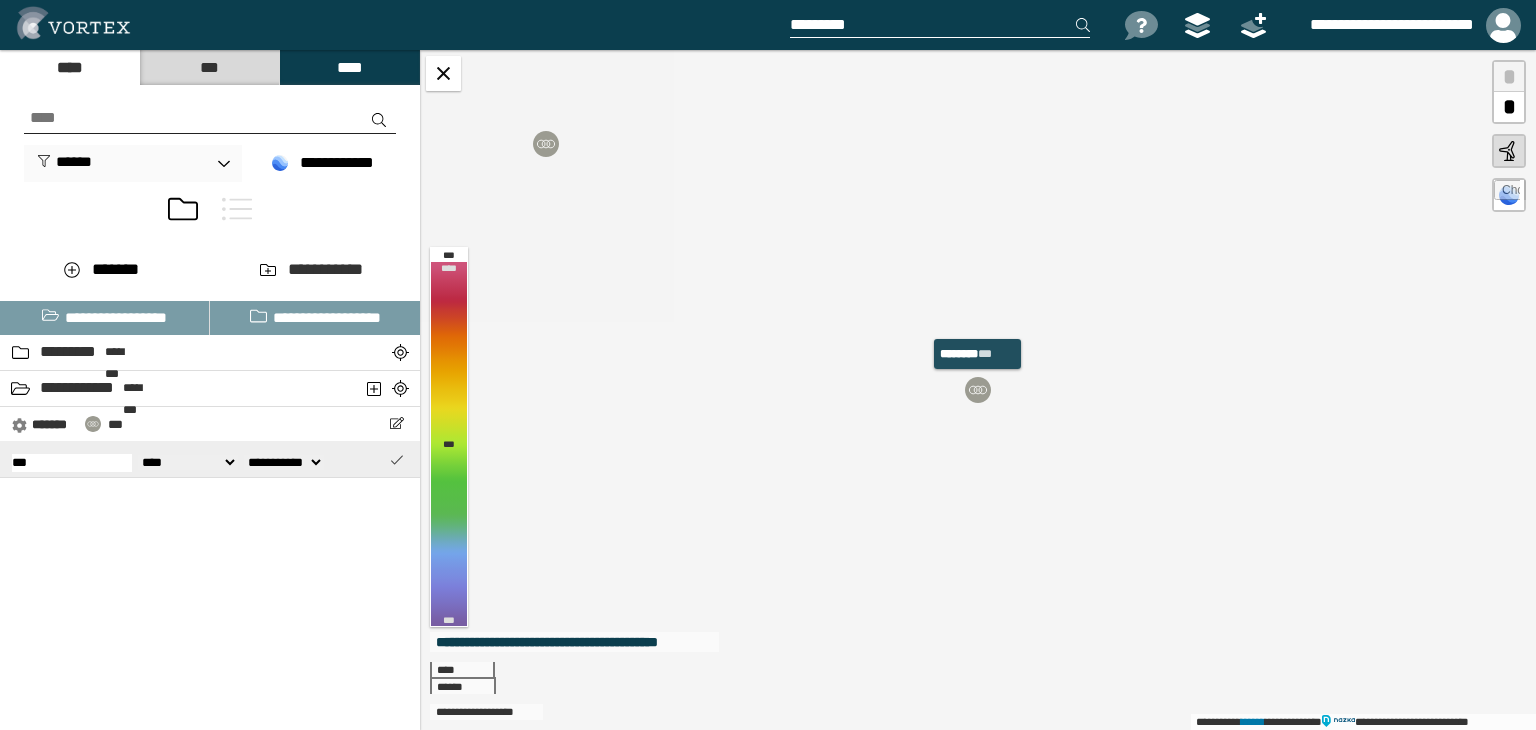 click at bounding box center [396, 459] 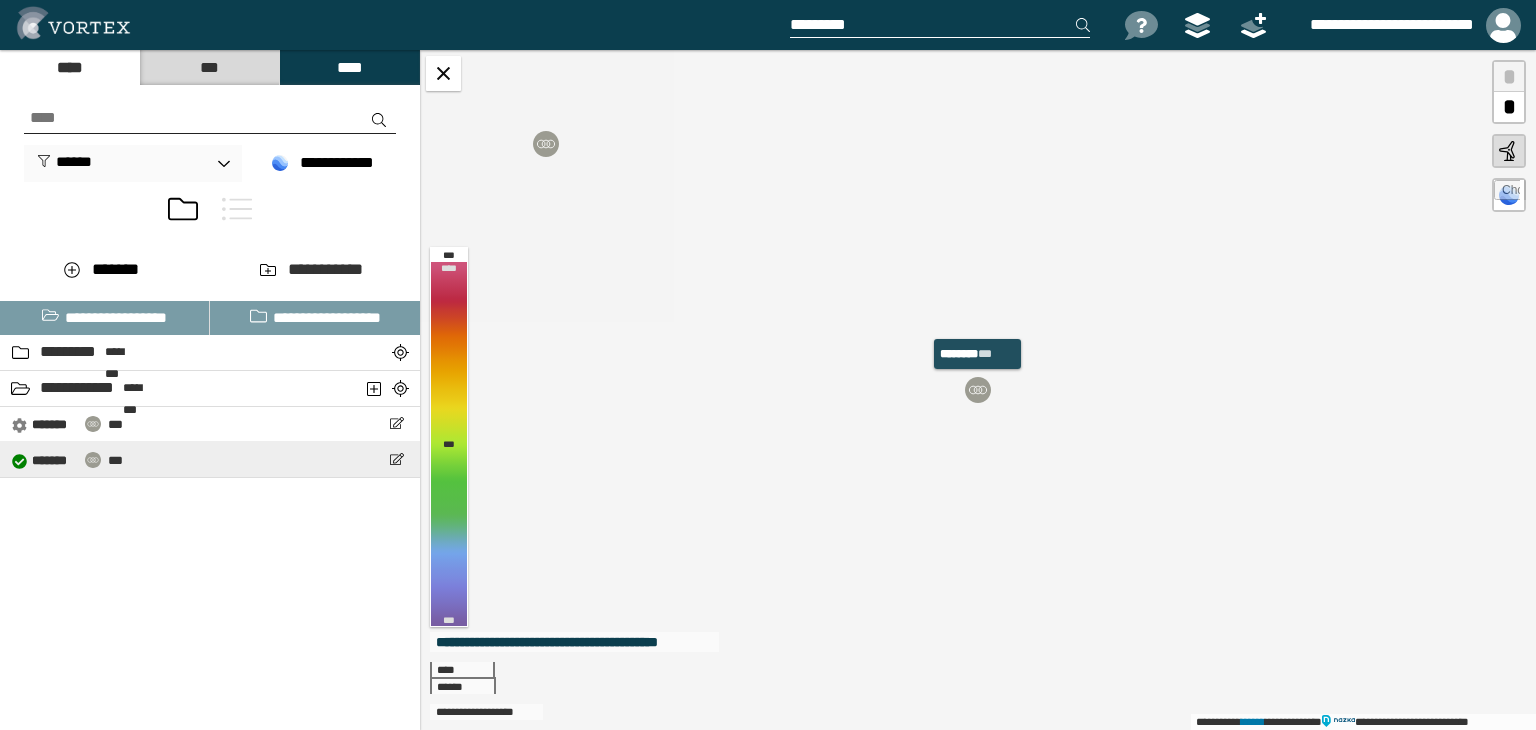 click at bounding box center (19, 461) 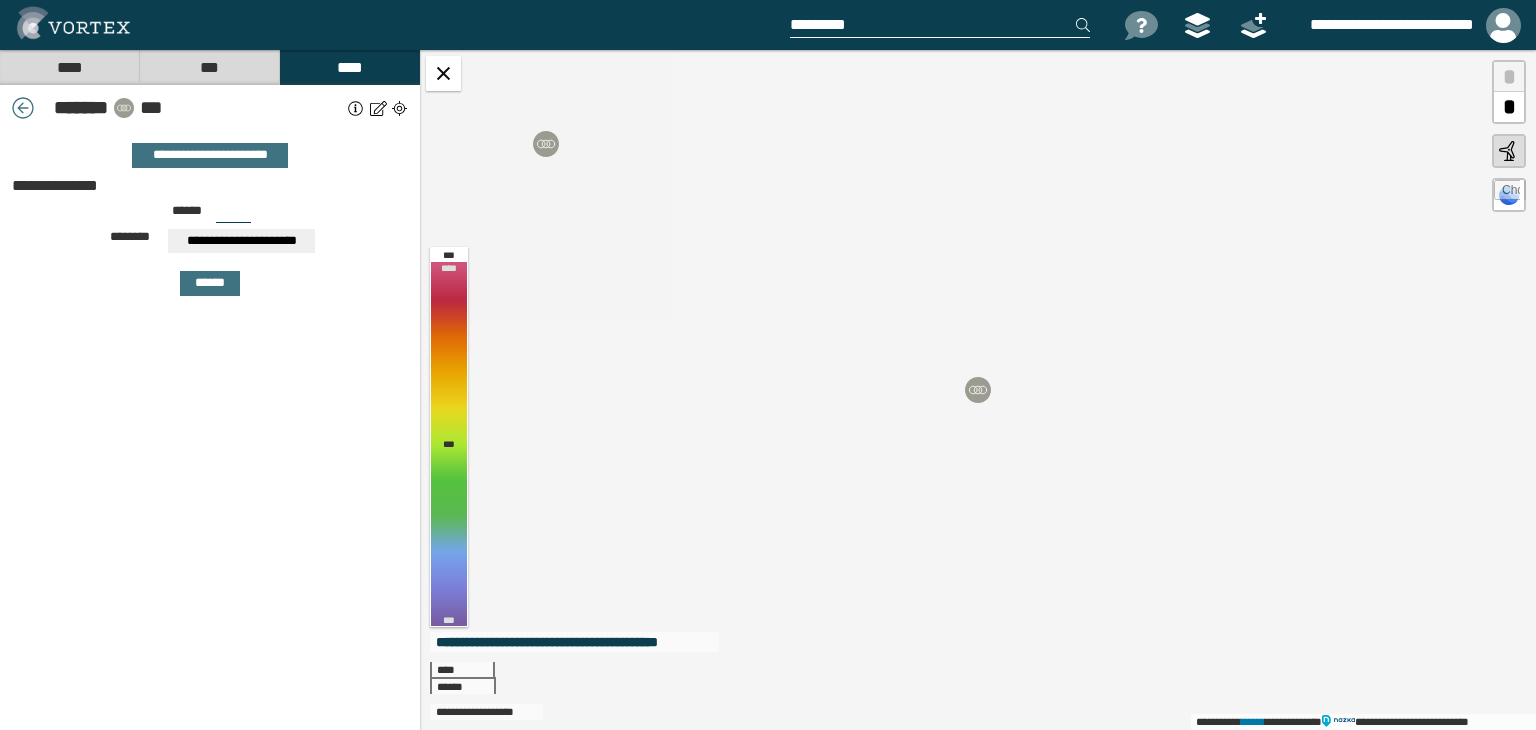click on "****" at bounding box center [69, 67] 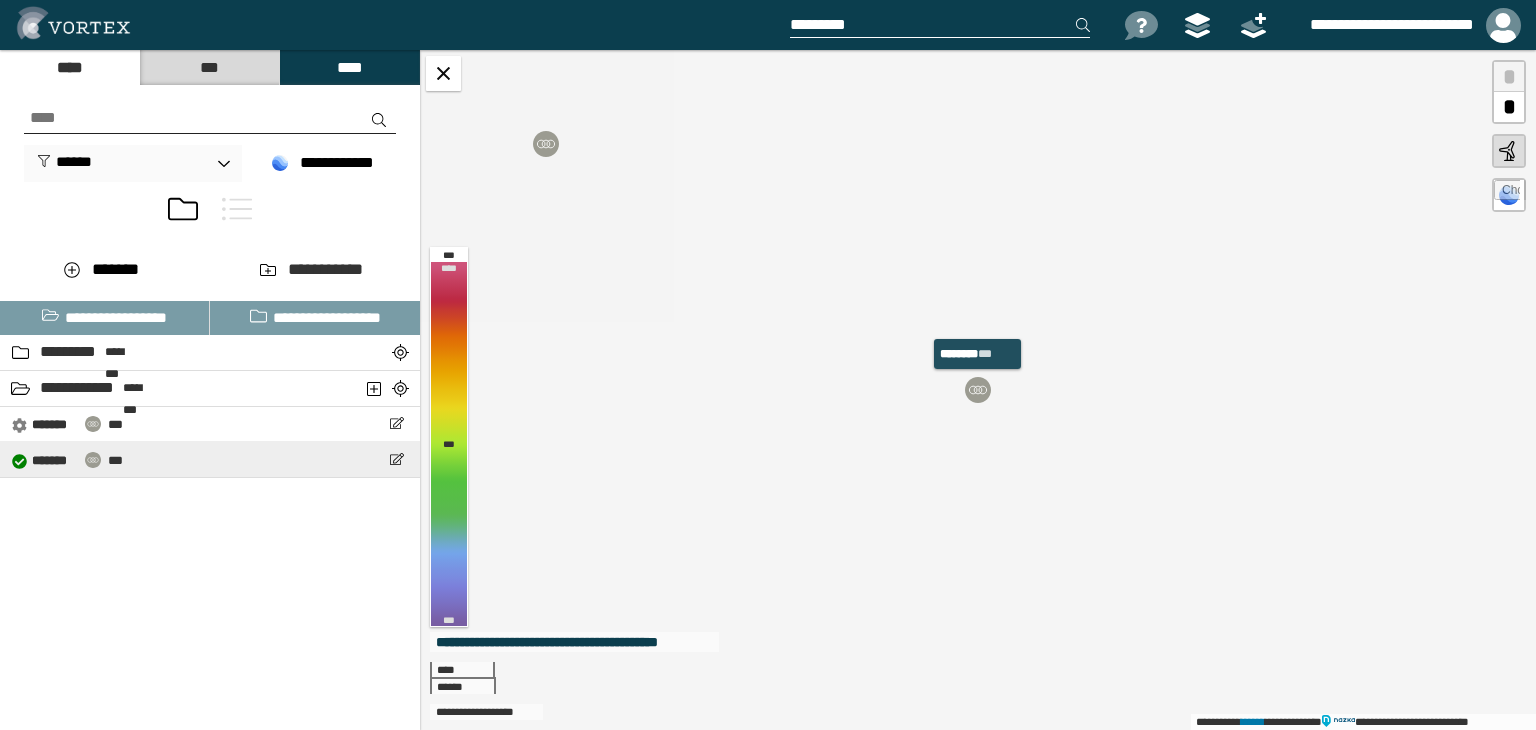 click at bounding box center (93, 460) 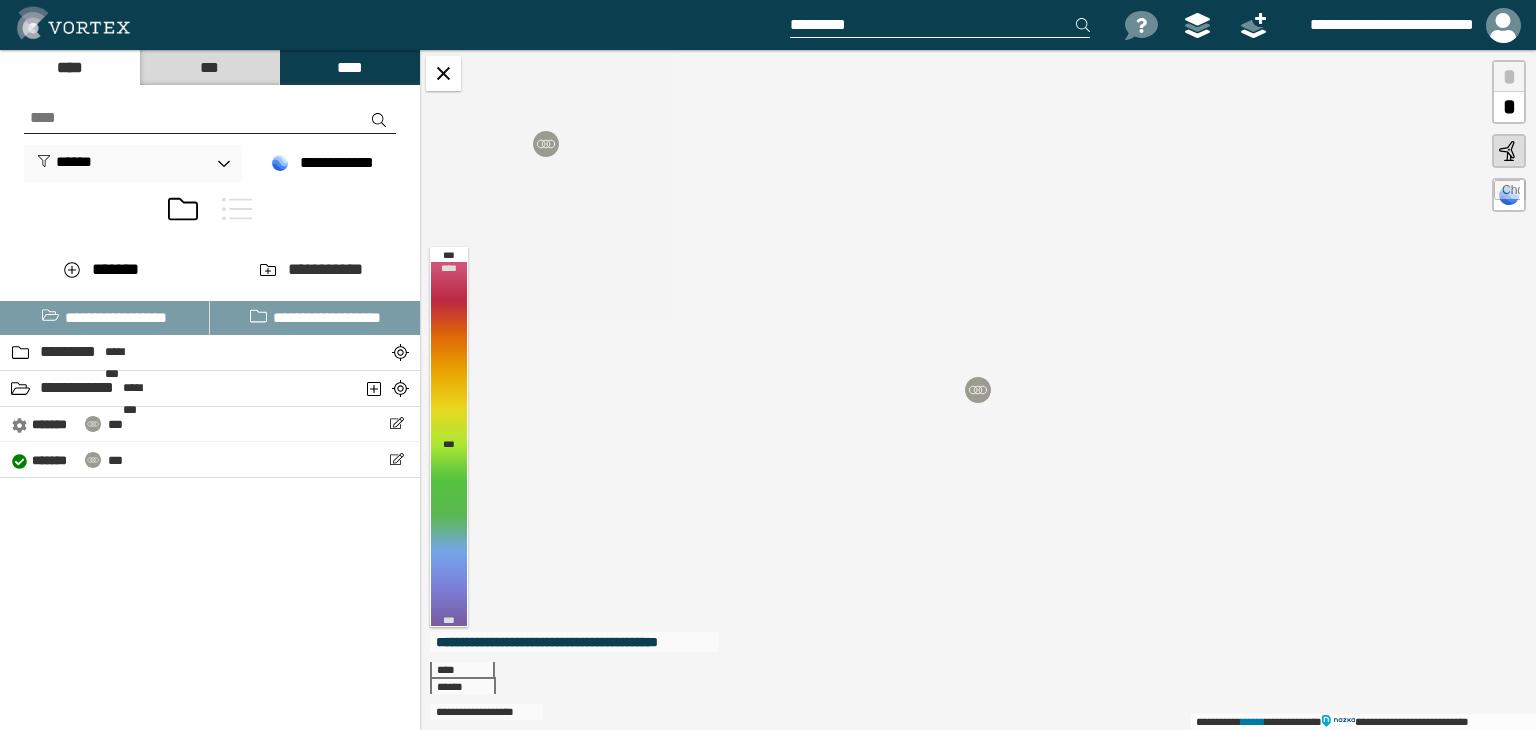 select on "**" 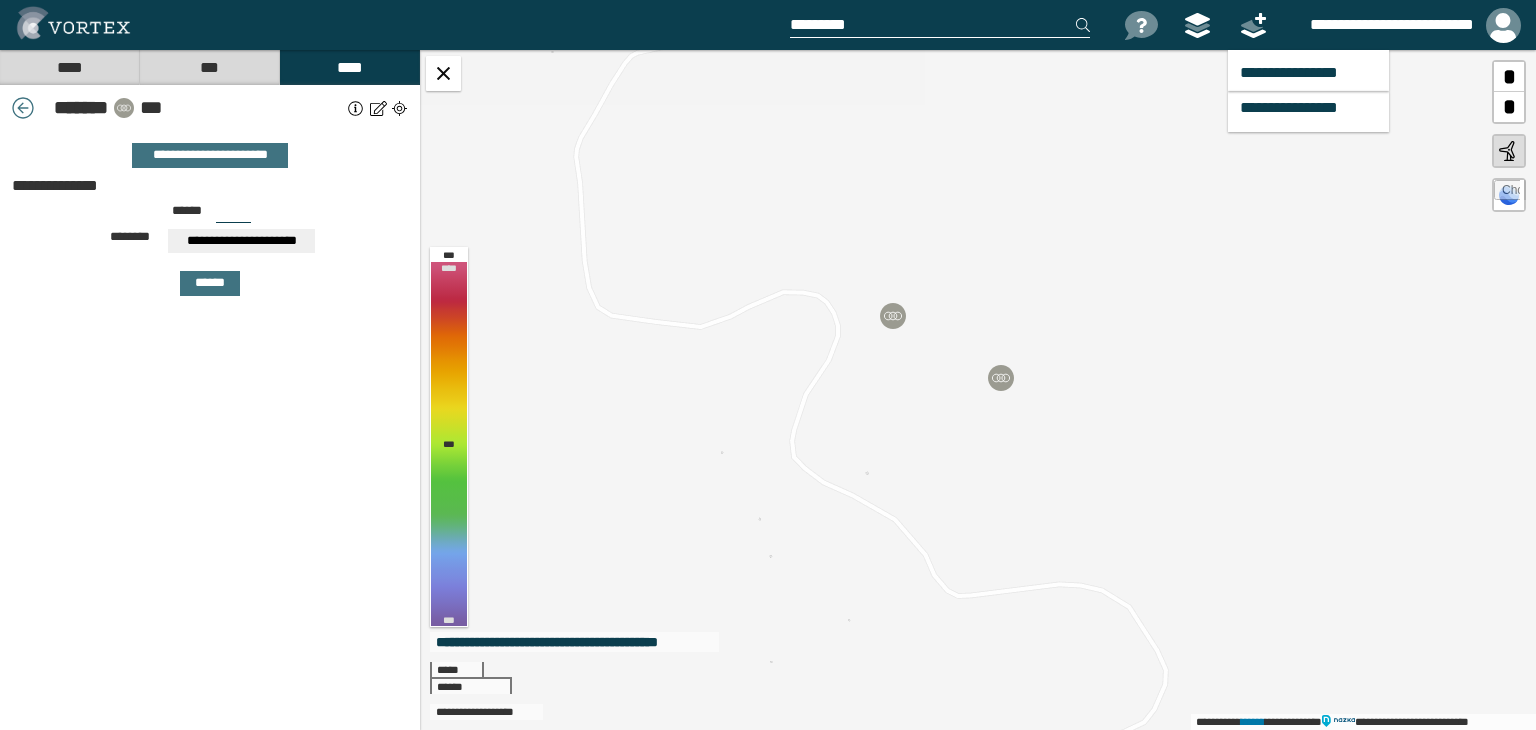 click at bounding box center (1253, 25) 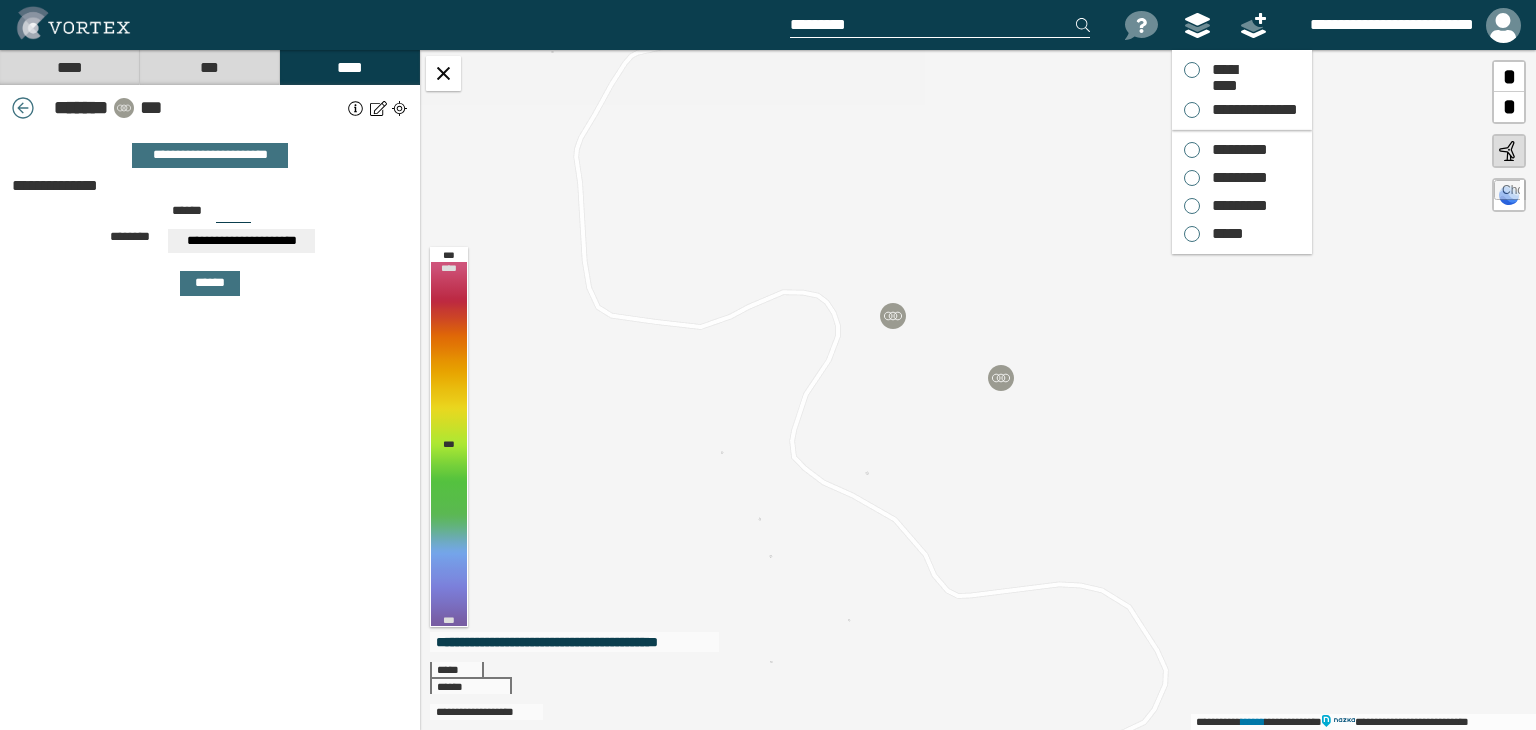 click at bounding box center (1197, 25) 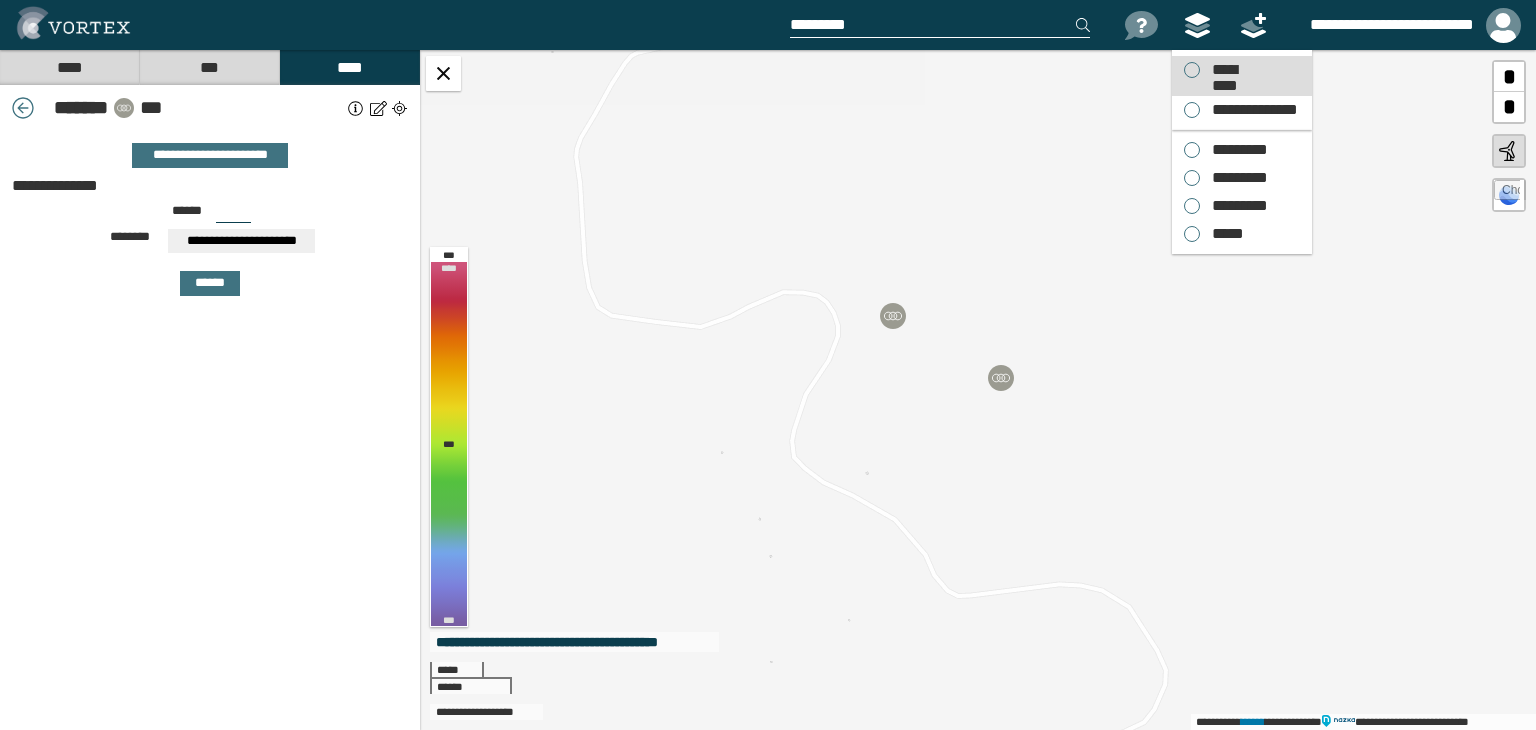 click on "*********" at bounding box center [1224, 70] 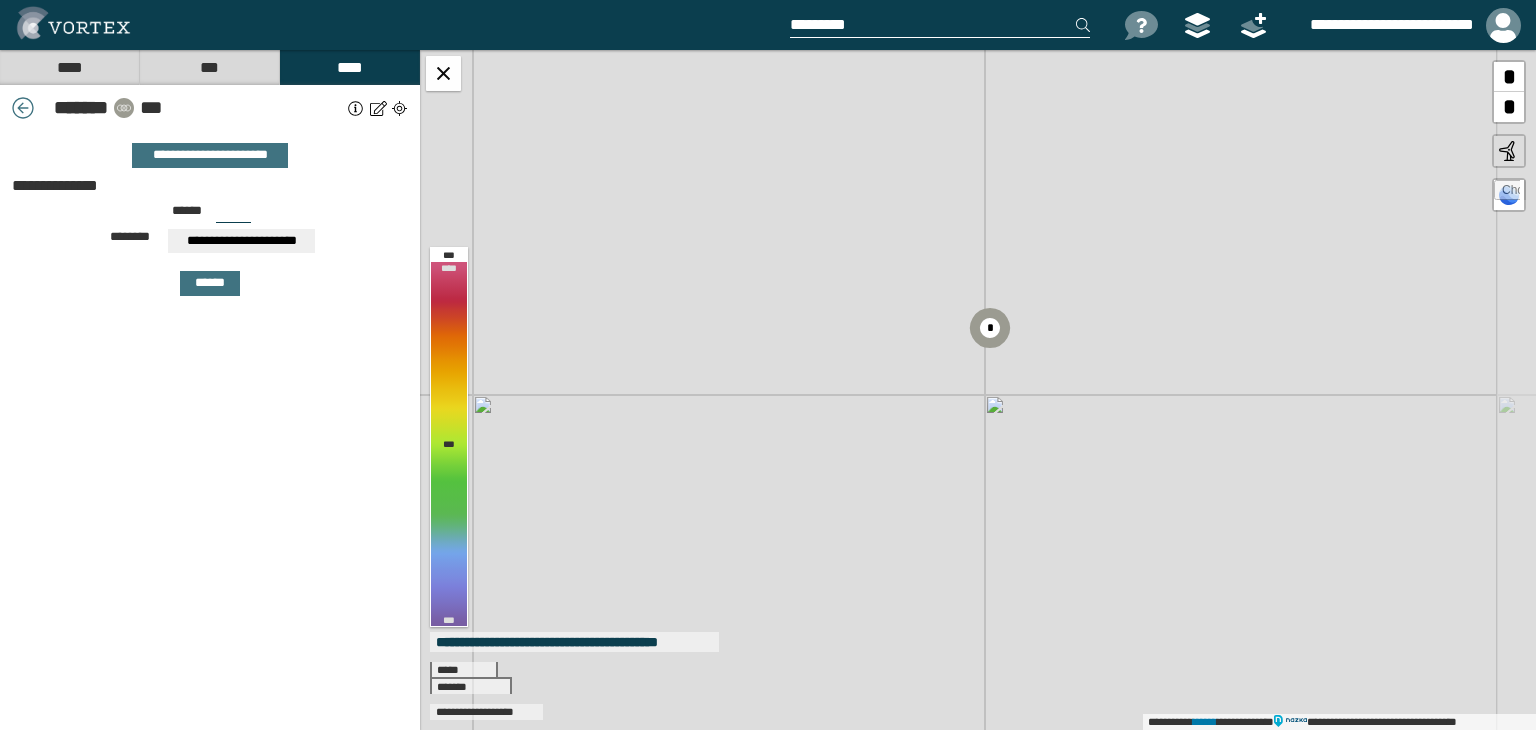 drag, startPoint x: 1080, startPoint y: 563, endPoint x: 1006, endPoint y: 518, distance: 86.608315 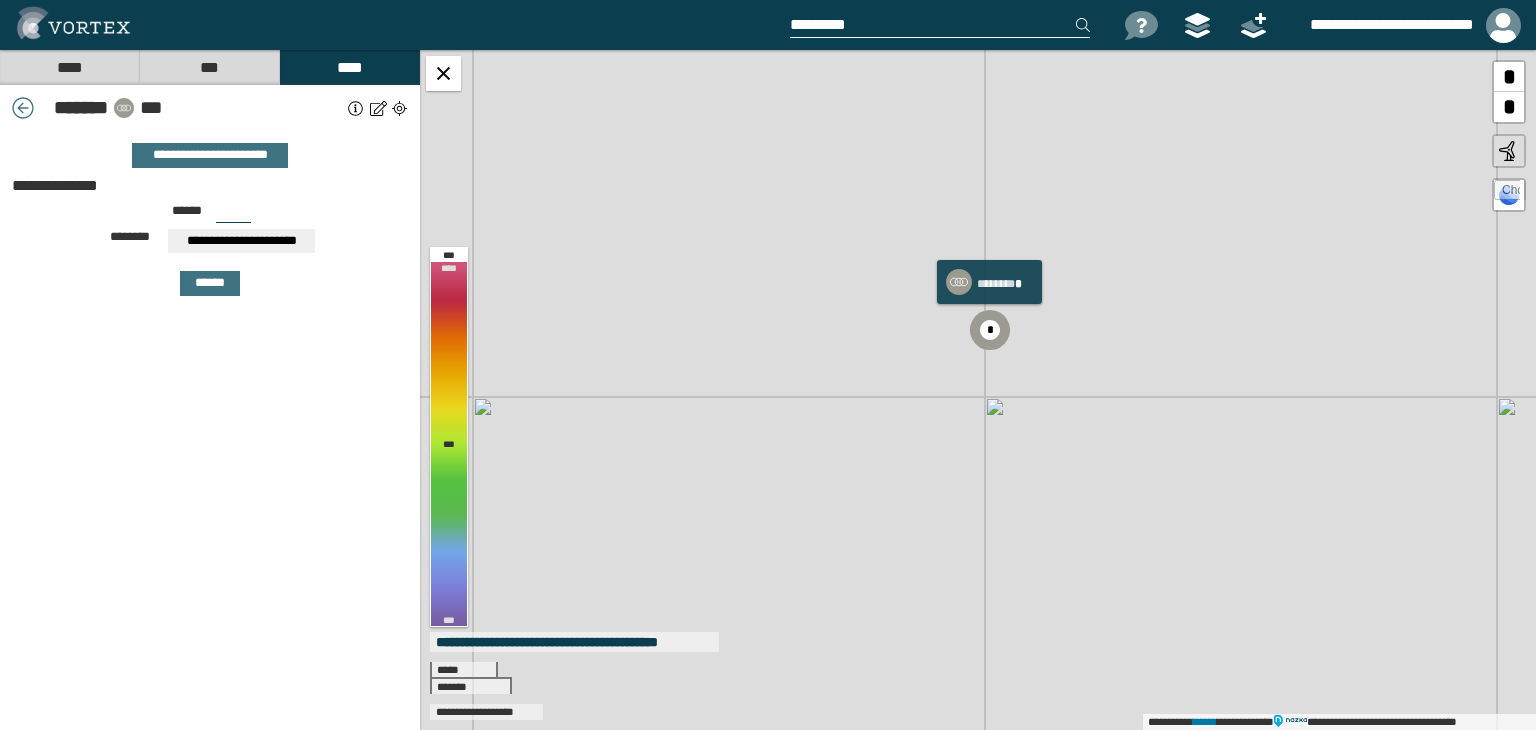click 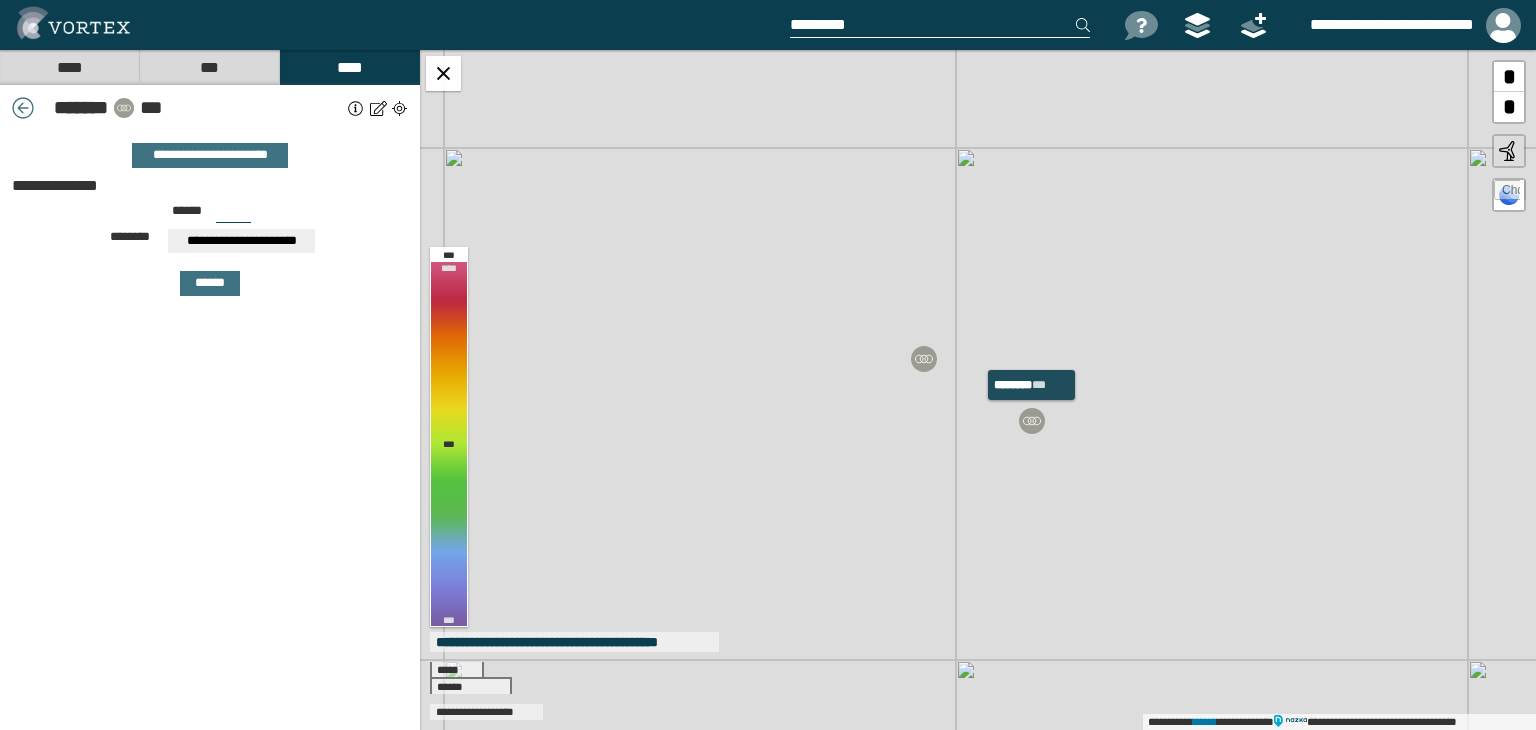 click at bounding box center [1032, 421] 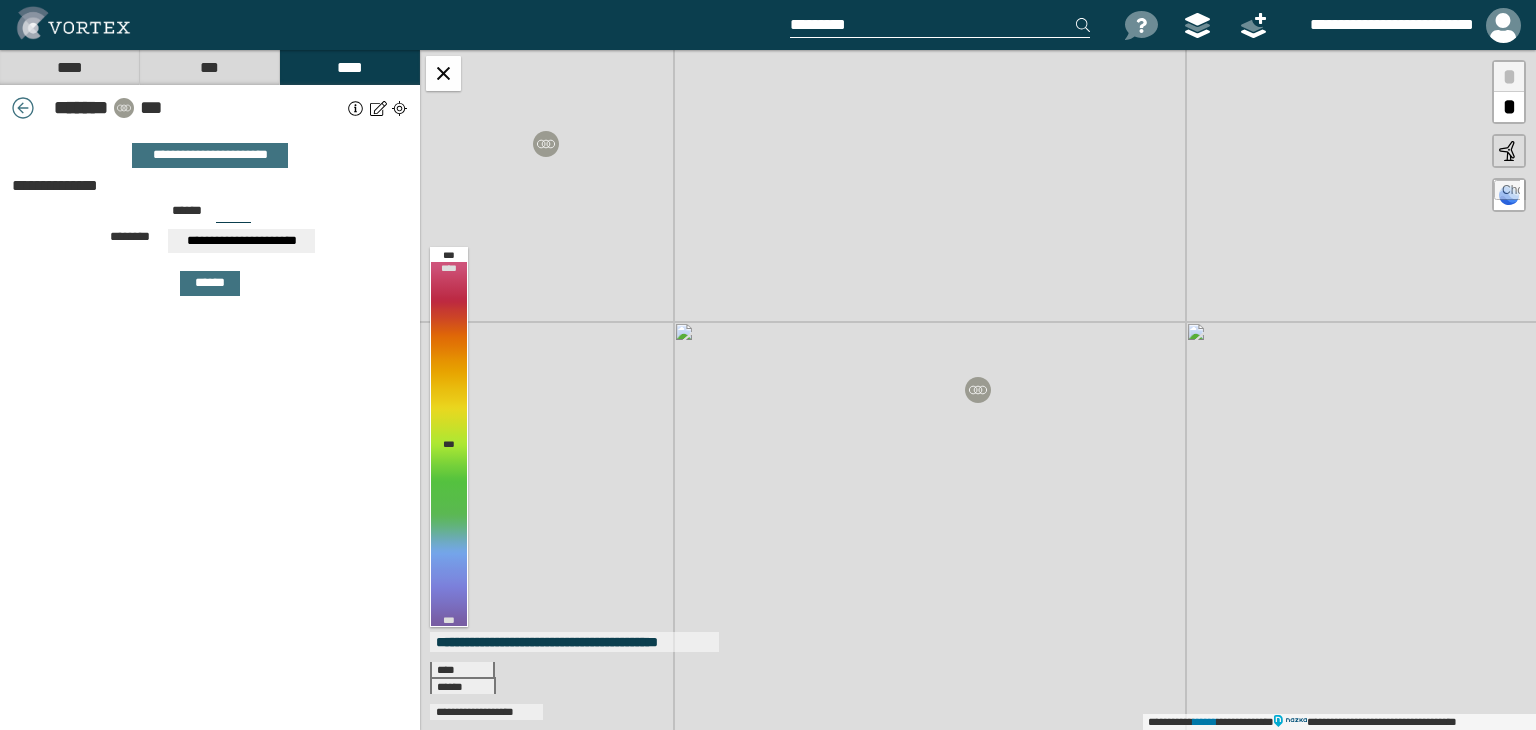 click at bounding box center (356, 108) 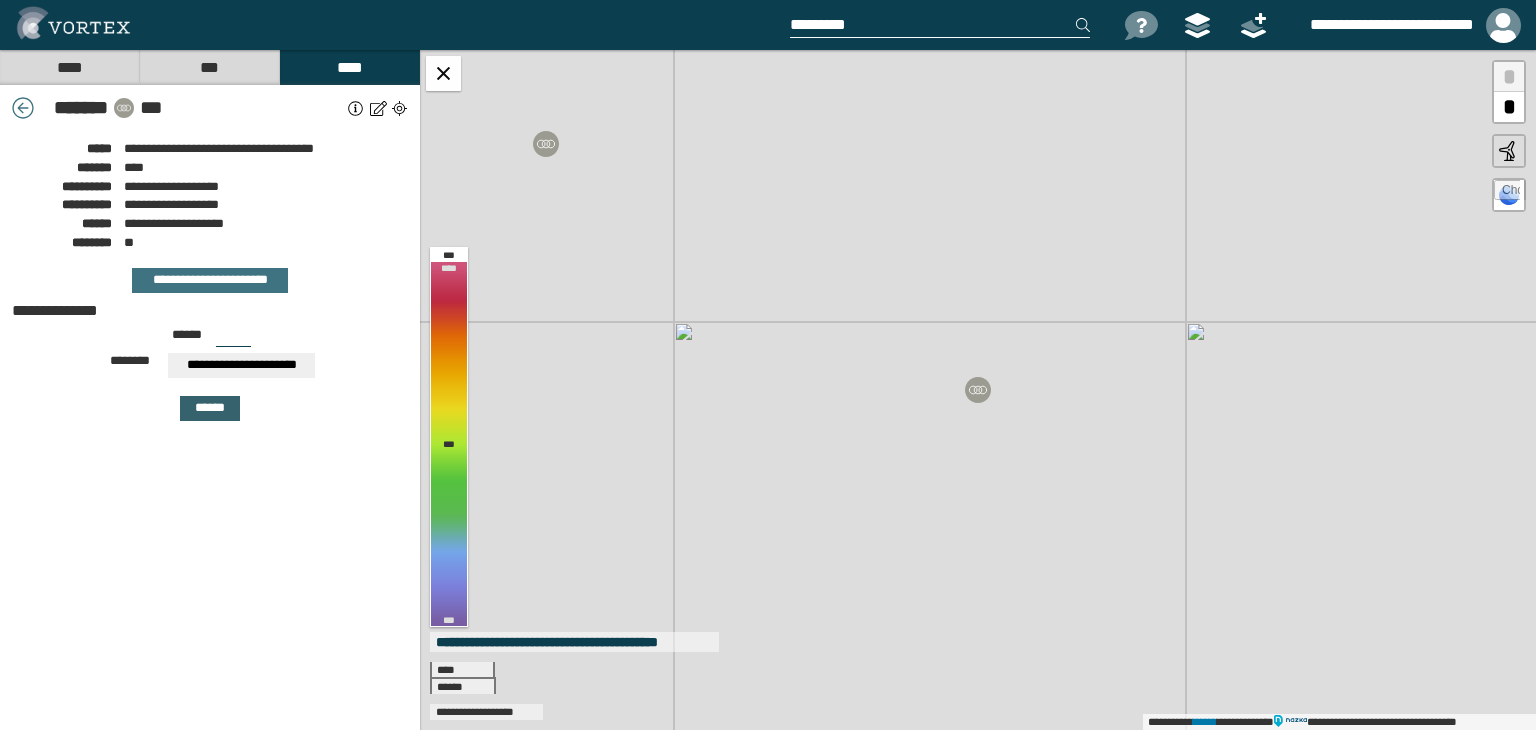 click on "******" at bounding box center (210, 408) 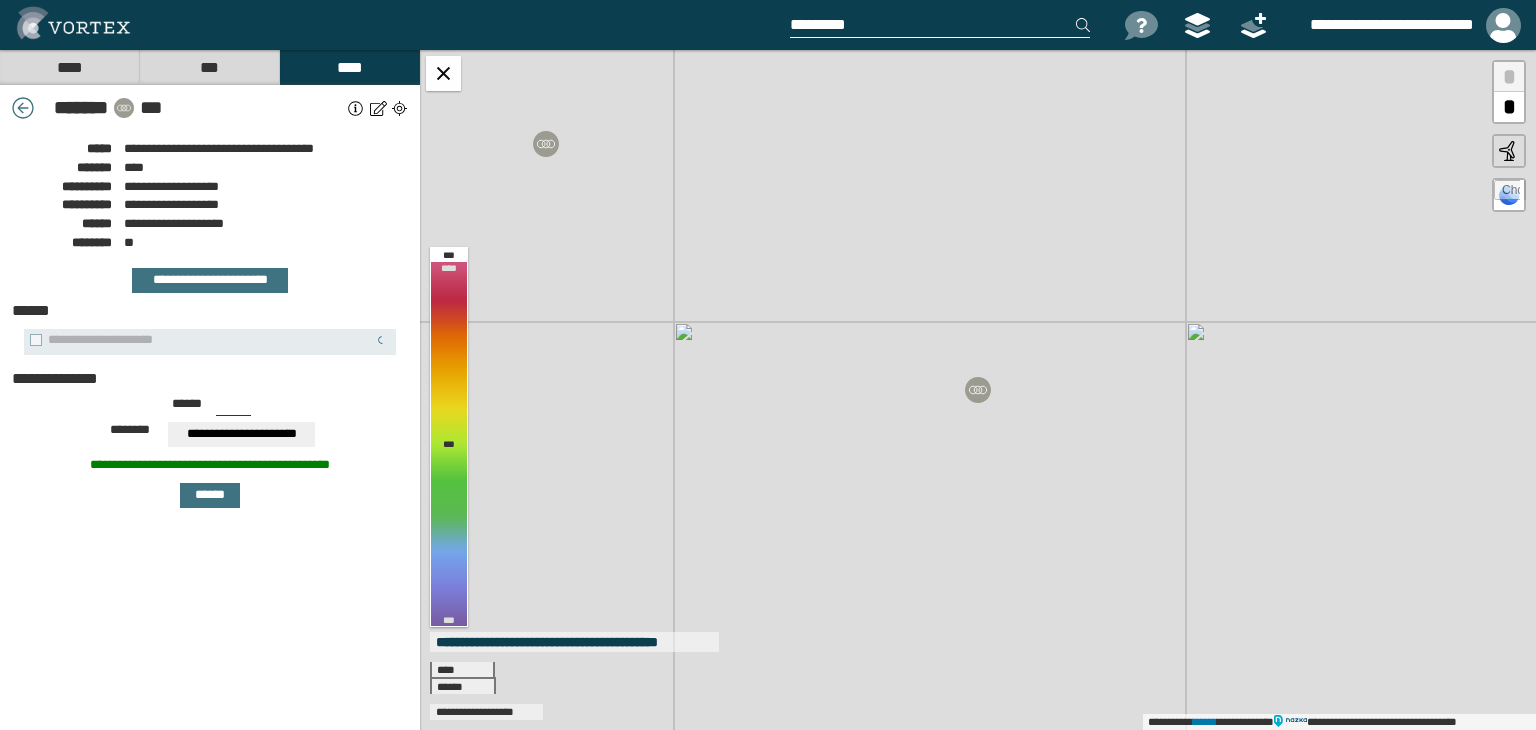 click on "***" at bounding box center (209, 67) 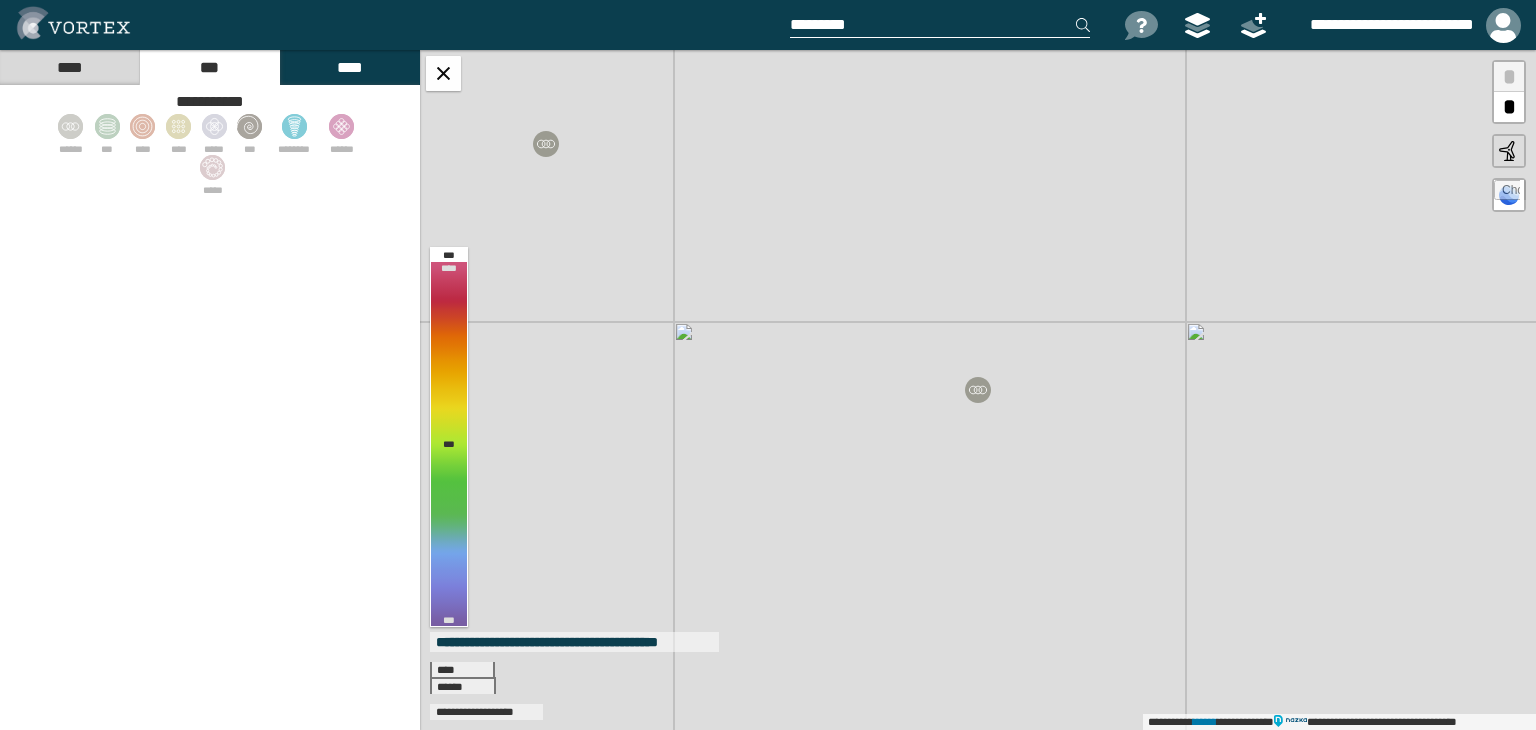 click on "****" at bounding box center [69, 67] 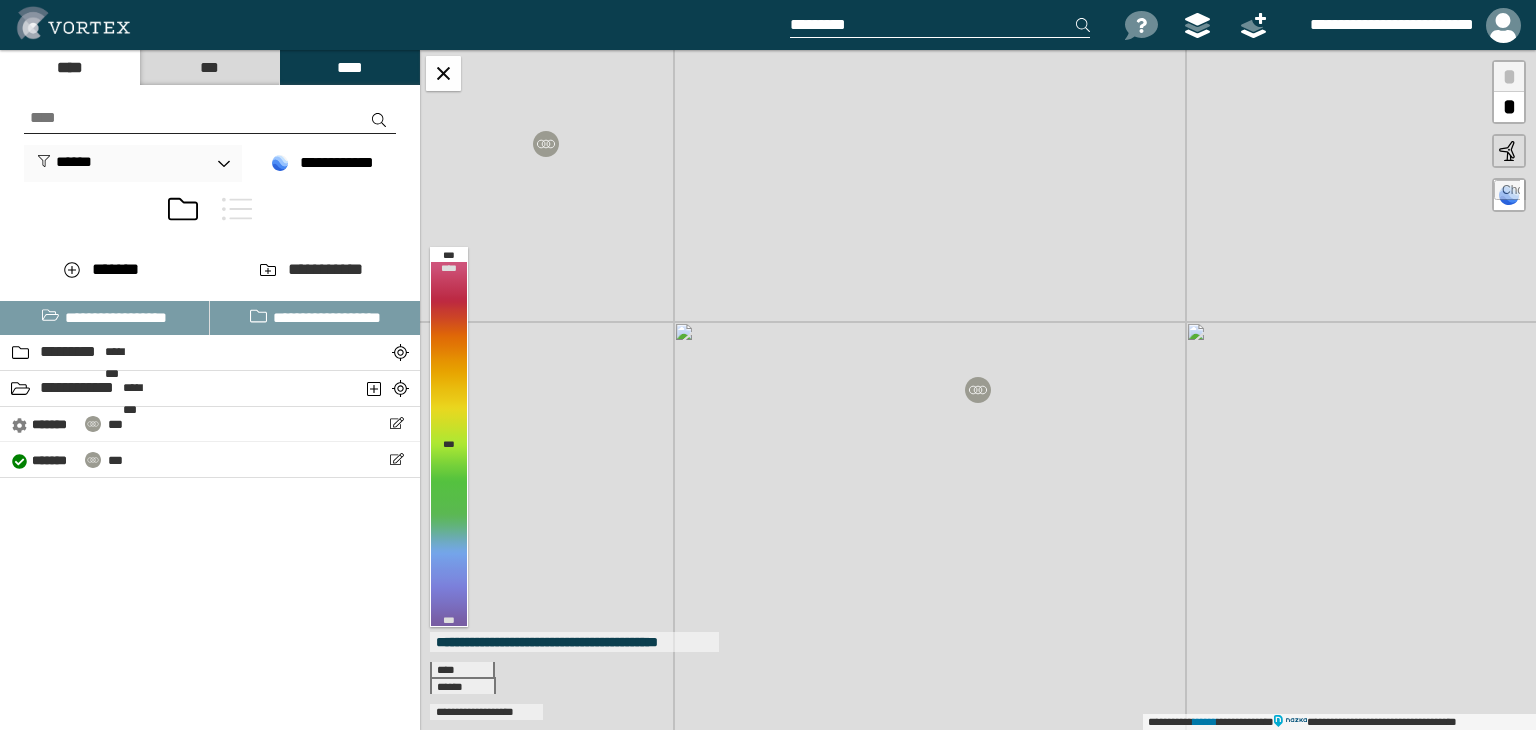 click at bounding box center [183, 209] 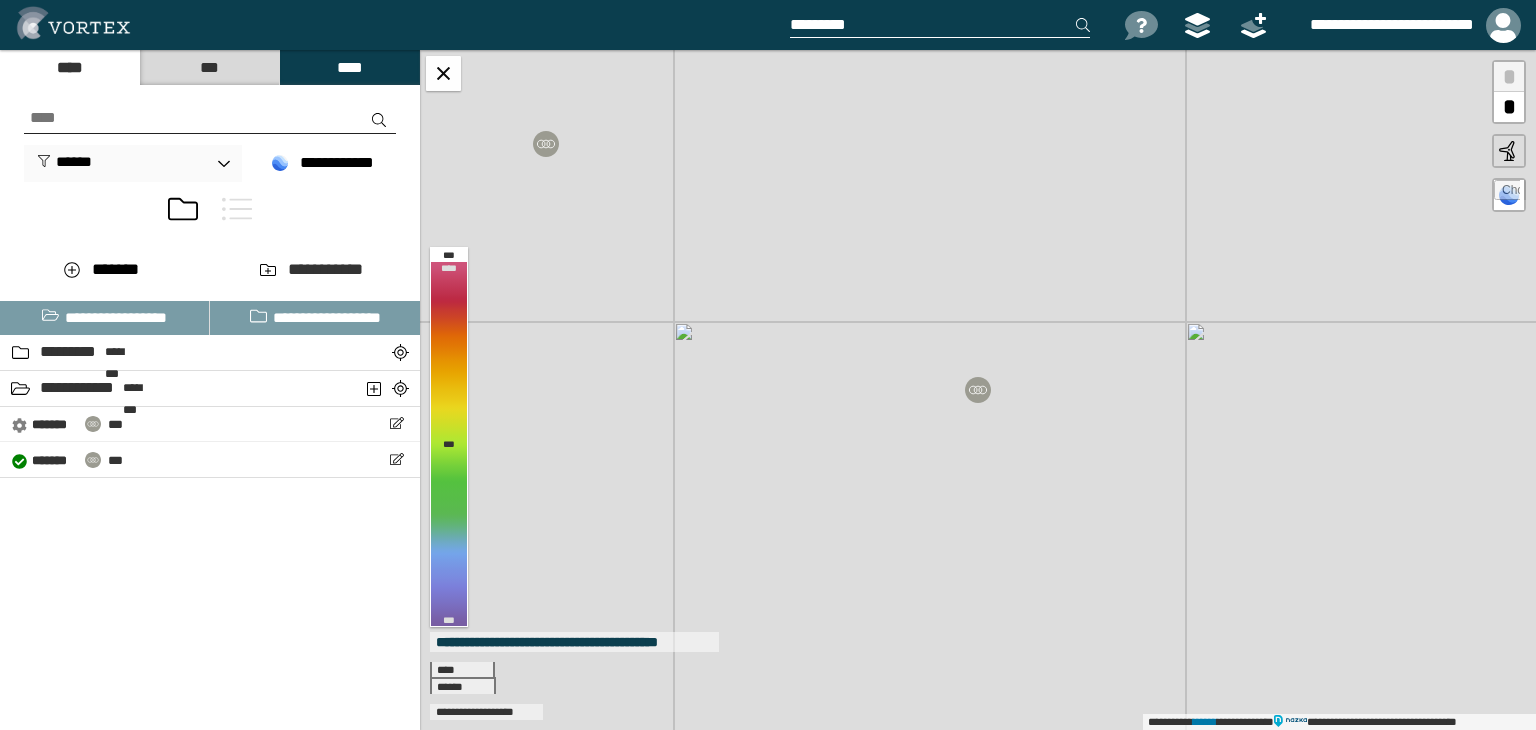 click at bounding box center (237, 209) 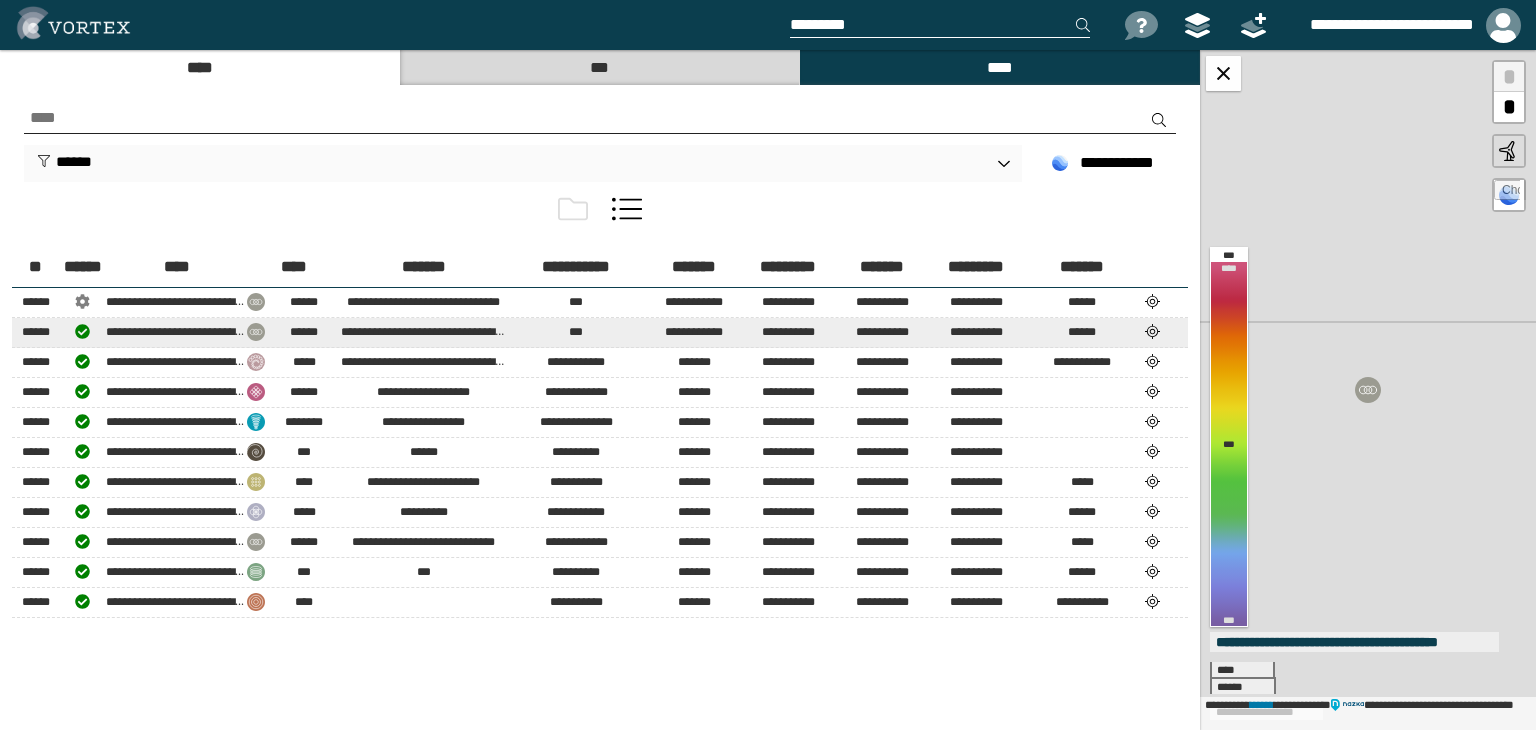 click on "**********" at bounding box center (176, 331) 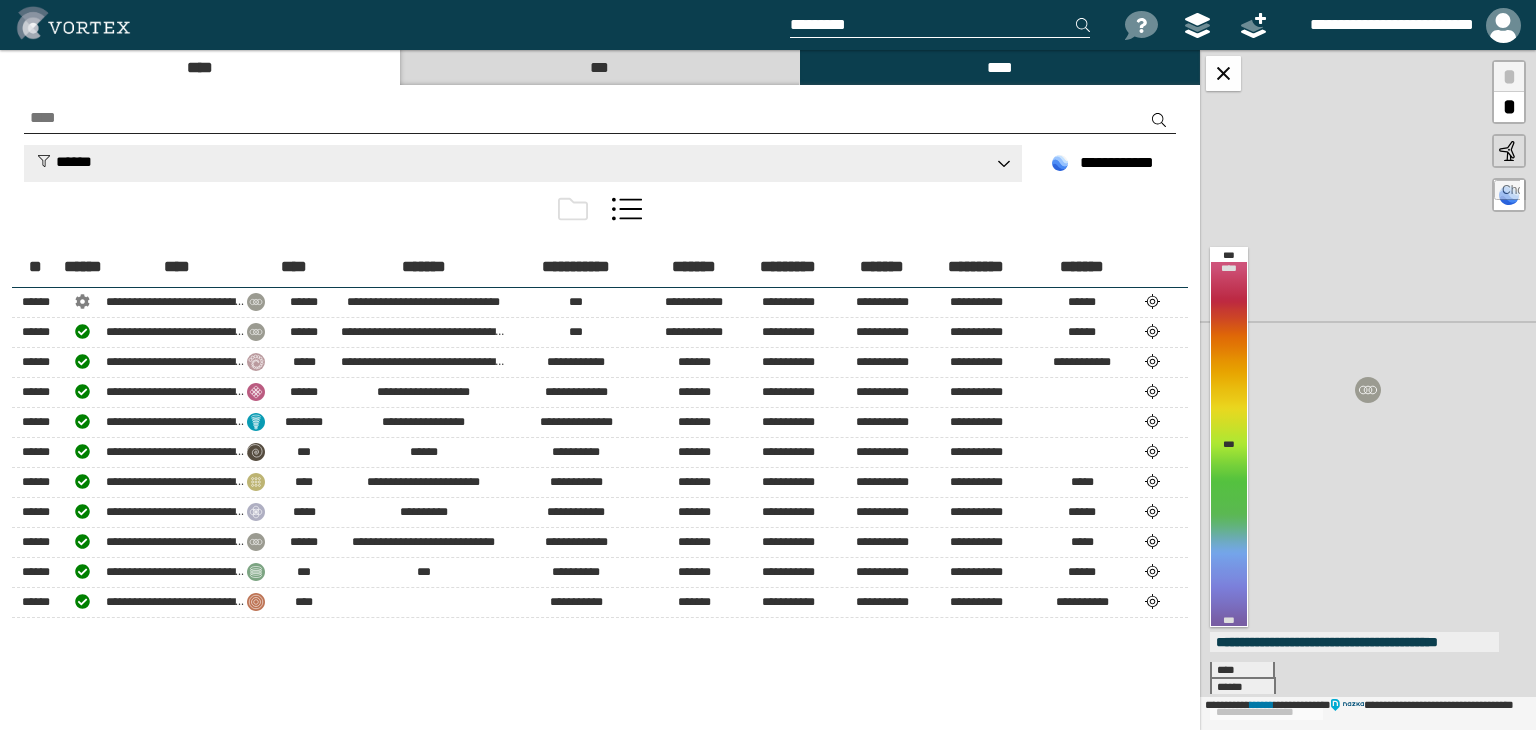 click on "******" at bounding box center [64, 161] 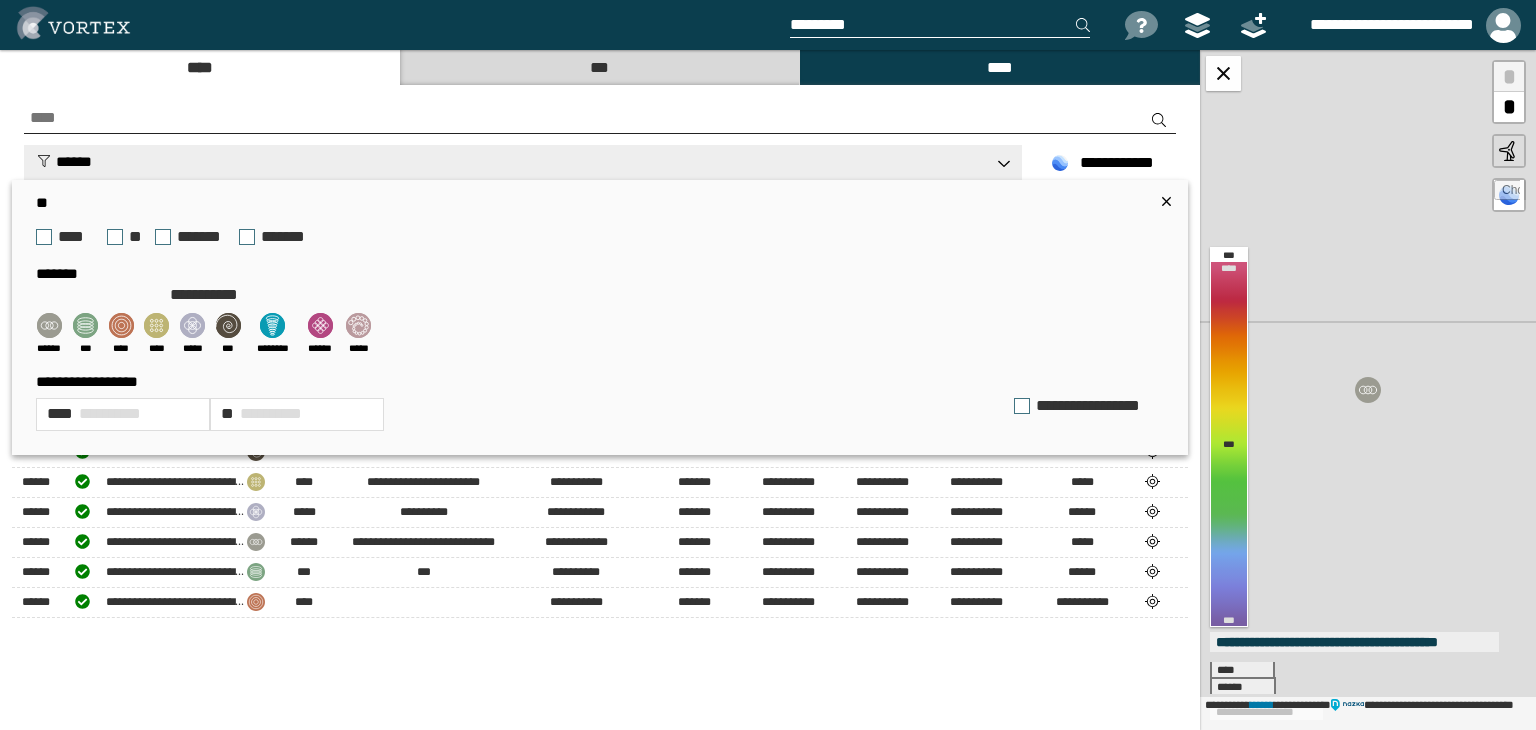 click on "******" at bounding box center [64, 161] 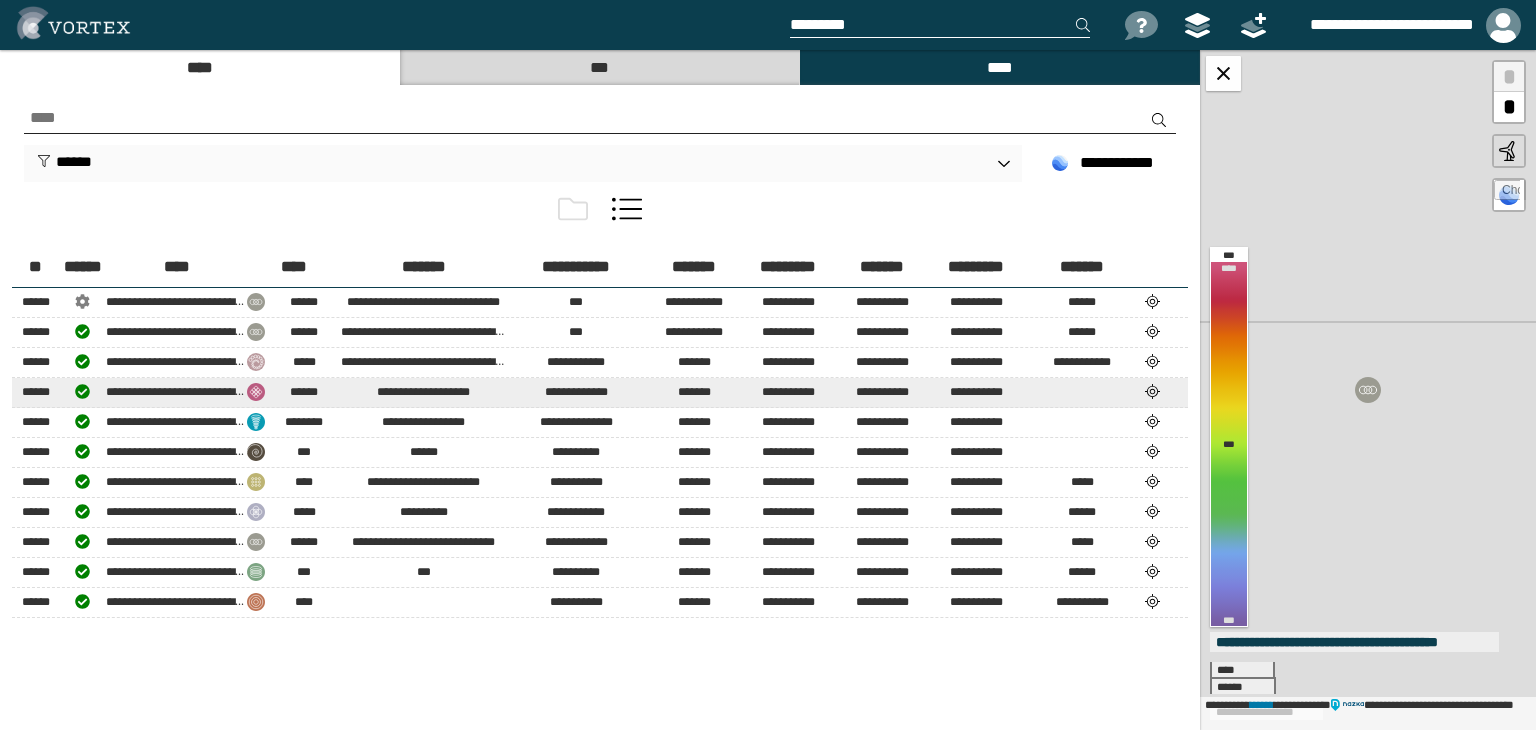 click at bounding box center [1153, 391] 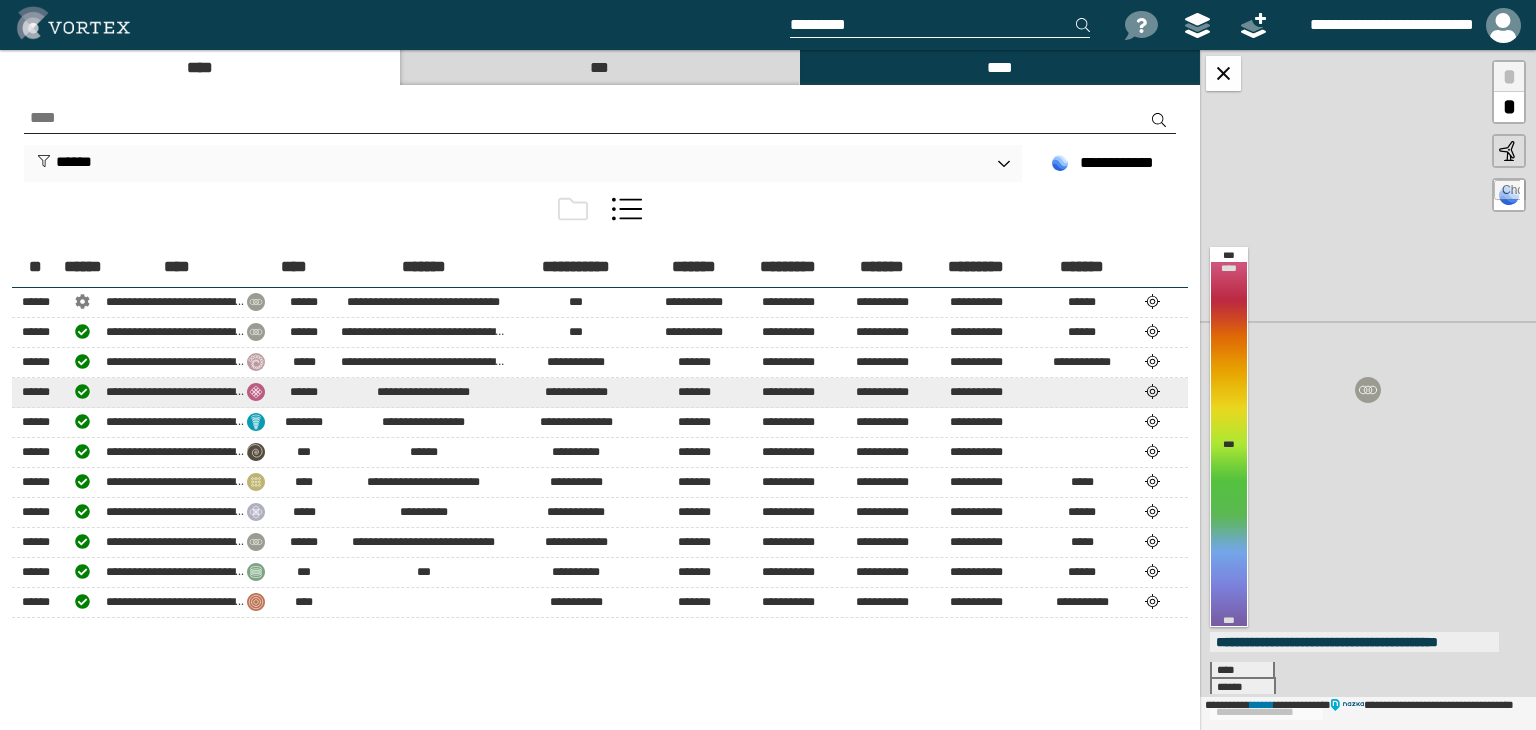 select on "**" 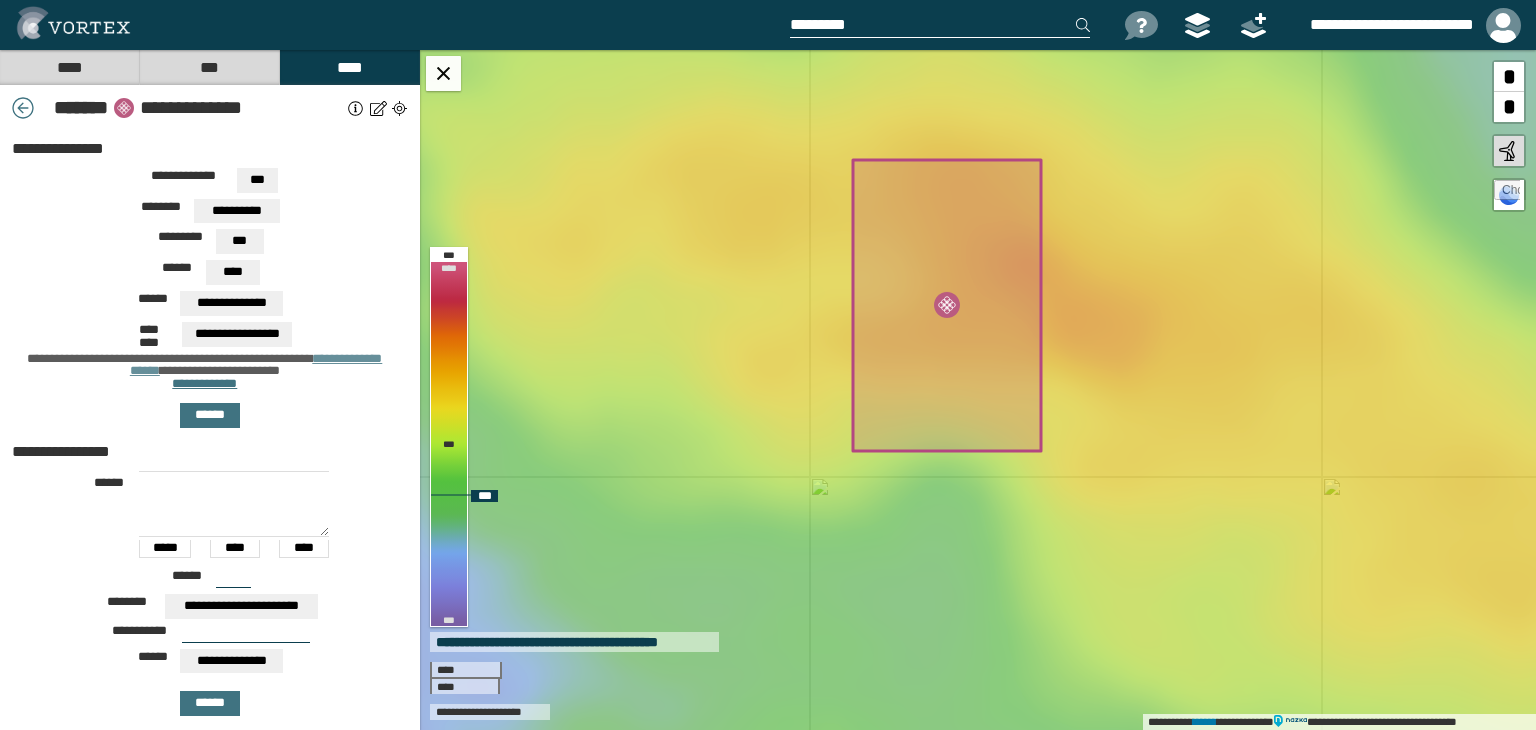 drag, startPoint x: 916, startPoint y: 646, endPoint x: 883, endPoint y: 525, distance: 125.4193 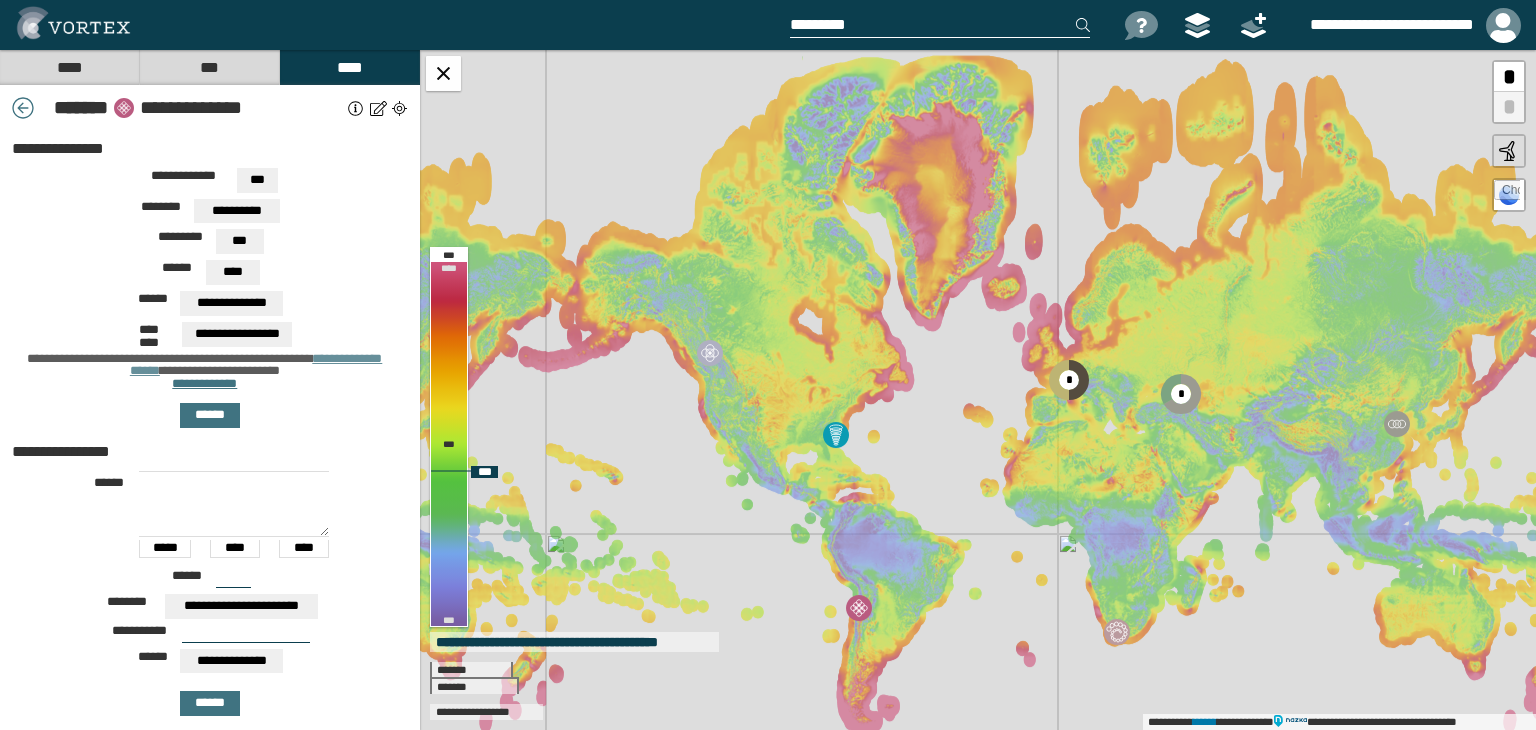 drag, startPoint x: 1268, startPoint y: 348, endPoint x: 982, endPoint y: 503, distance: 325.3014 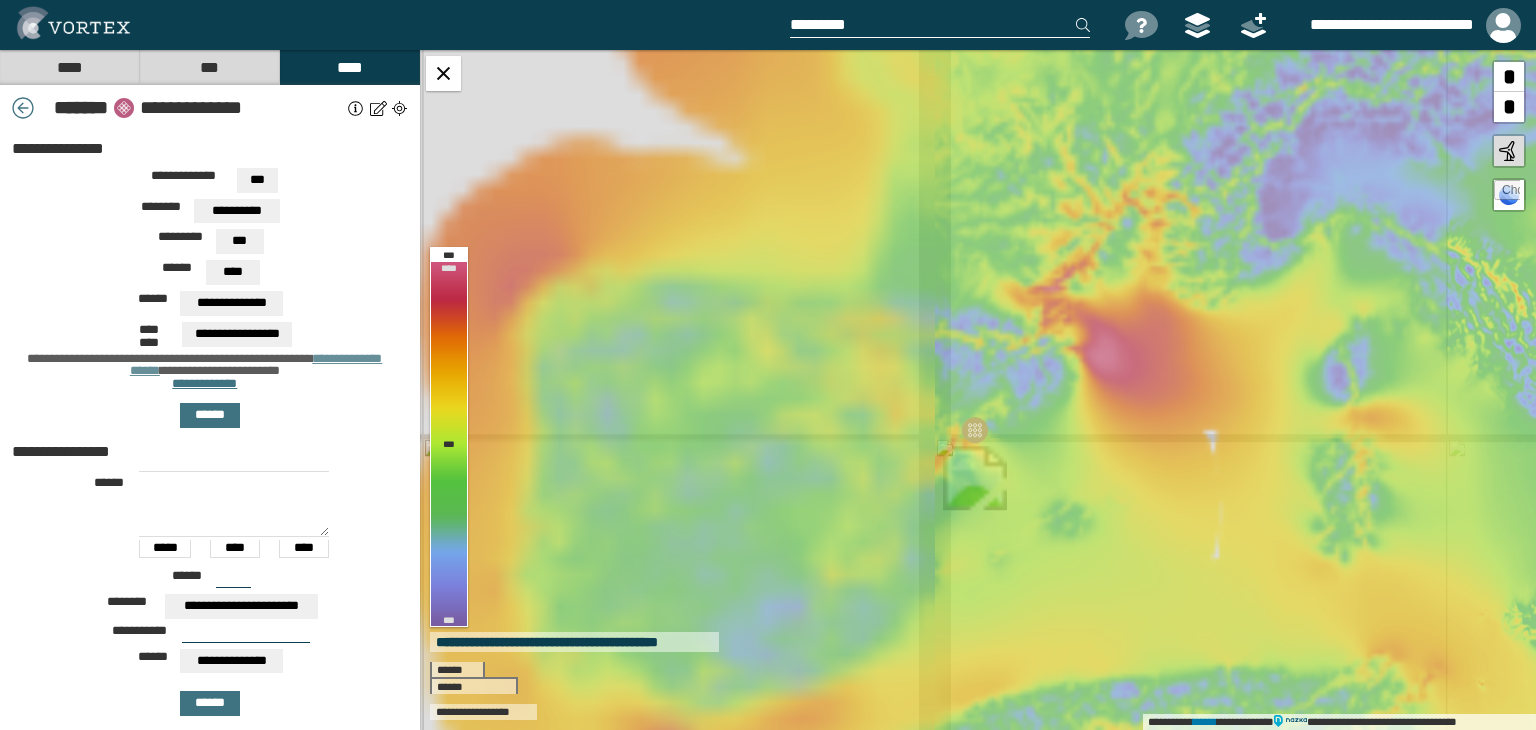 drag, startPoint x: 1024, startPoint y: 307, endPoint x: 944, endPoint y: 614, distance: 317.25226 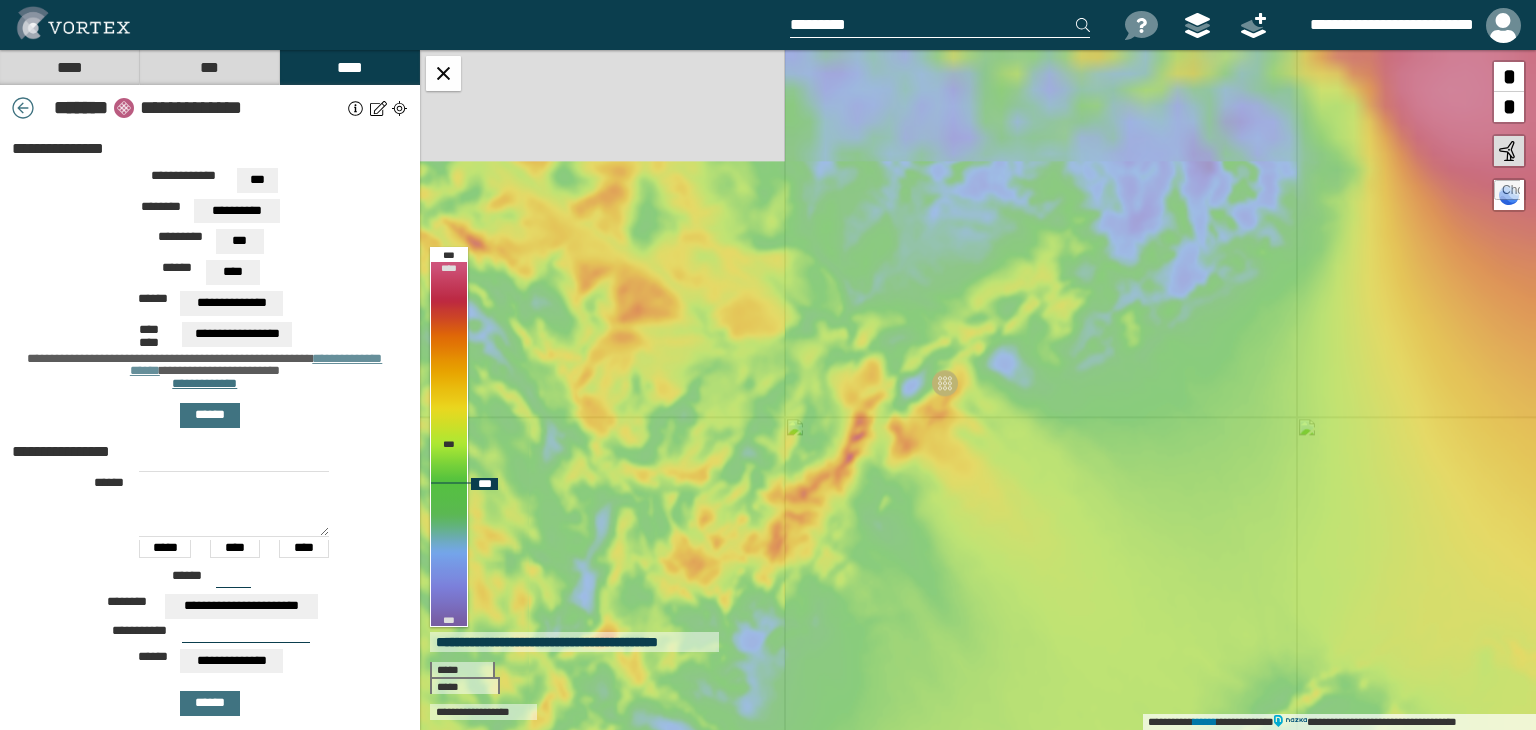 drag, startPoint x: 842, startPoint y: 447, endPoint x: 824, endPoint y: 577, distance: 131.24023 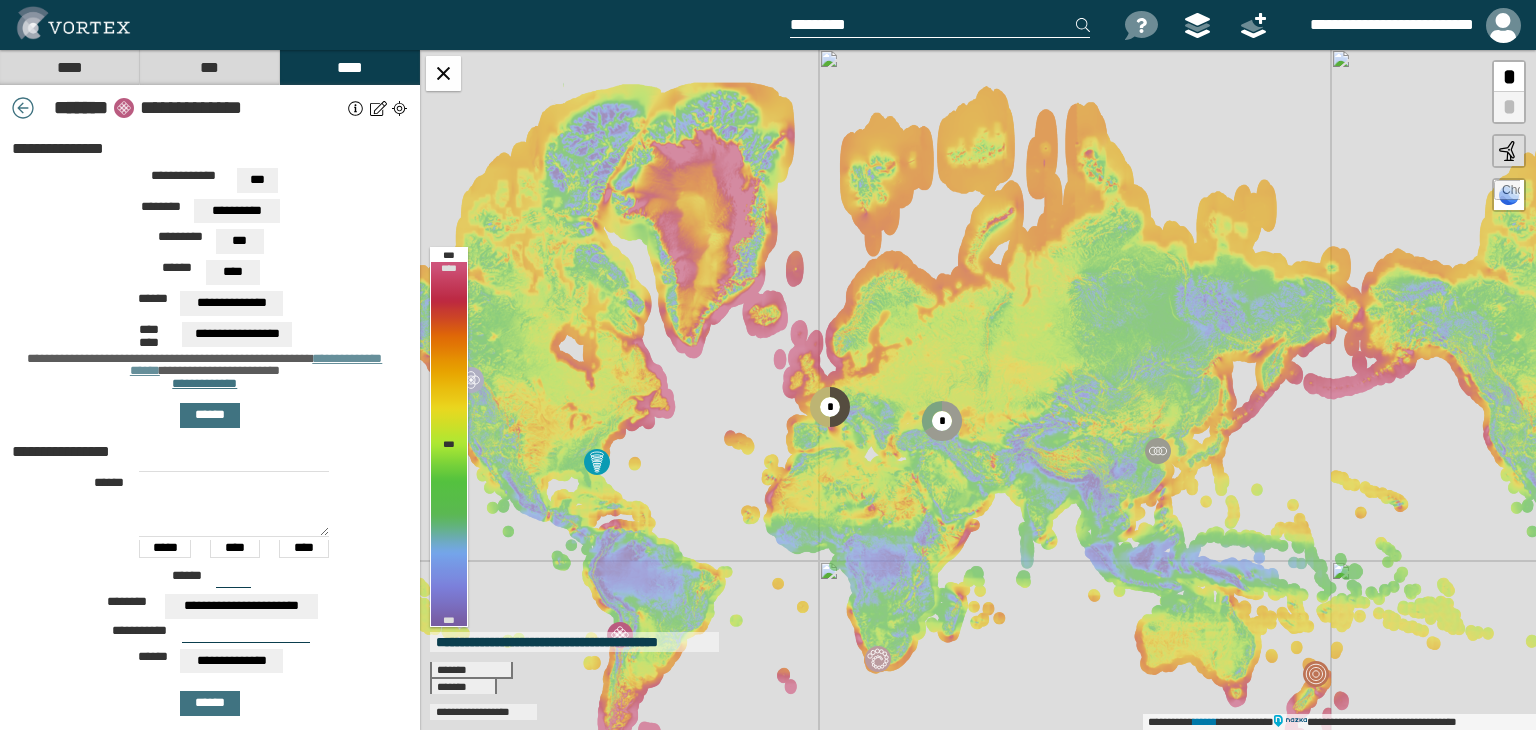 click at bounding box center [940, 25] 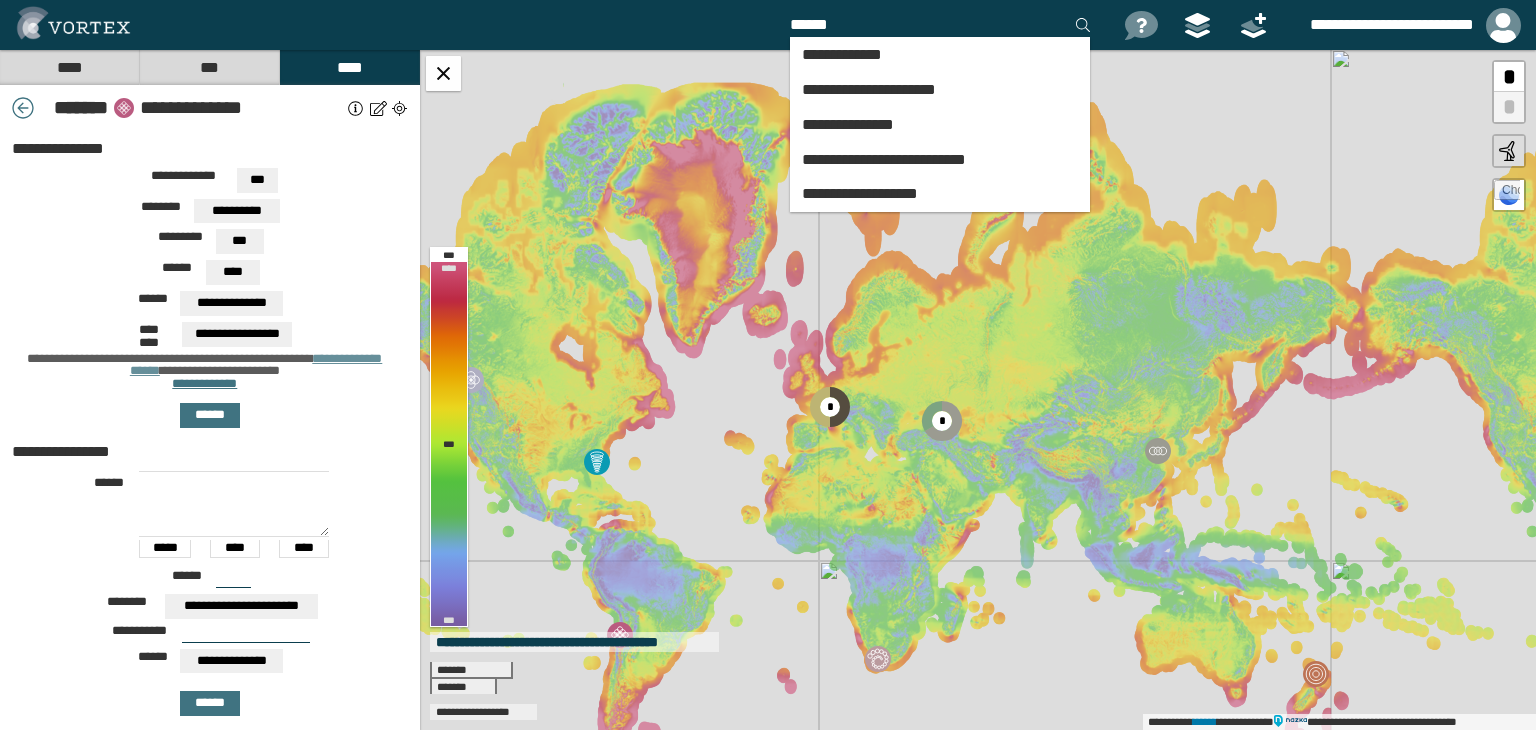 type on "******" 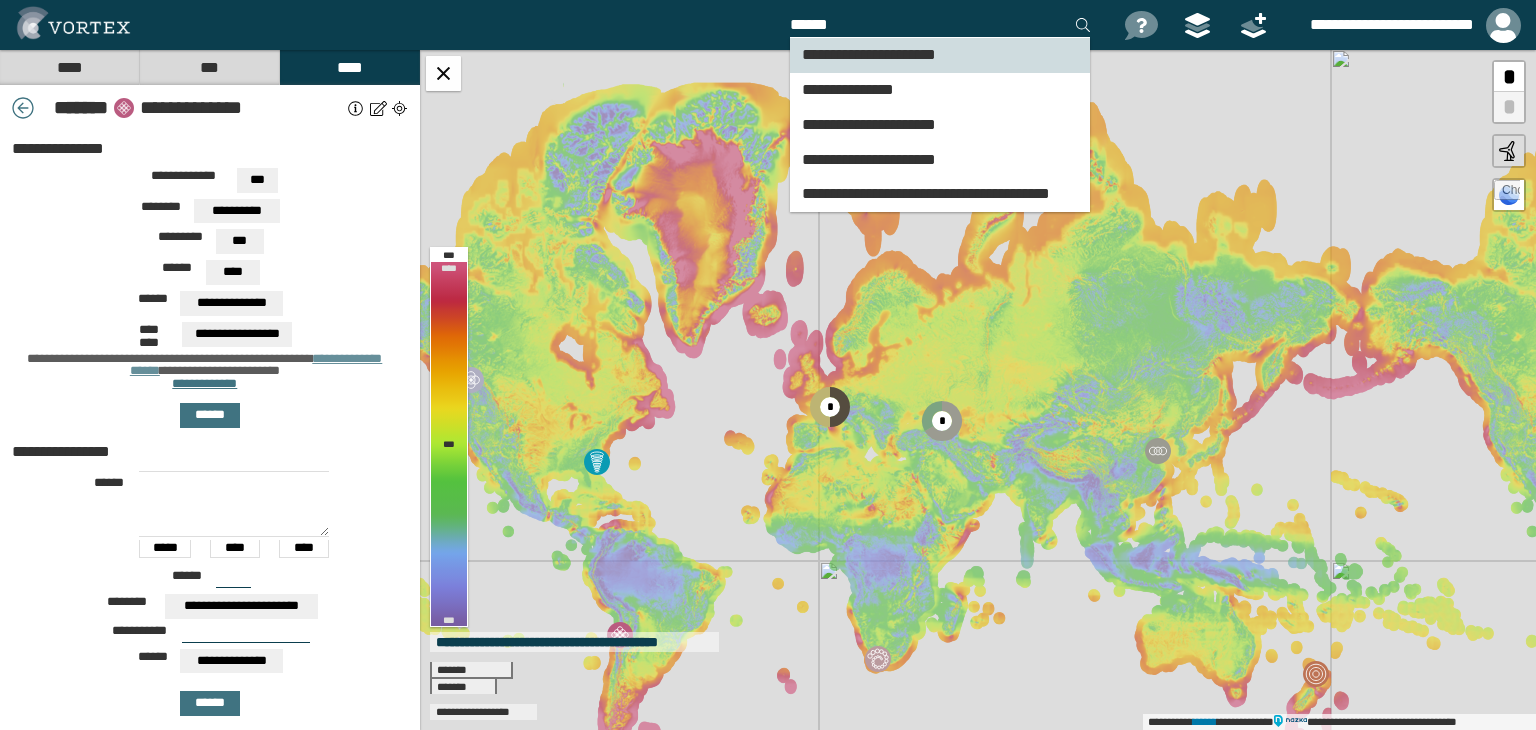 click on "**********" at bounding box center [869, 54] 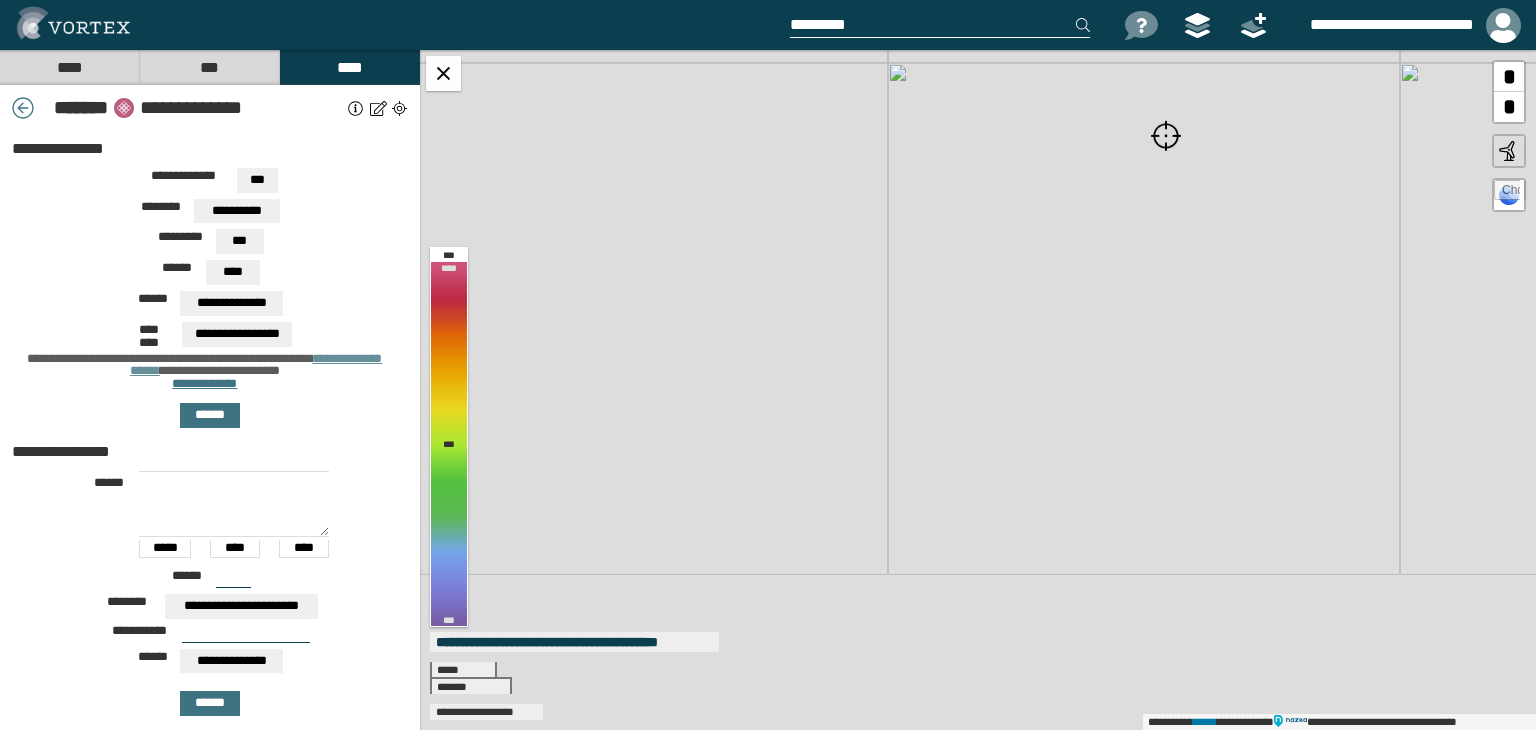drag, startPoint x: 833, startPoint y: 344, endPoint x: 1196, endPoint y: 63, distance: 459.05338 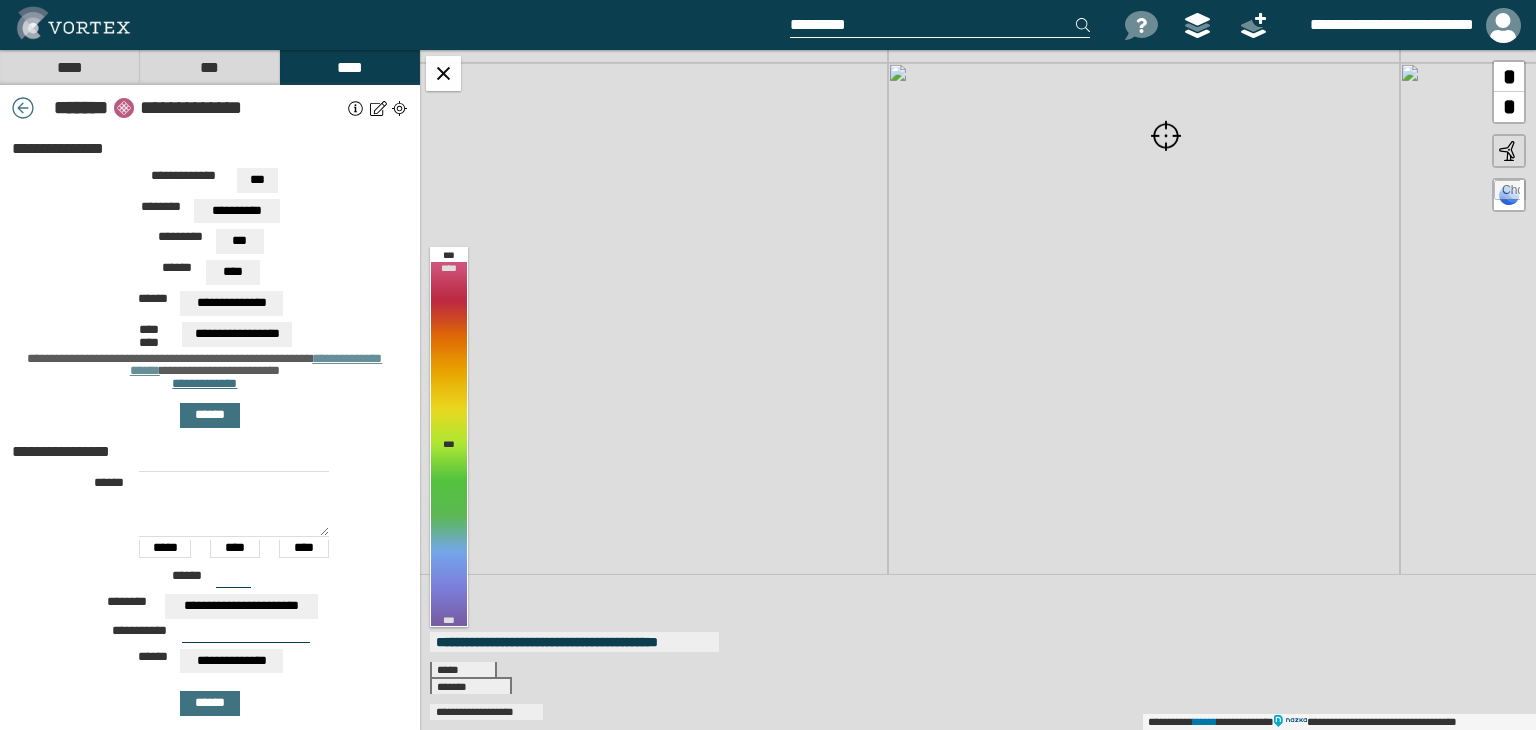 click on "**********" at bounding box center [978, 390] 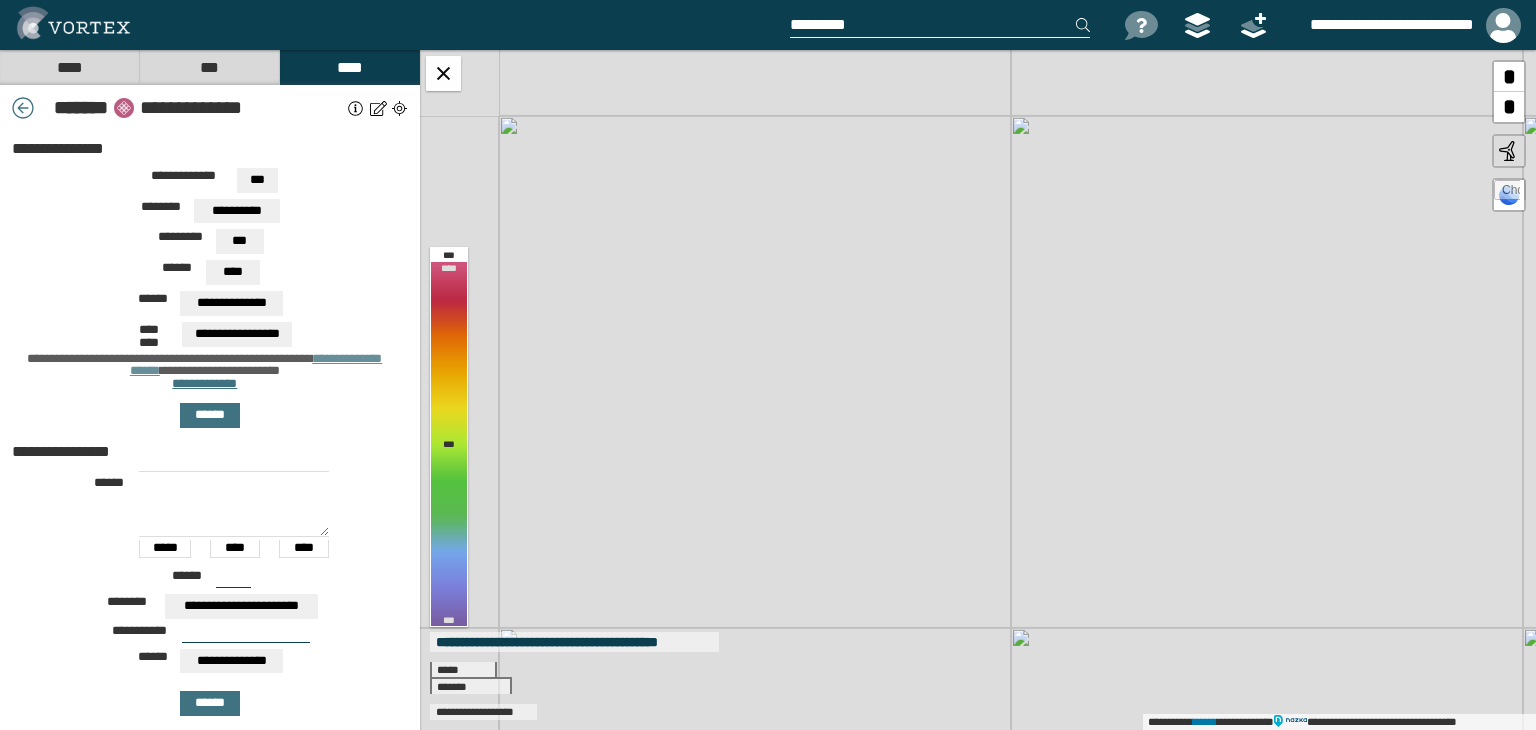 drag, startPoint x: 992, startPoint y: 303, endPoint x: 1027, endPoint y: 487, distance: 187.29922 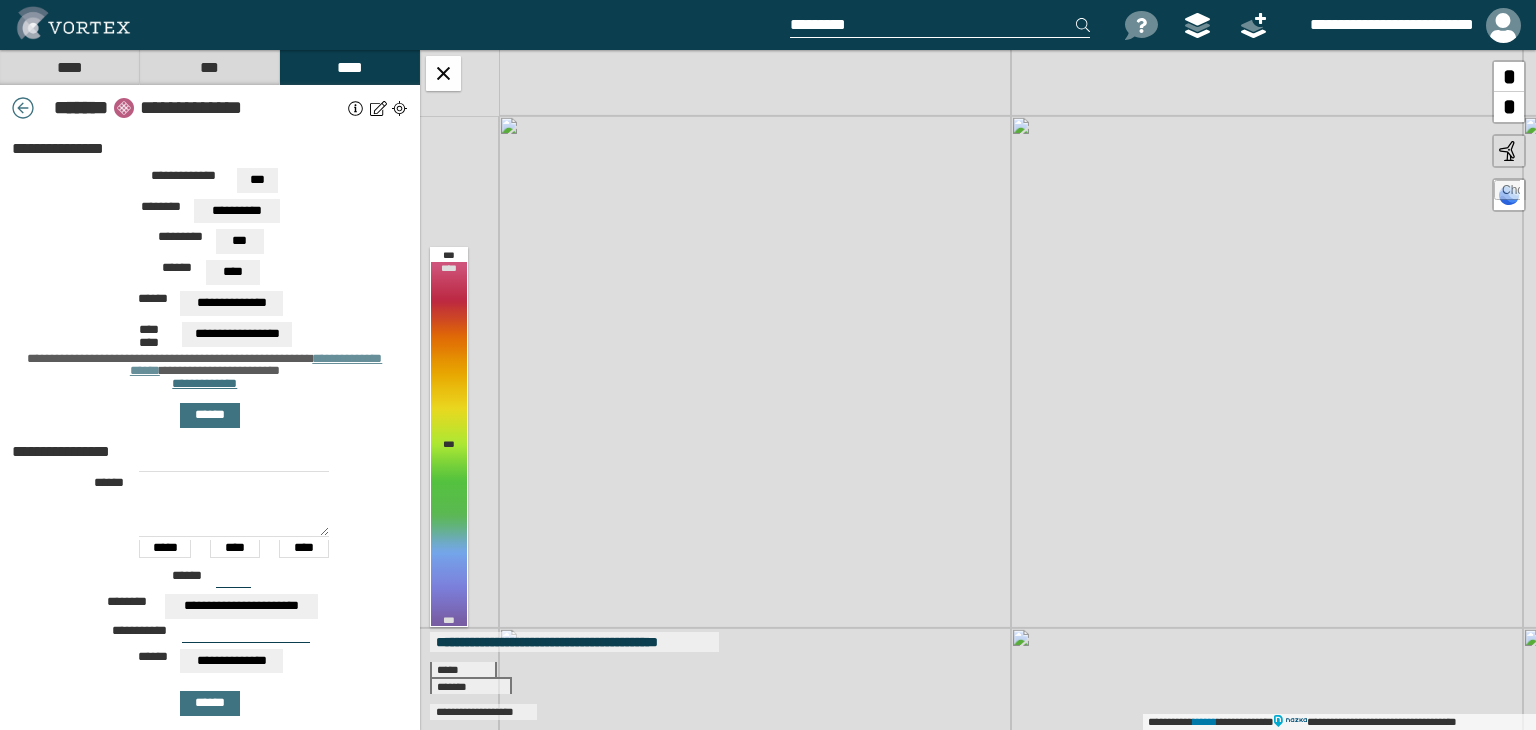 click on "**********" at bounding box center [978, 390] 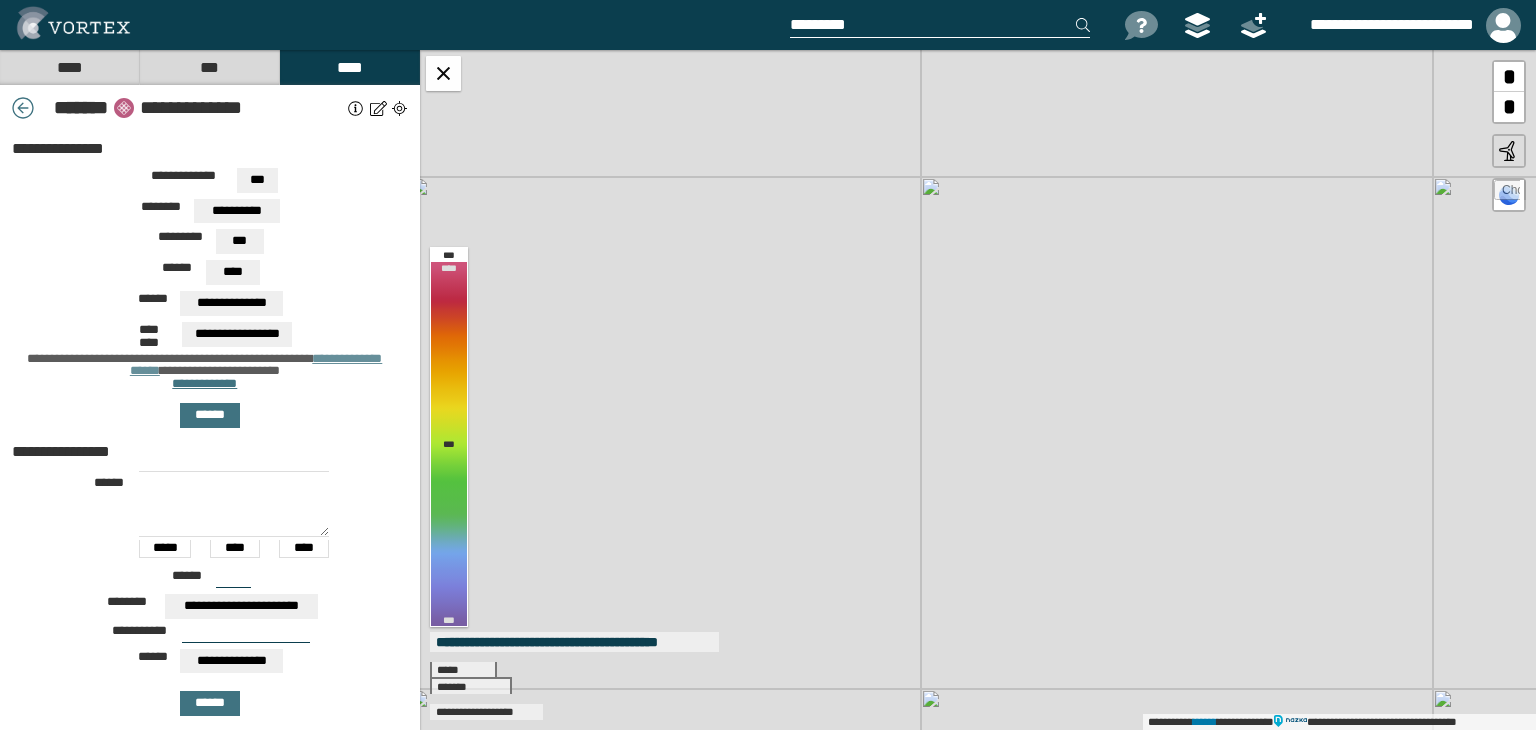 click at bounding box center [953, 25] 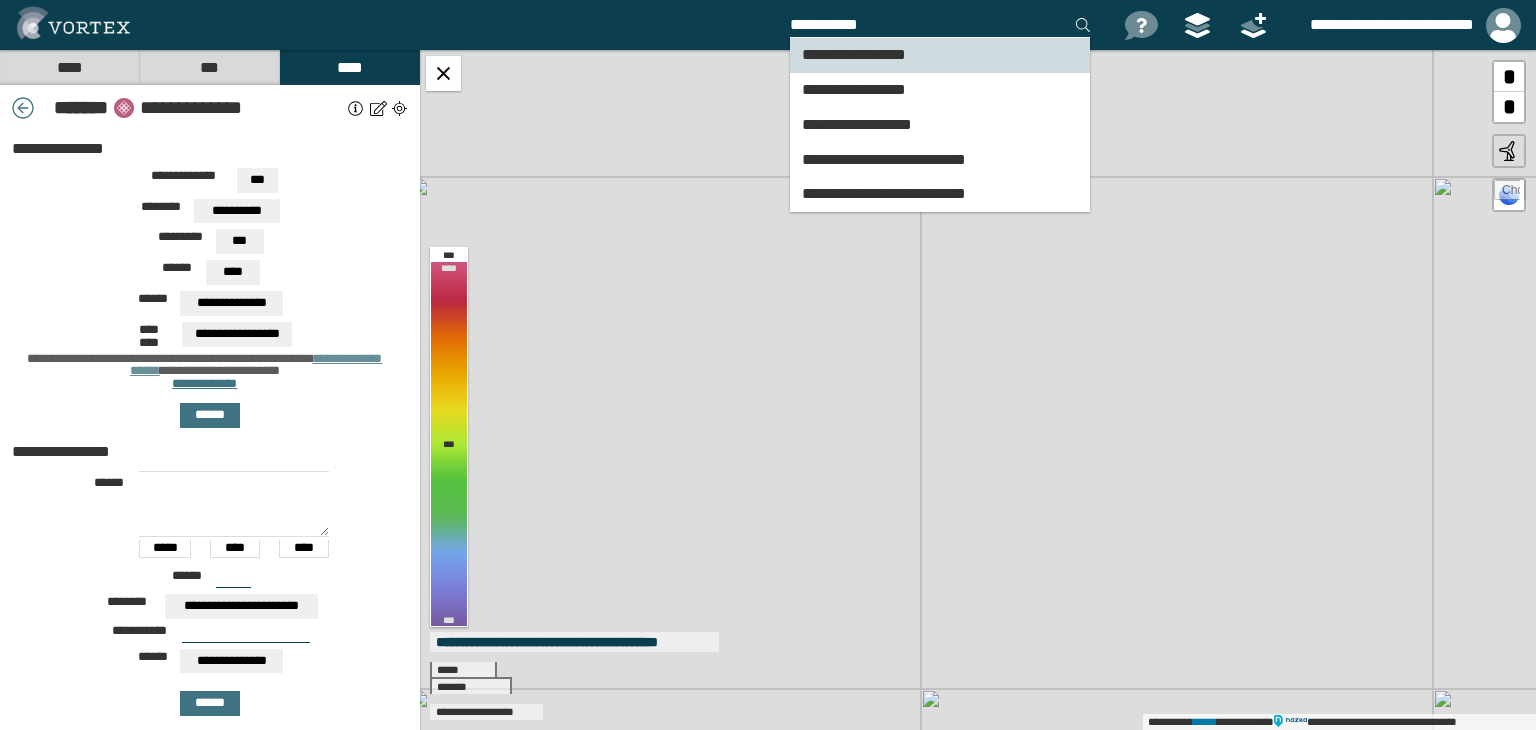 type on "**********" 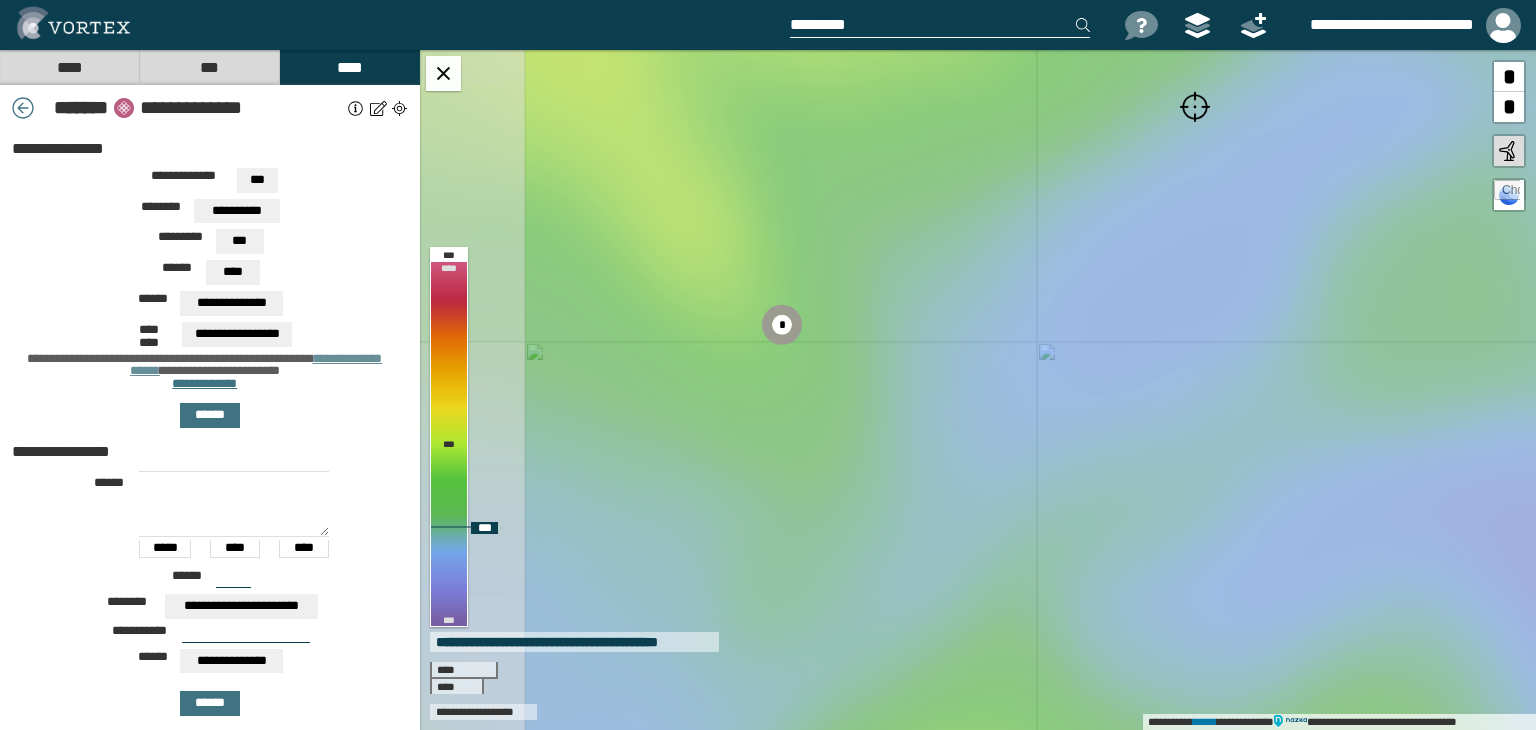 drag, startPoint x: 759, startPoint y: 491, endPoint x: 976, endPoint y: 224, distance: 344.06104 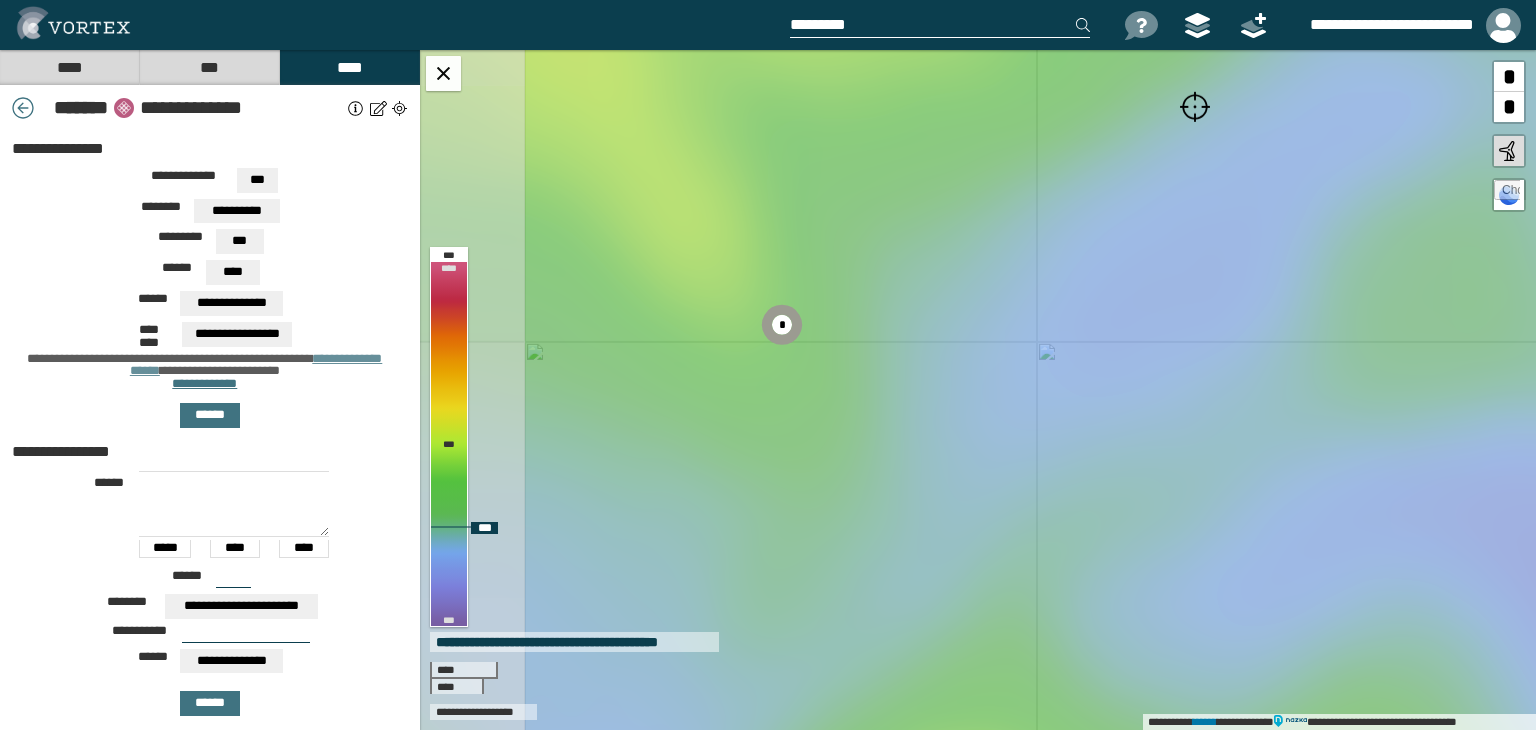click on "**********" at bounding box center [978, 390] 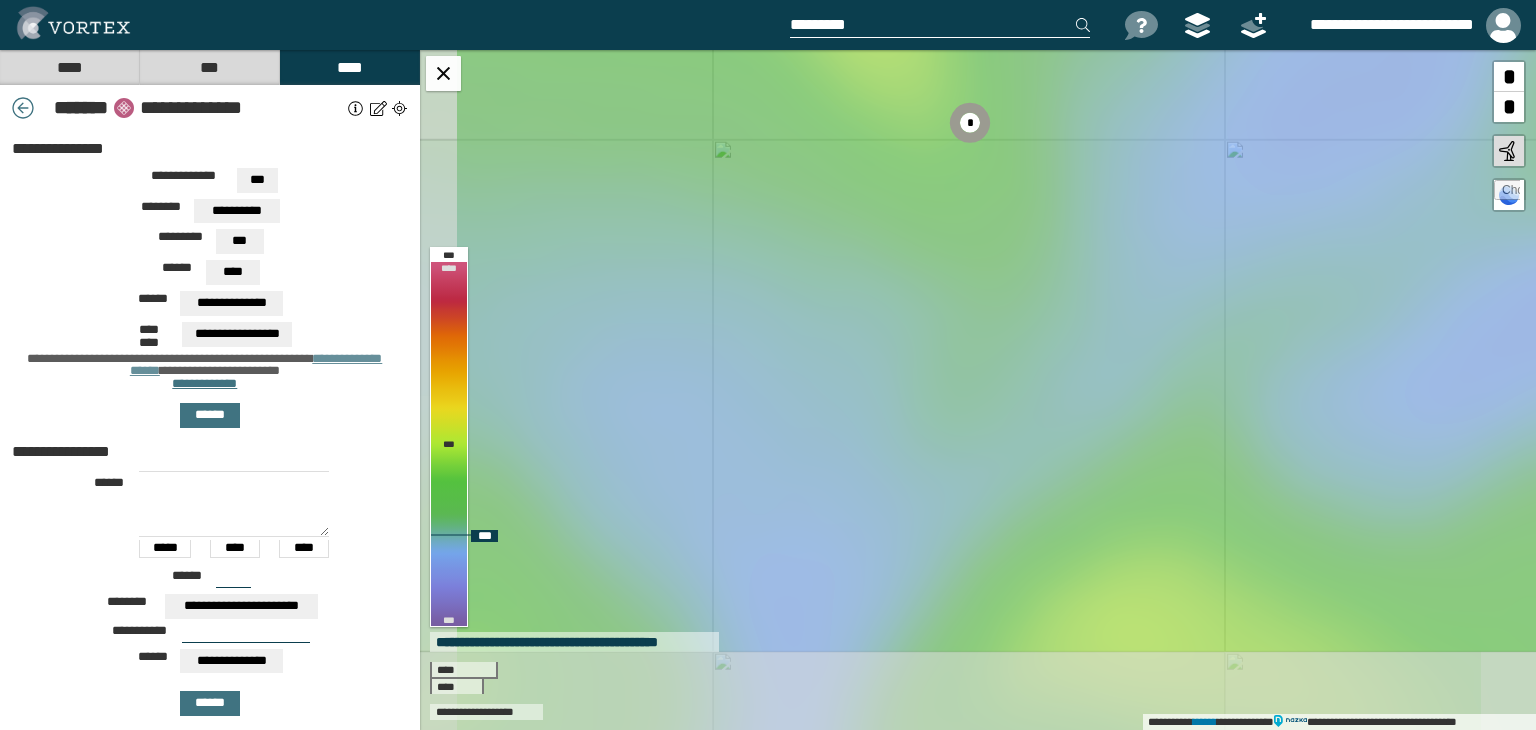 drag, startPoint x: 924, startPoint y: 381, endPoint x: 1112, endPoint y: 178, distance: 276.68213 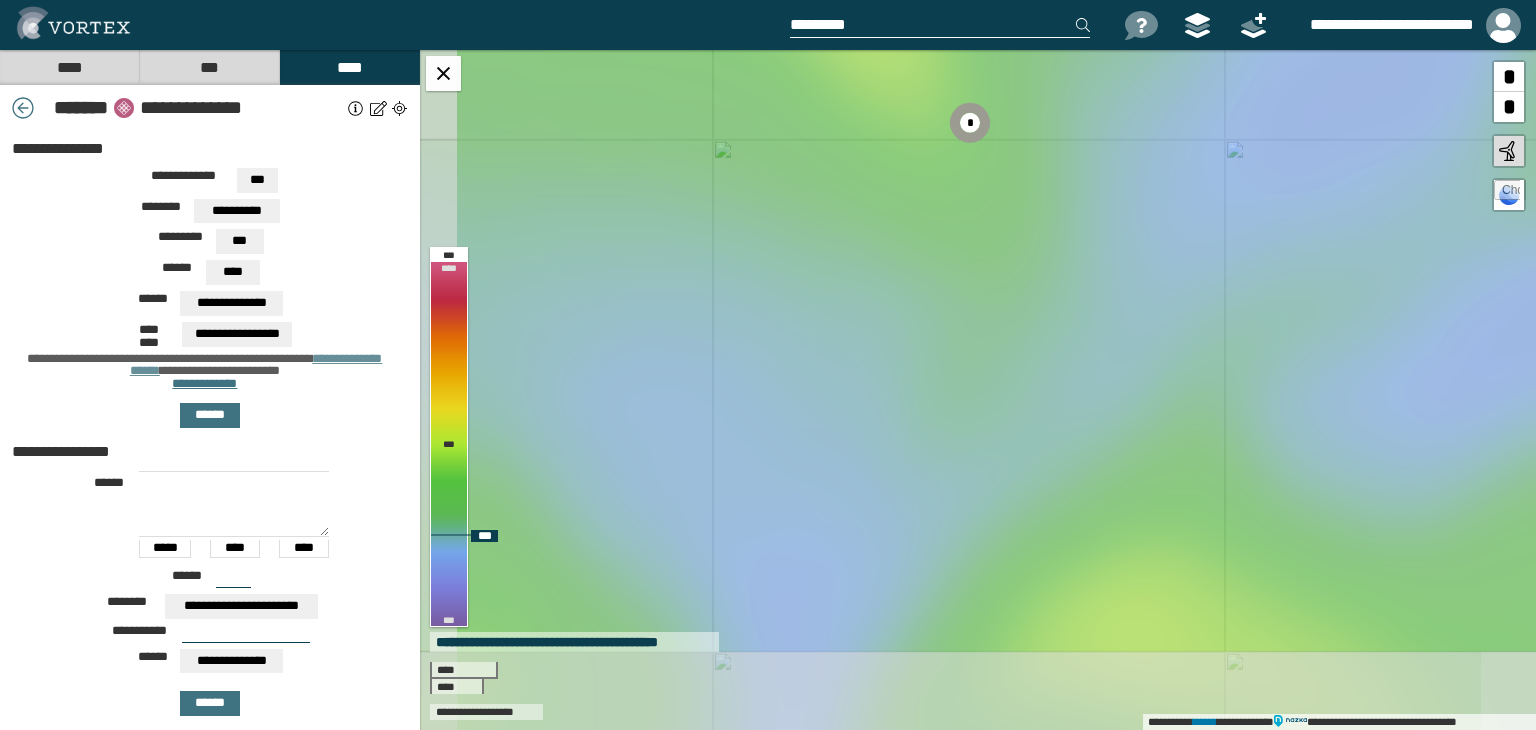 click on "**********" at bounding box center (978, 390) 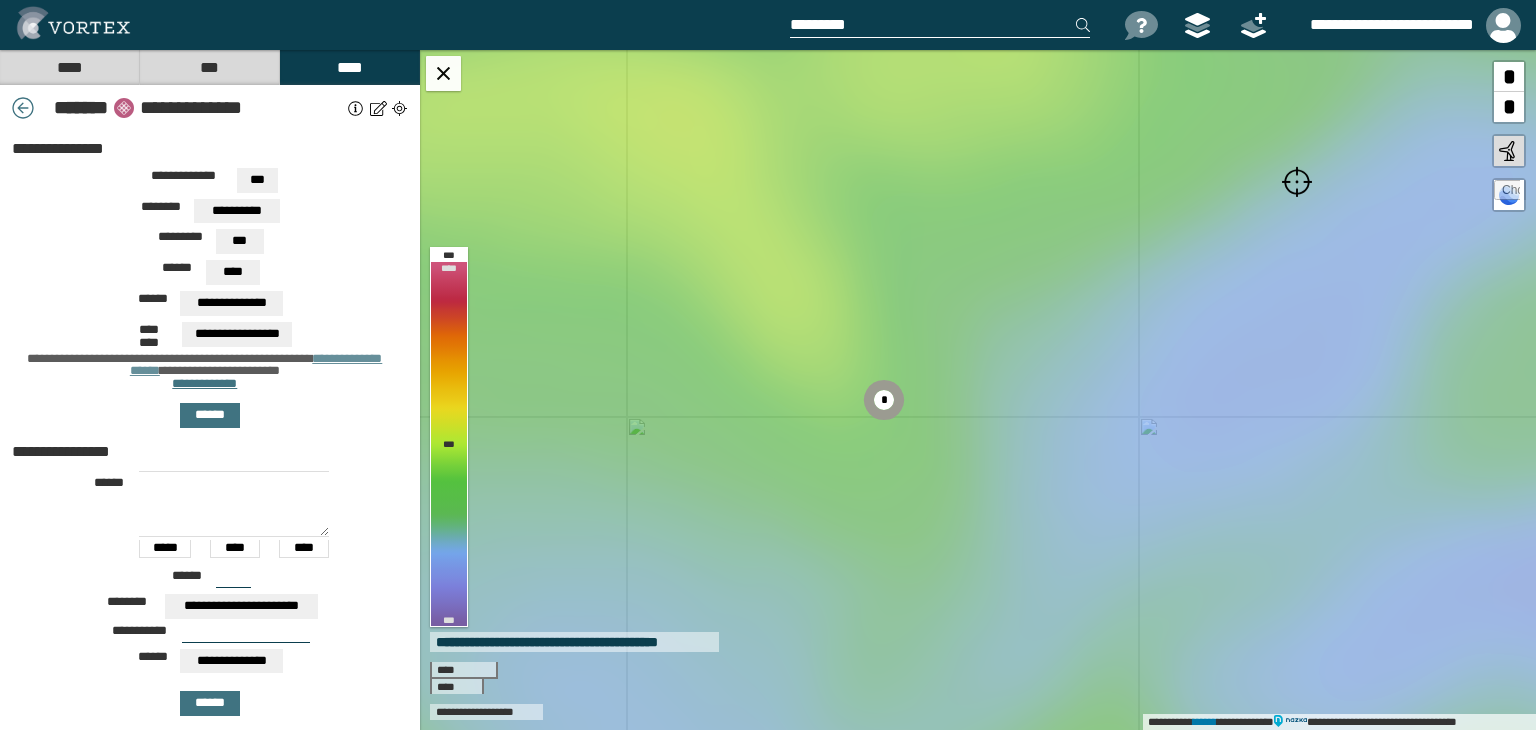 drag, startPoint x: 987, startPoint y: 489, endPoint x: 892, endPoint y: 776, distance: 302.3144 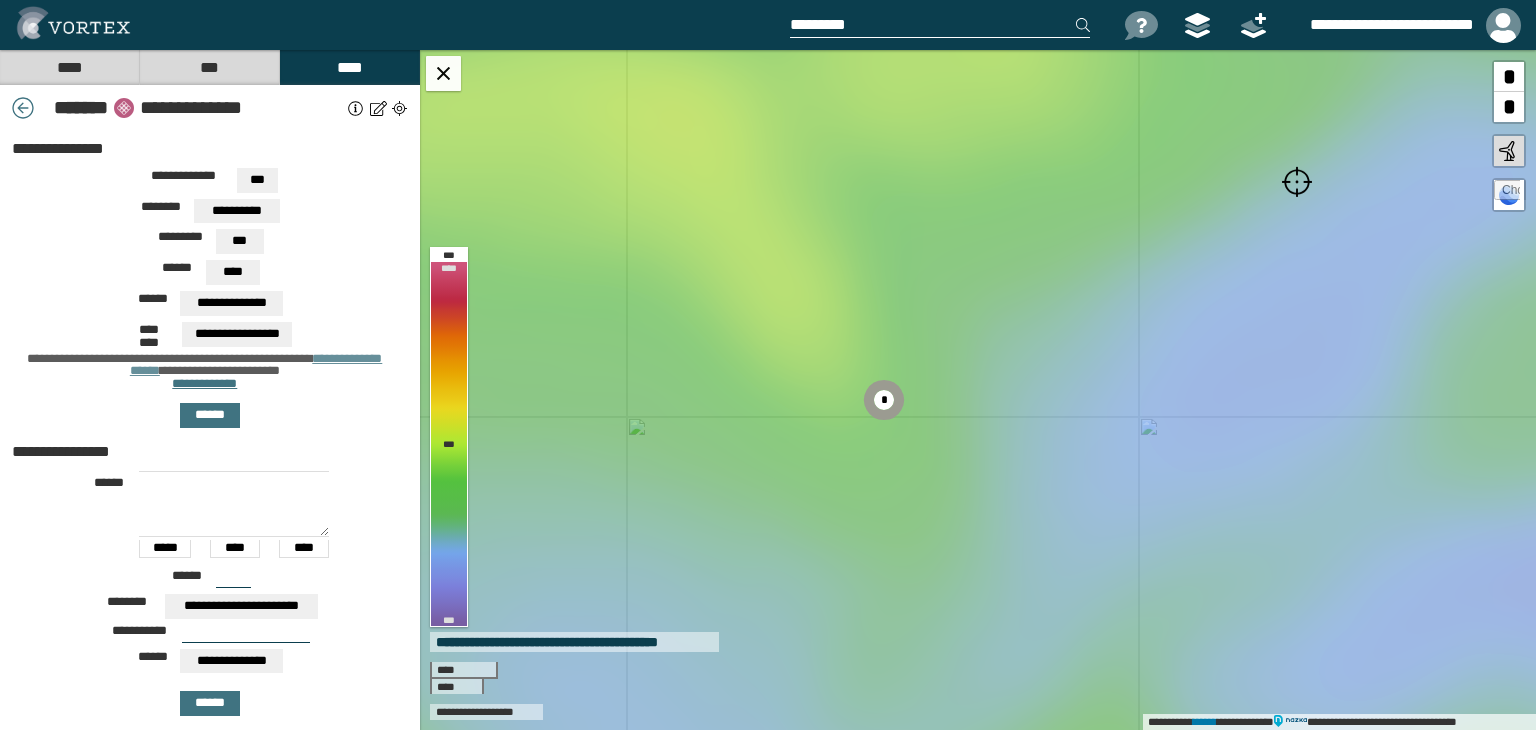click on "**********" at bounding box center [768, 365] 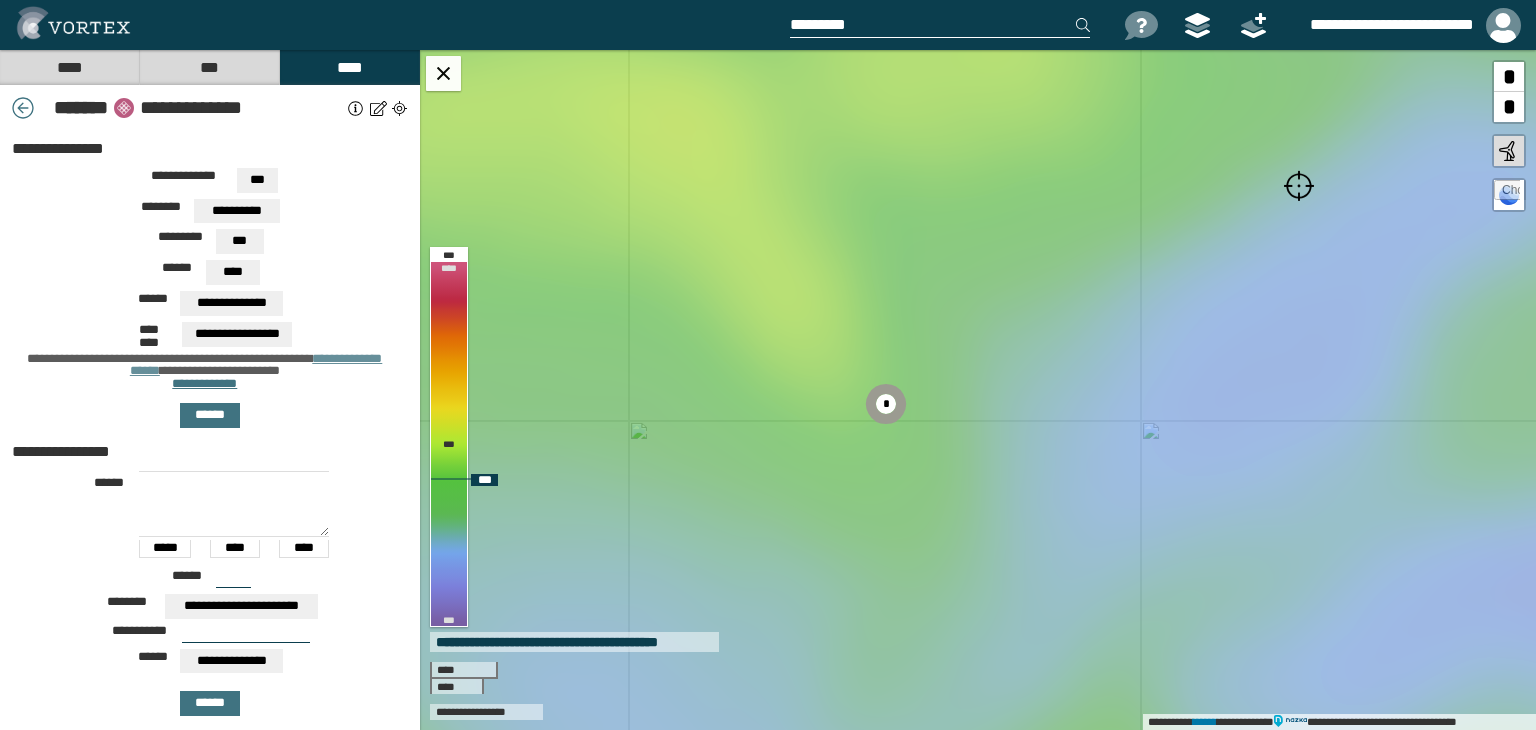 drag, startPoint x: 836, startPoint y: 445, endPoint x: 804, endPoint y: 609, distance: 167.09279 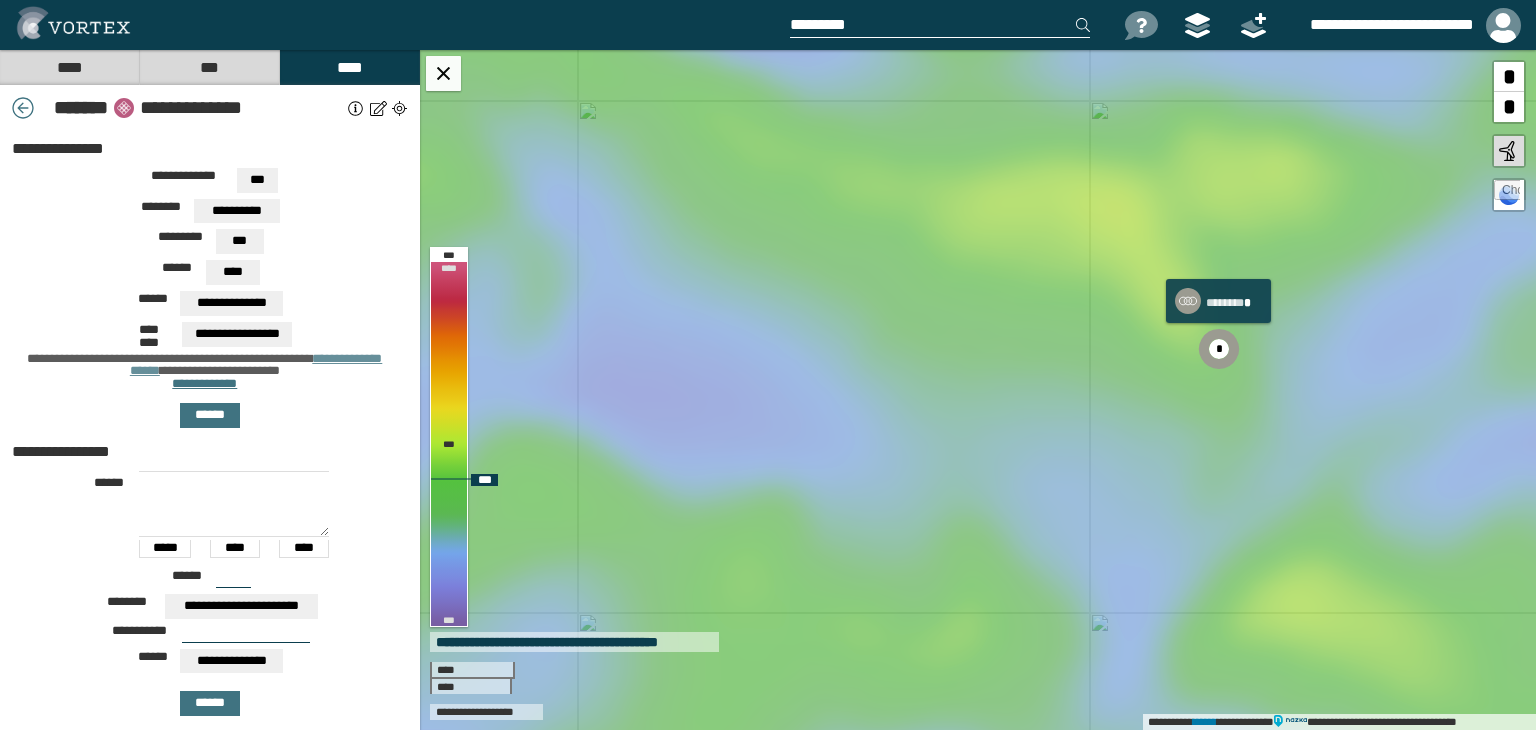 click 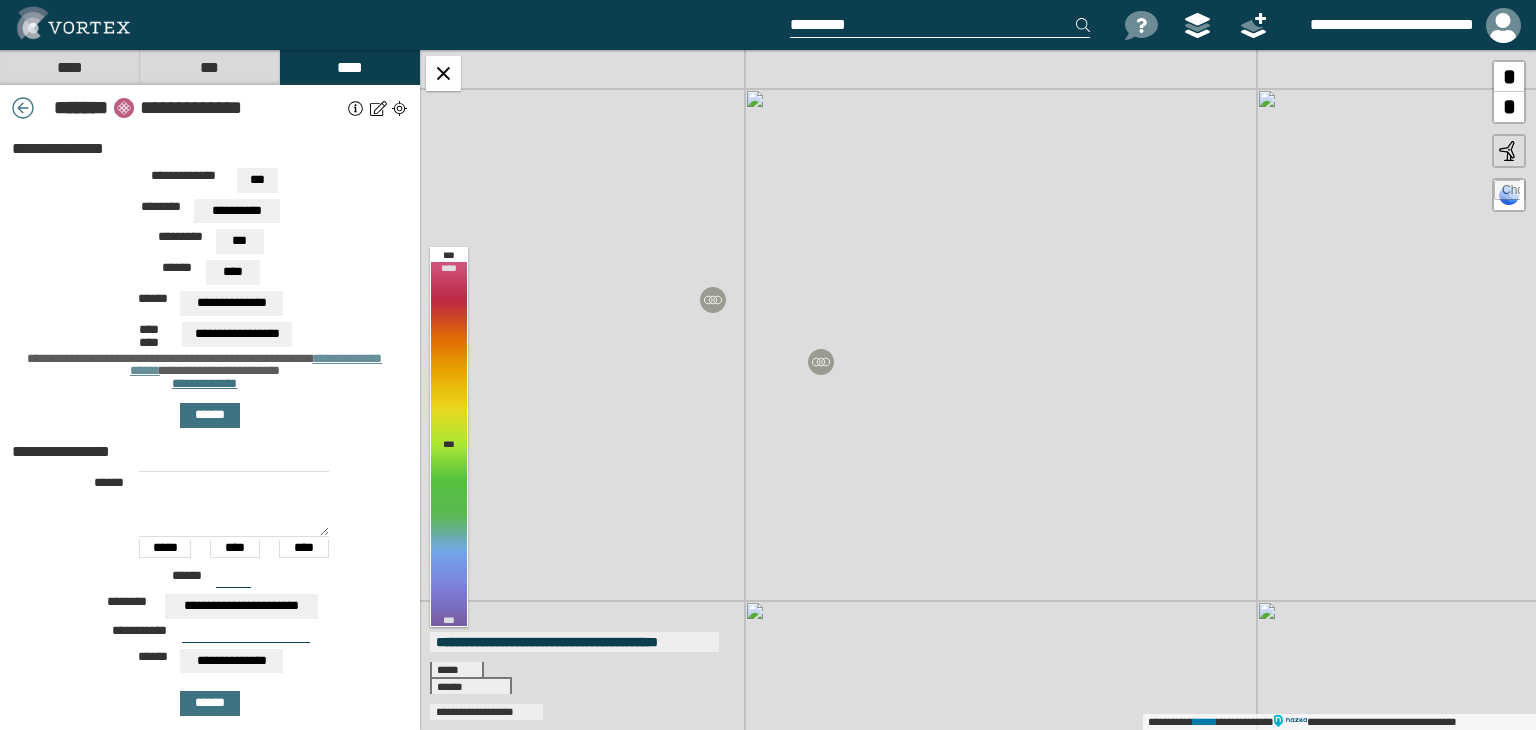 drag, startPoint x: 999, startPoint y: 548, endPoint x: 924, endPoint y: 261, distance: 296.63782 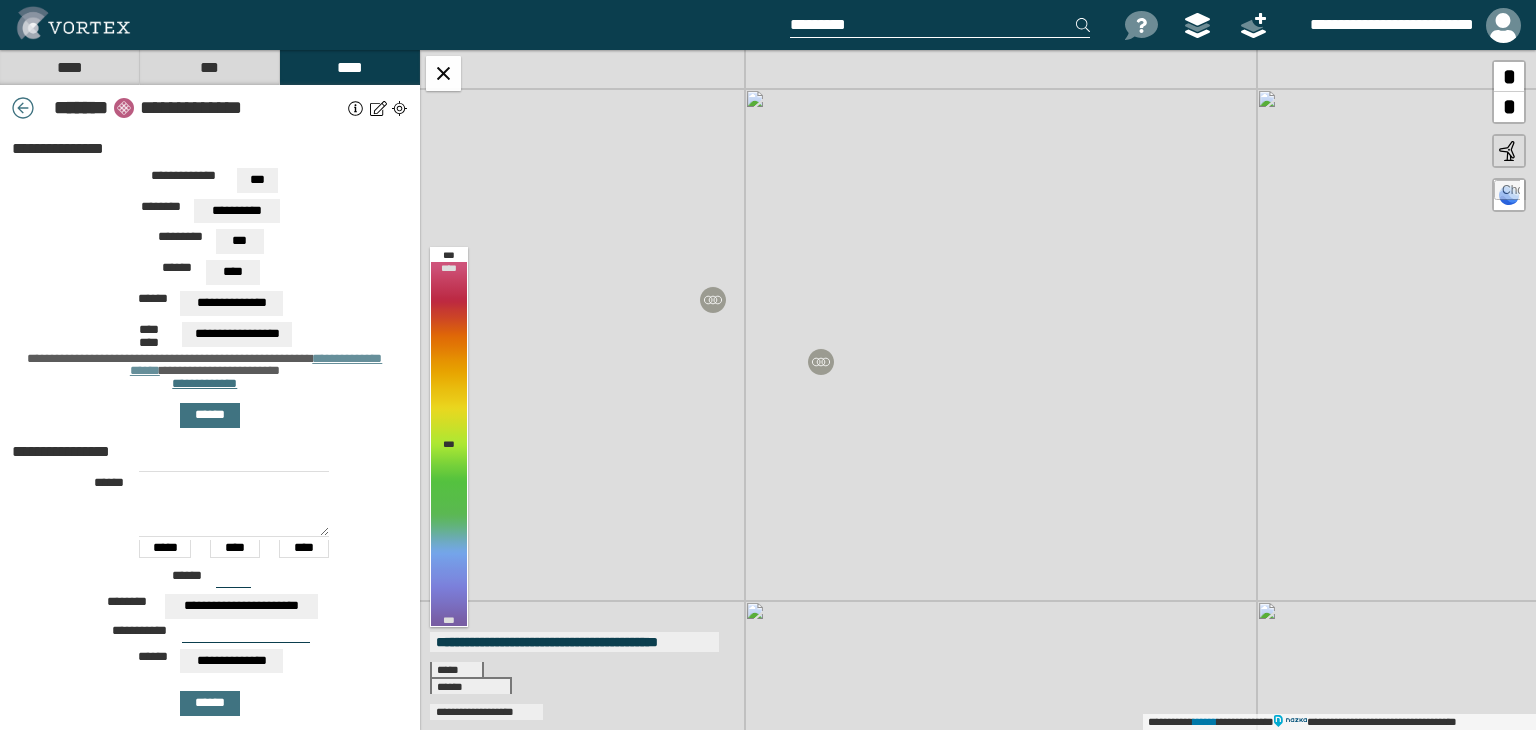 click on "**********" at bounding box center [978, 390] 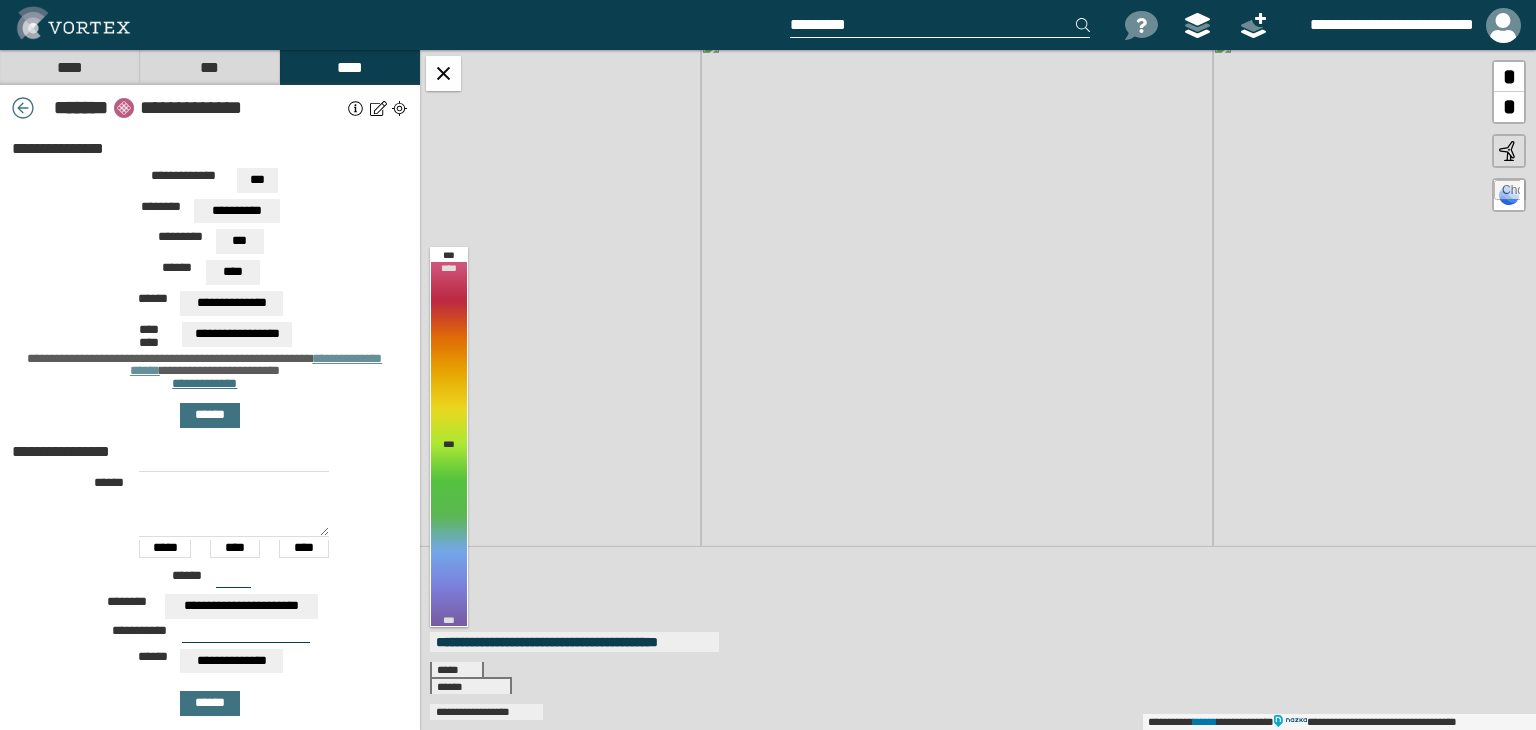 drag, startPoint x: 908, startPoint y: 331, endPoint x: 1196, endPoint y: 247, distance: 300 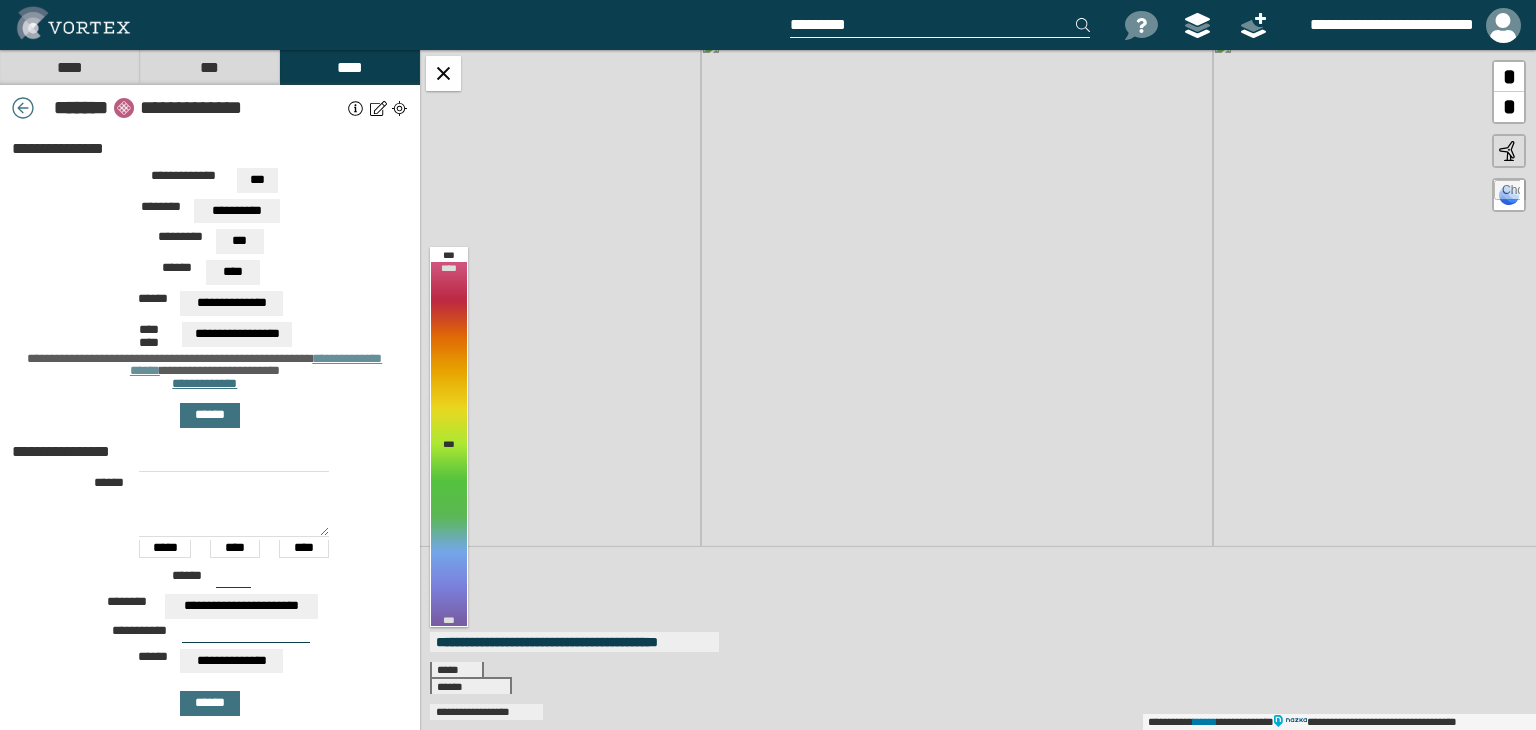 click on "**********" at bounding box center (978, 390) 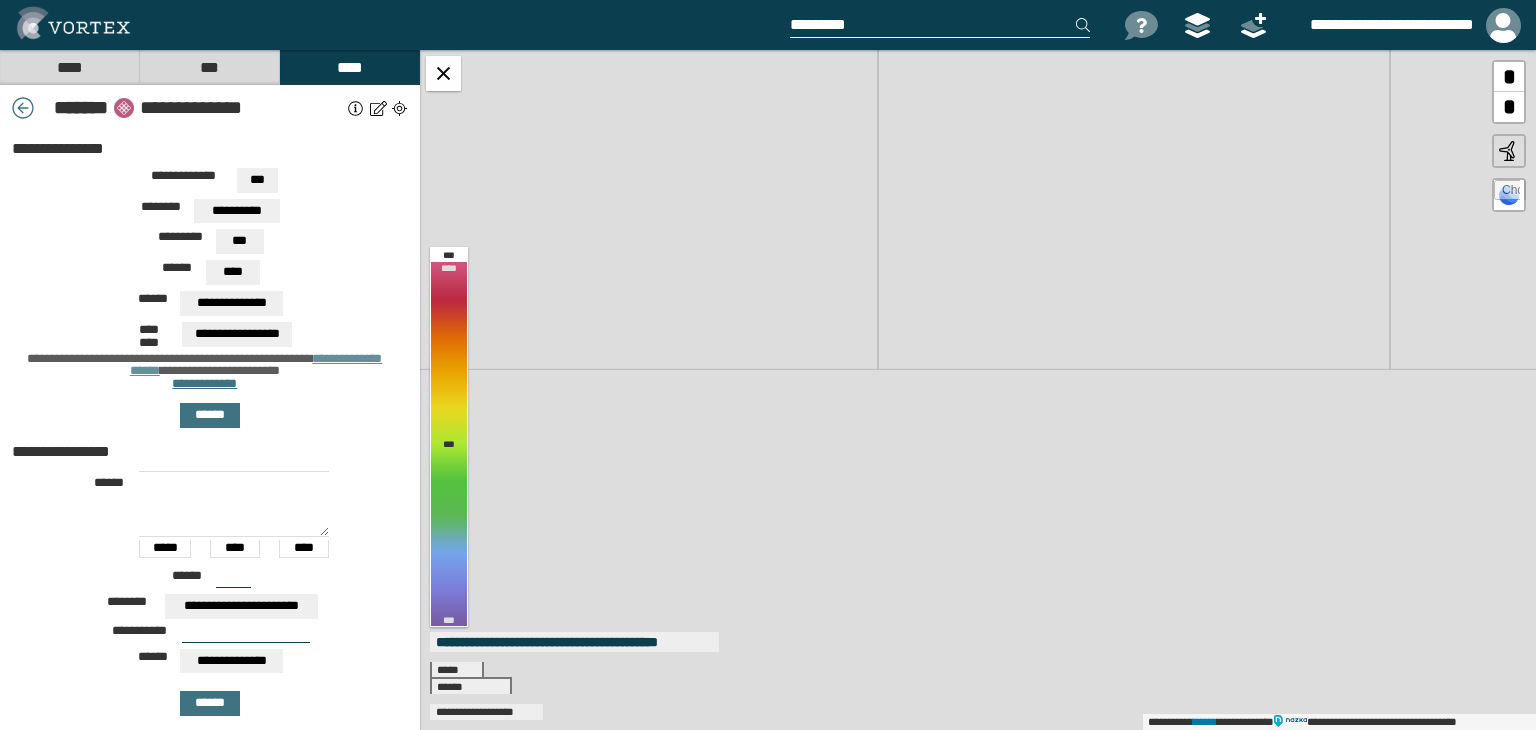 drag, startPoint x: 937, startPoint y: 417, endPoint x: 1112, endPoint y: 241, distance: 248.19548 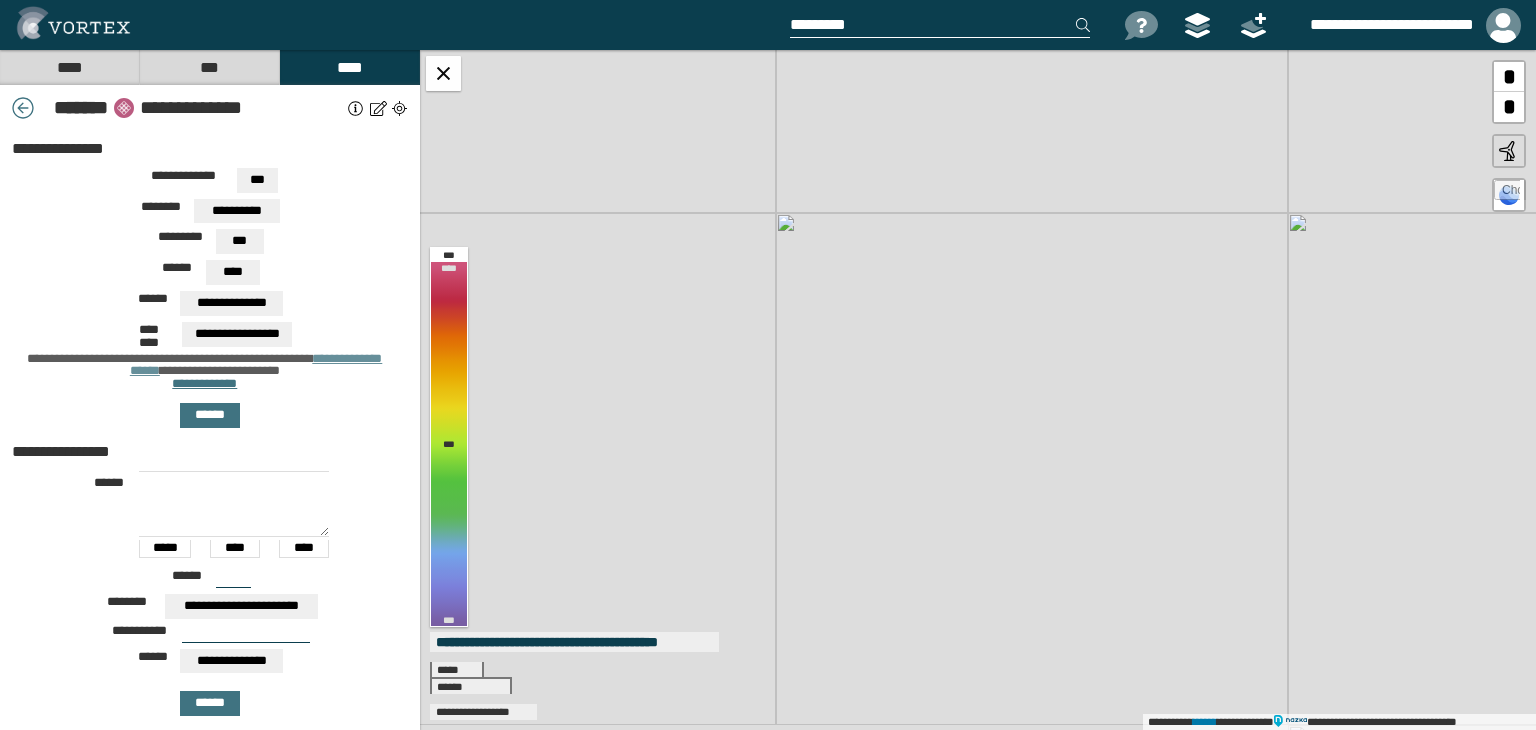 drag, startPoint x: 964, startPoint y: 589, endPoint x: 933, endPoint y: 676, distance: 92.358 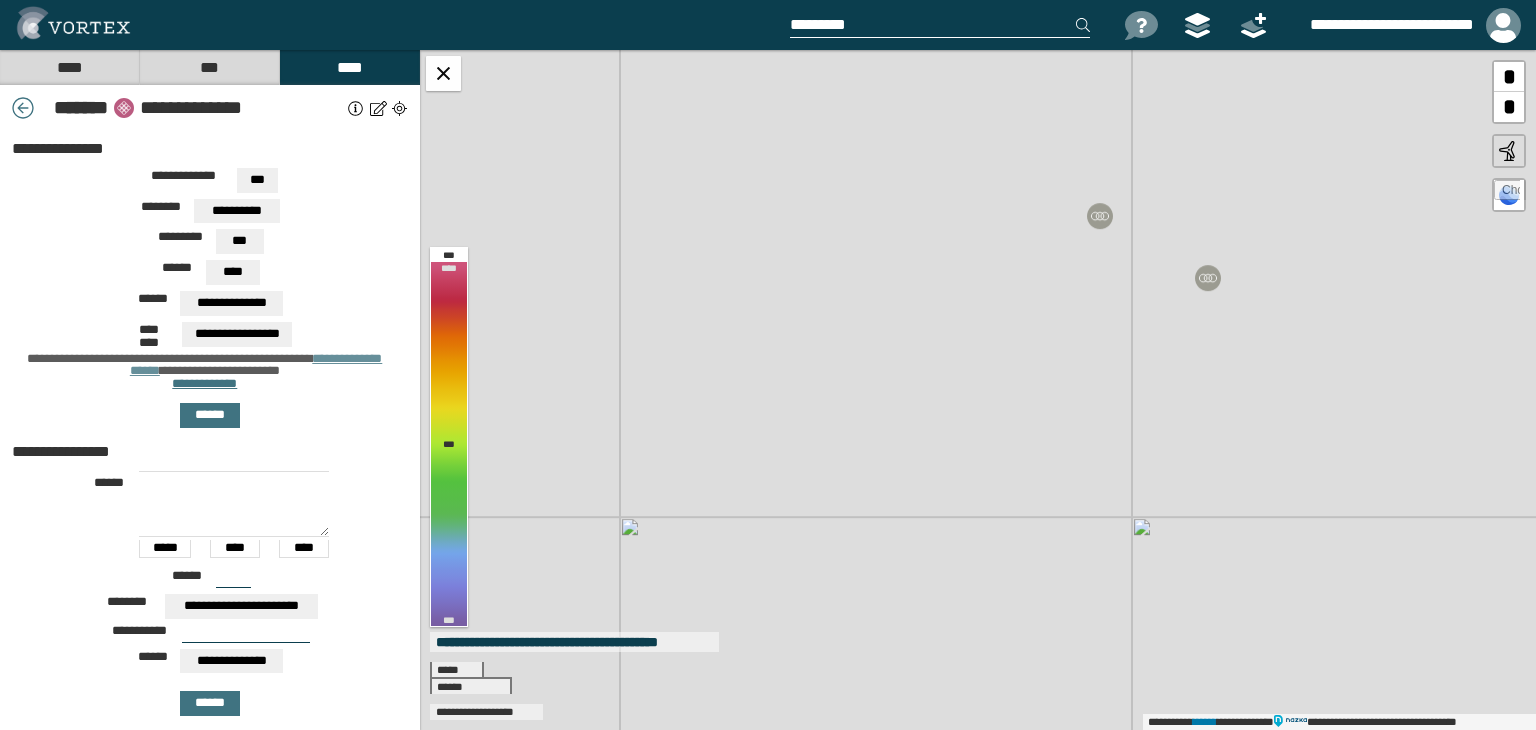 drag, startPoint x: 946, startPoint y: 439, endPoint x: 806, endPoint y: 713, distance: 307.69464 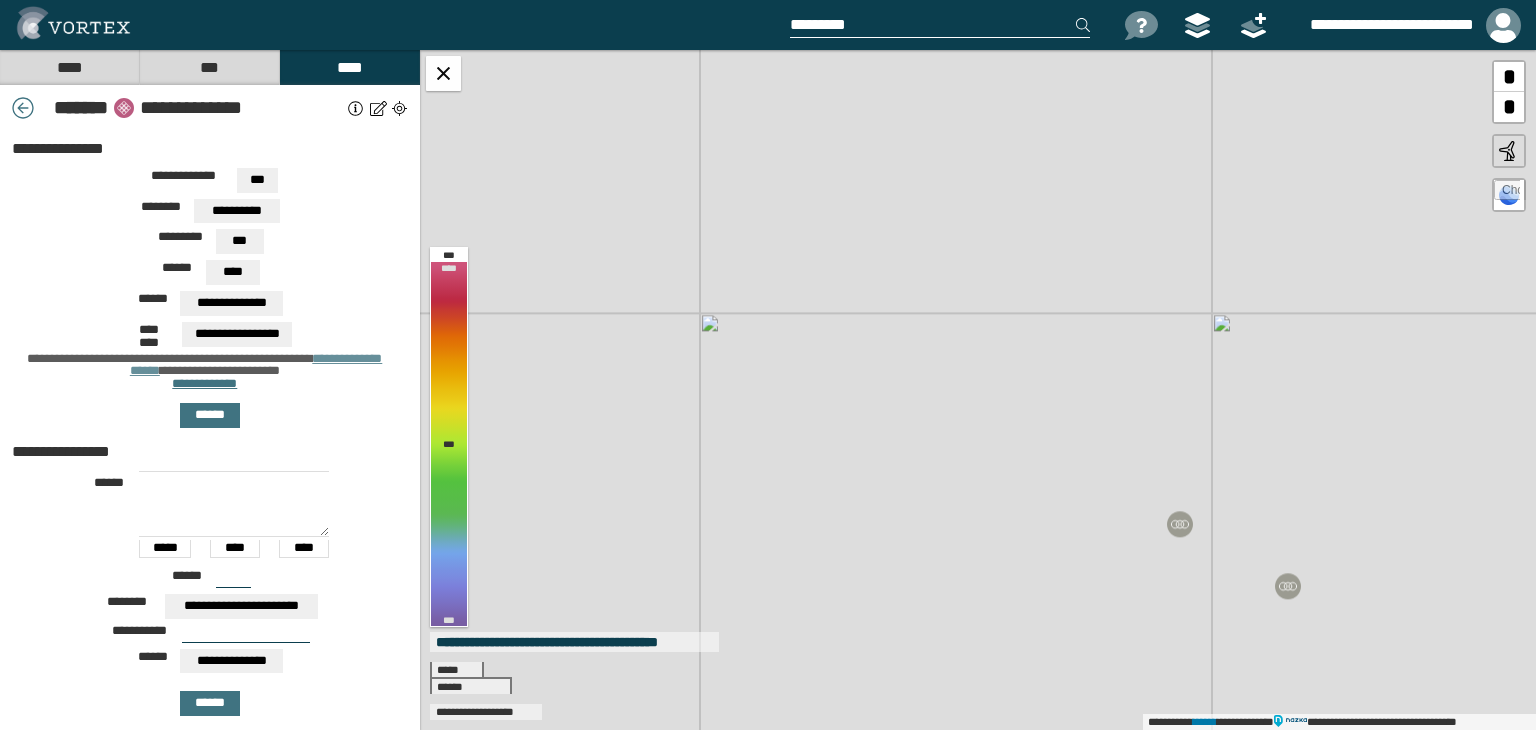 drag, startPoint x: 895, startPoint y: 513, endPoint x: 1013, endPoint y: 713, distance: 232.21542 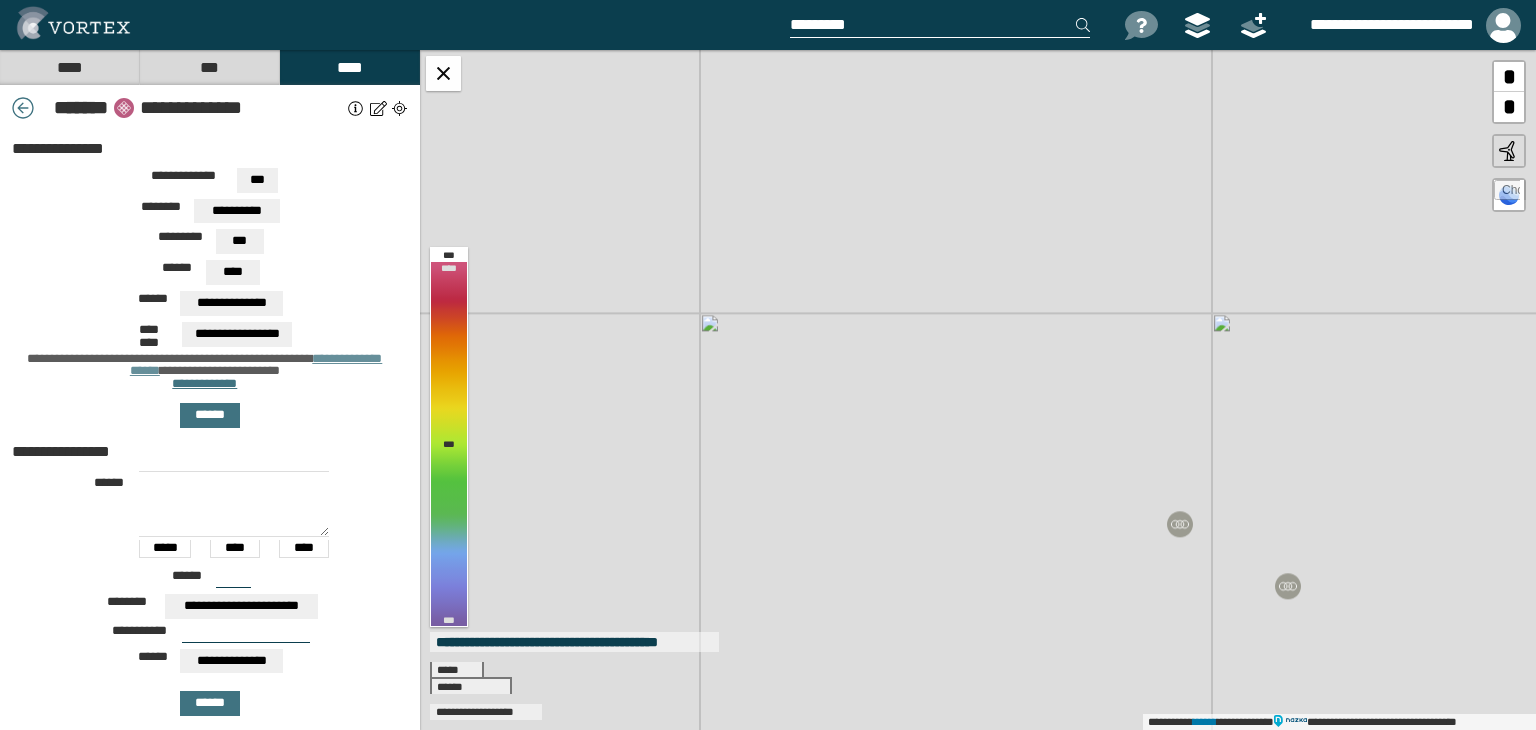 click on "**********" at bounding box center [978, 390] 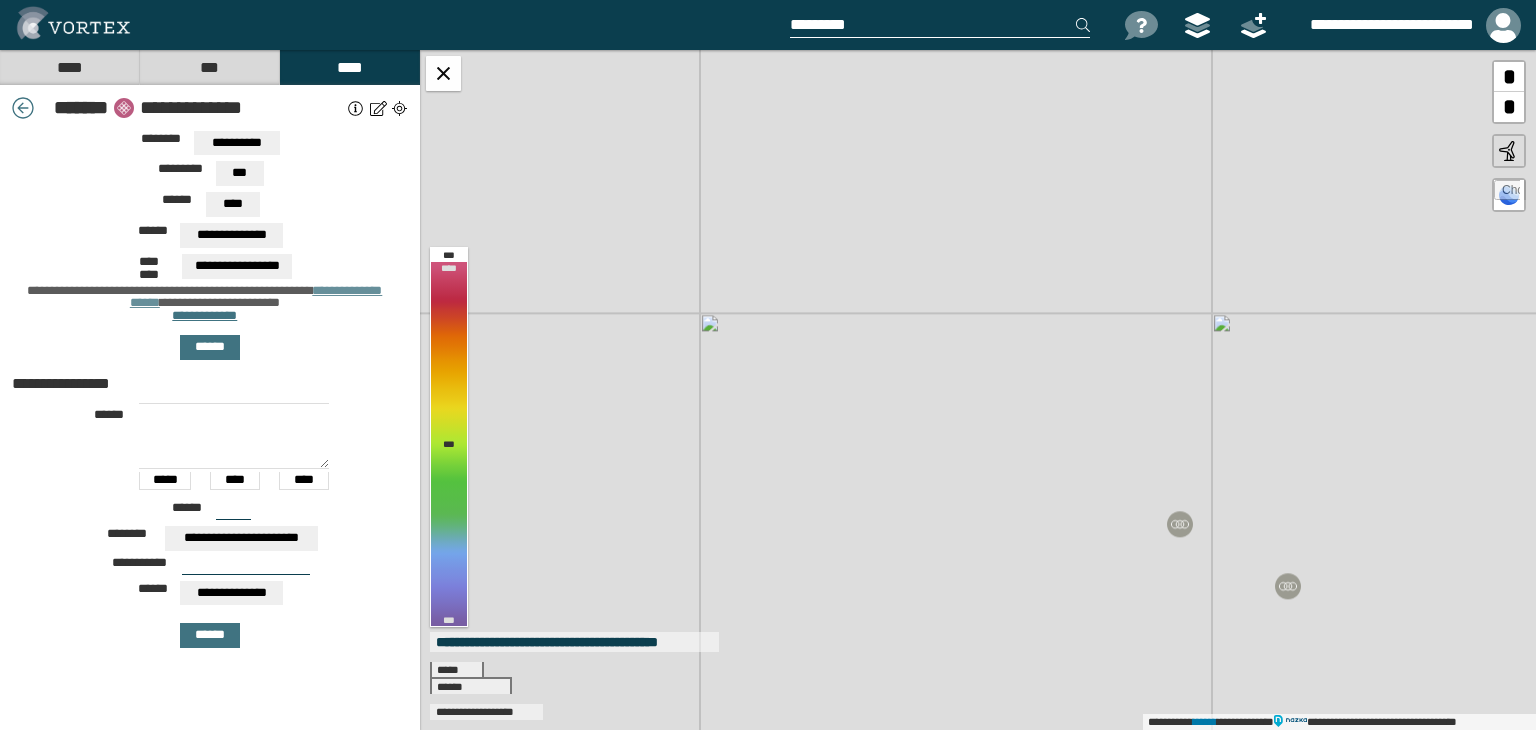 scroll, scrollTop: 0, scrollLeft: 0, axis: both 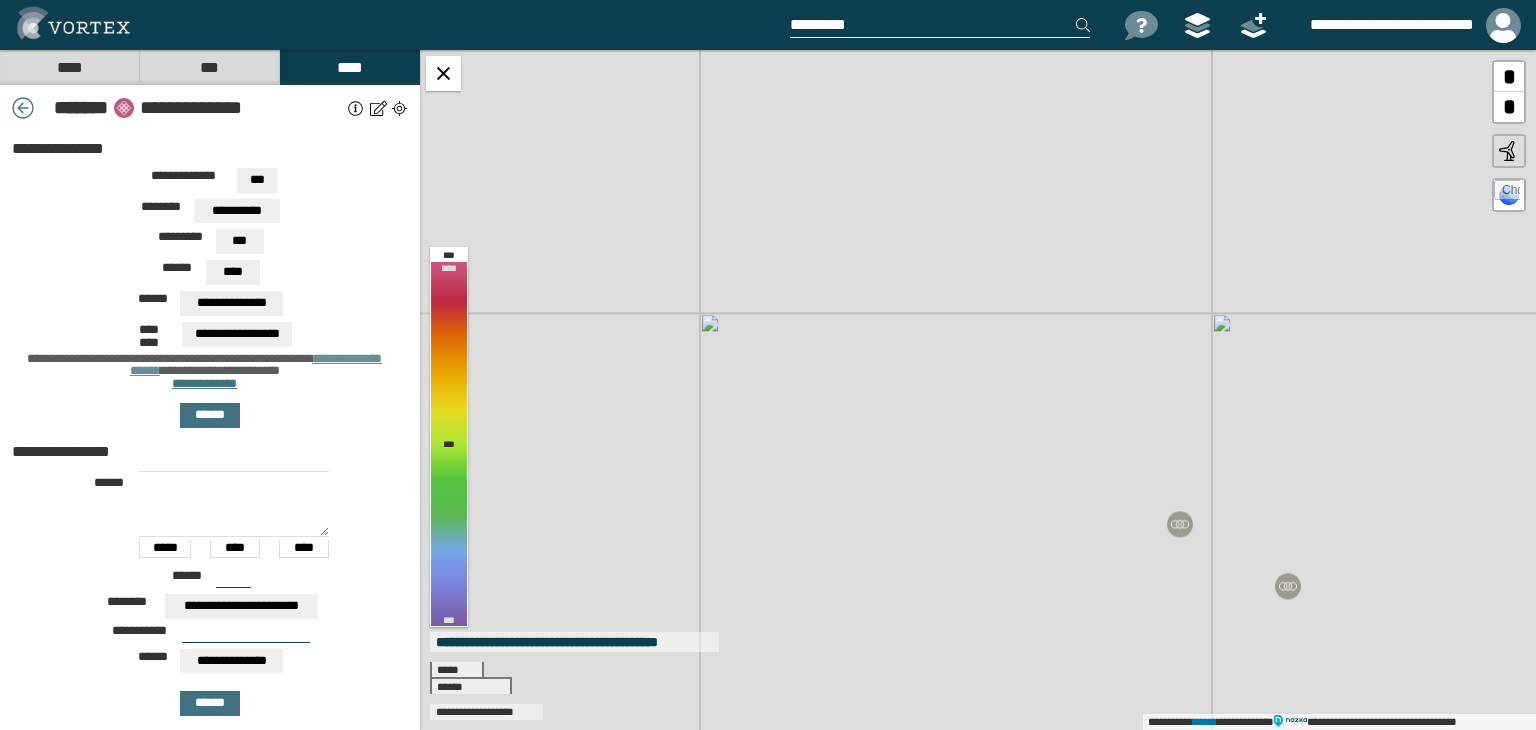 click on "****" at bounding box center (69, 67) 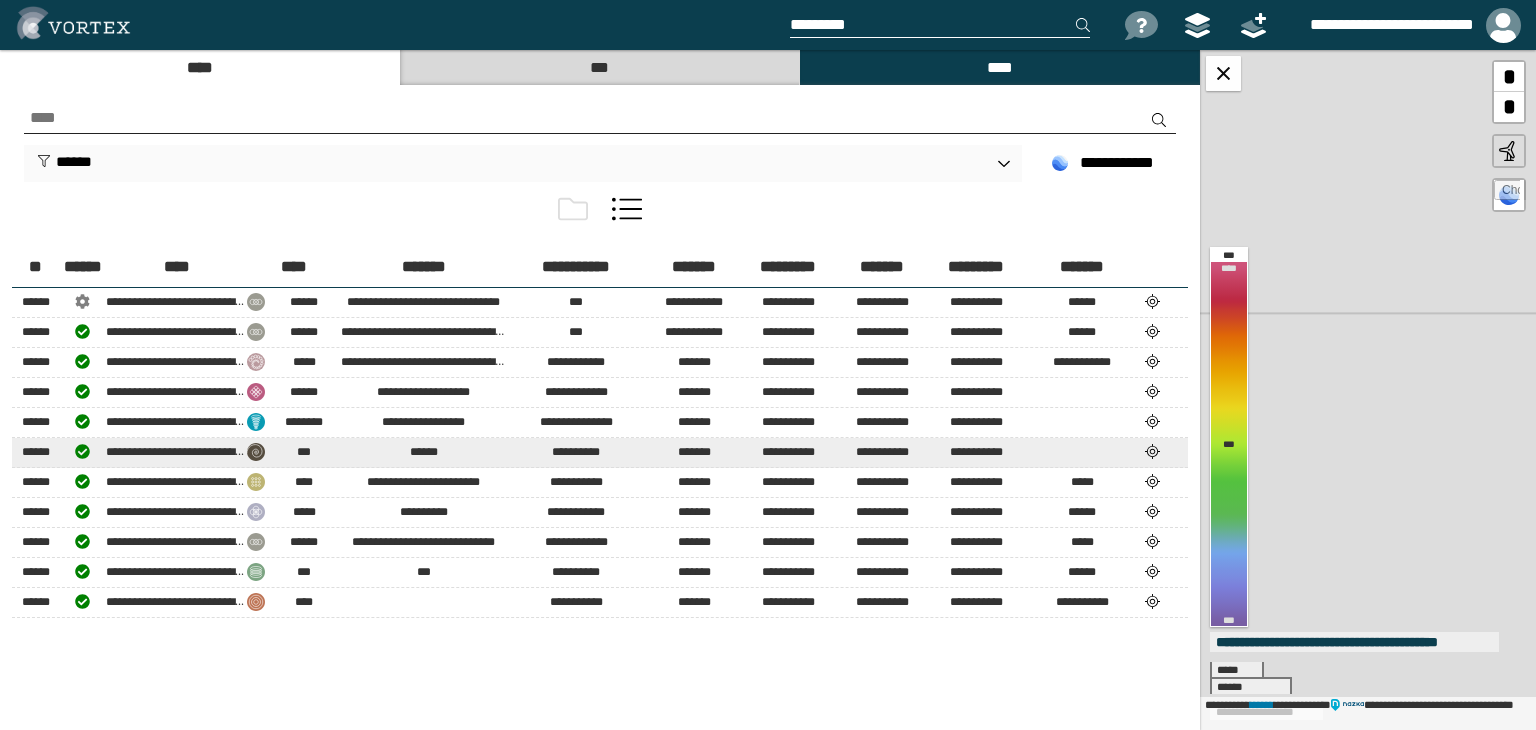 click on "**********" at bounding box center (600, 452) 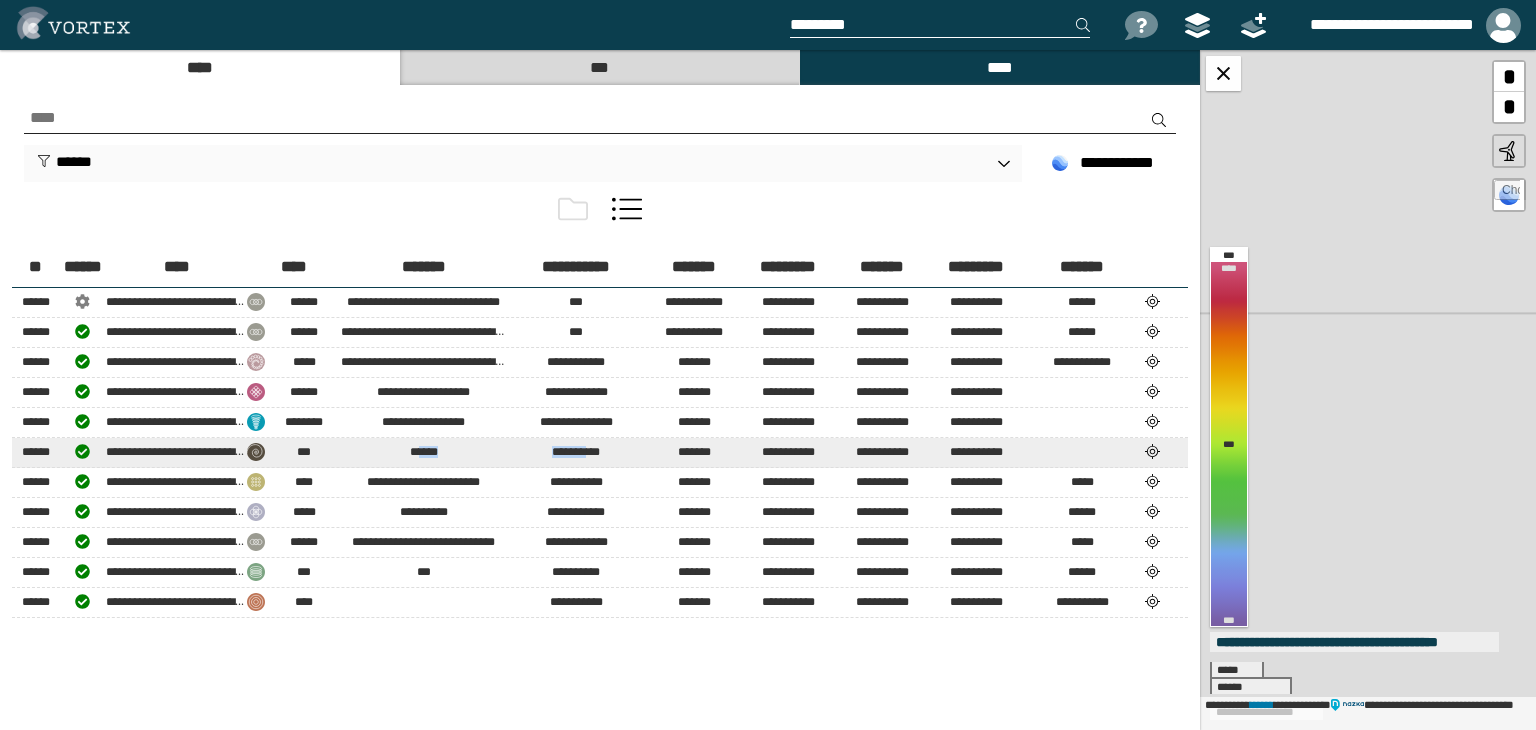 click on "**********" at bounding box center (600, 452) 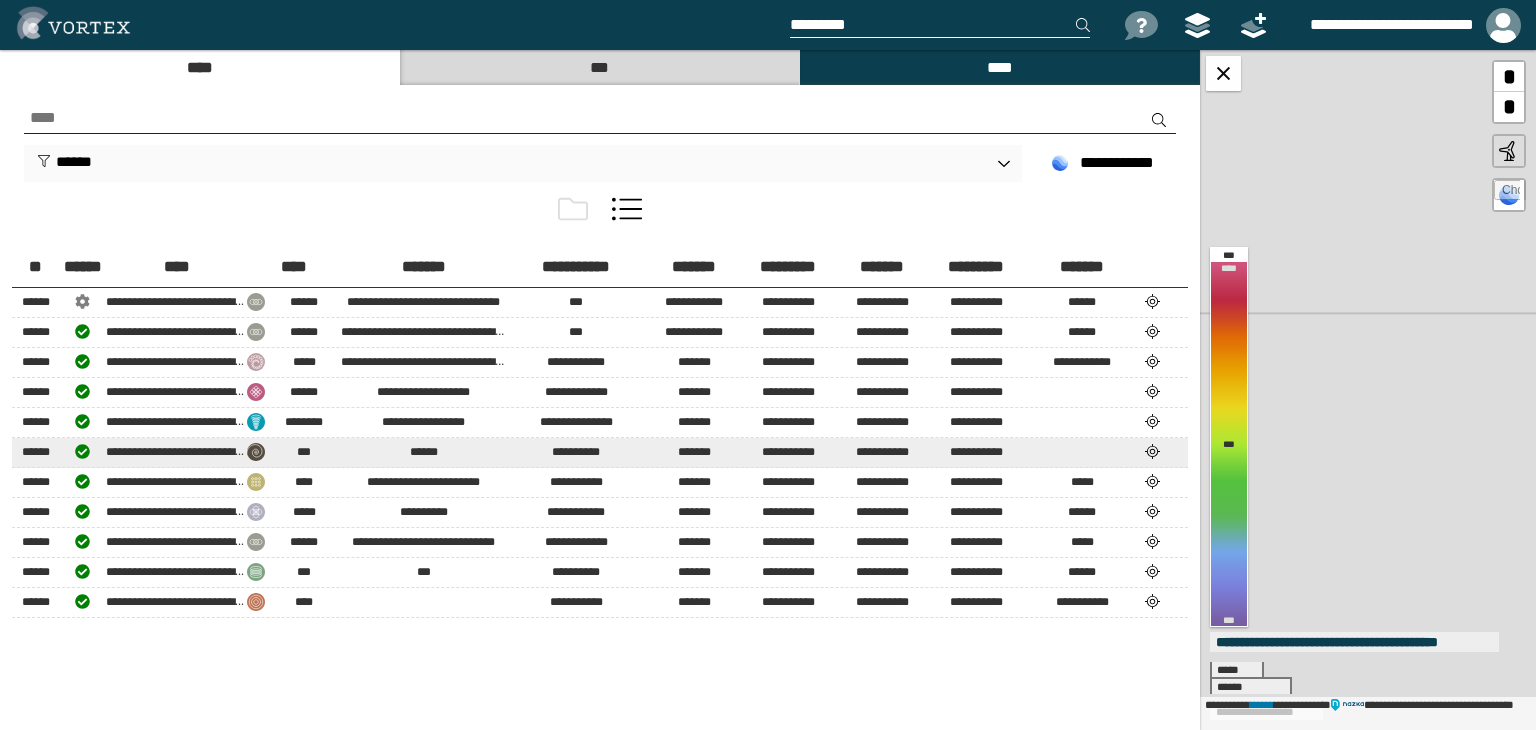 click on "**********" at bounding box center [176, 451] 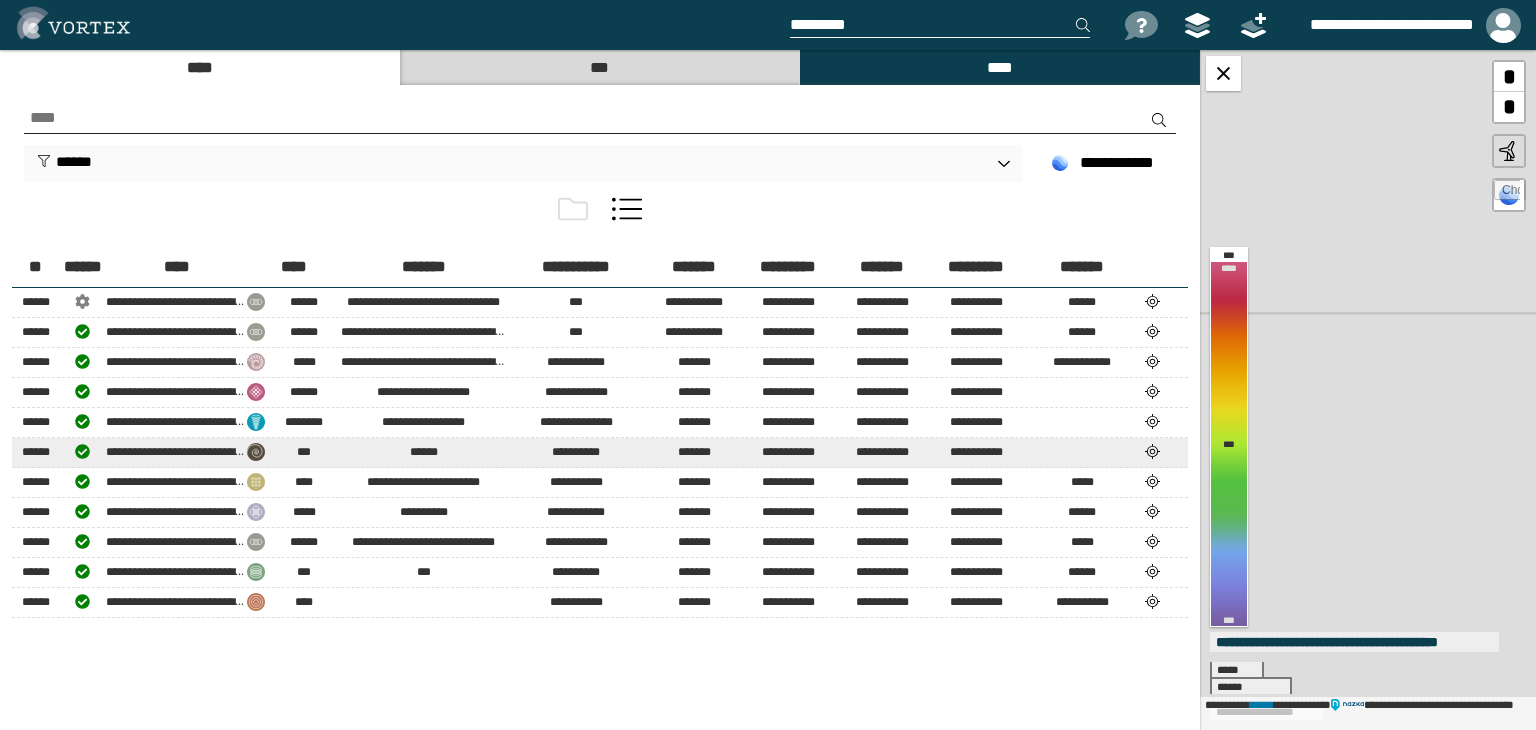 click at bounding box center [1153, 451] 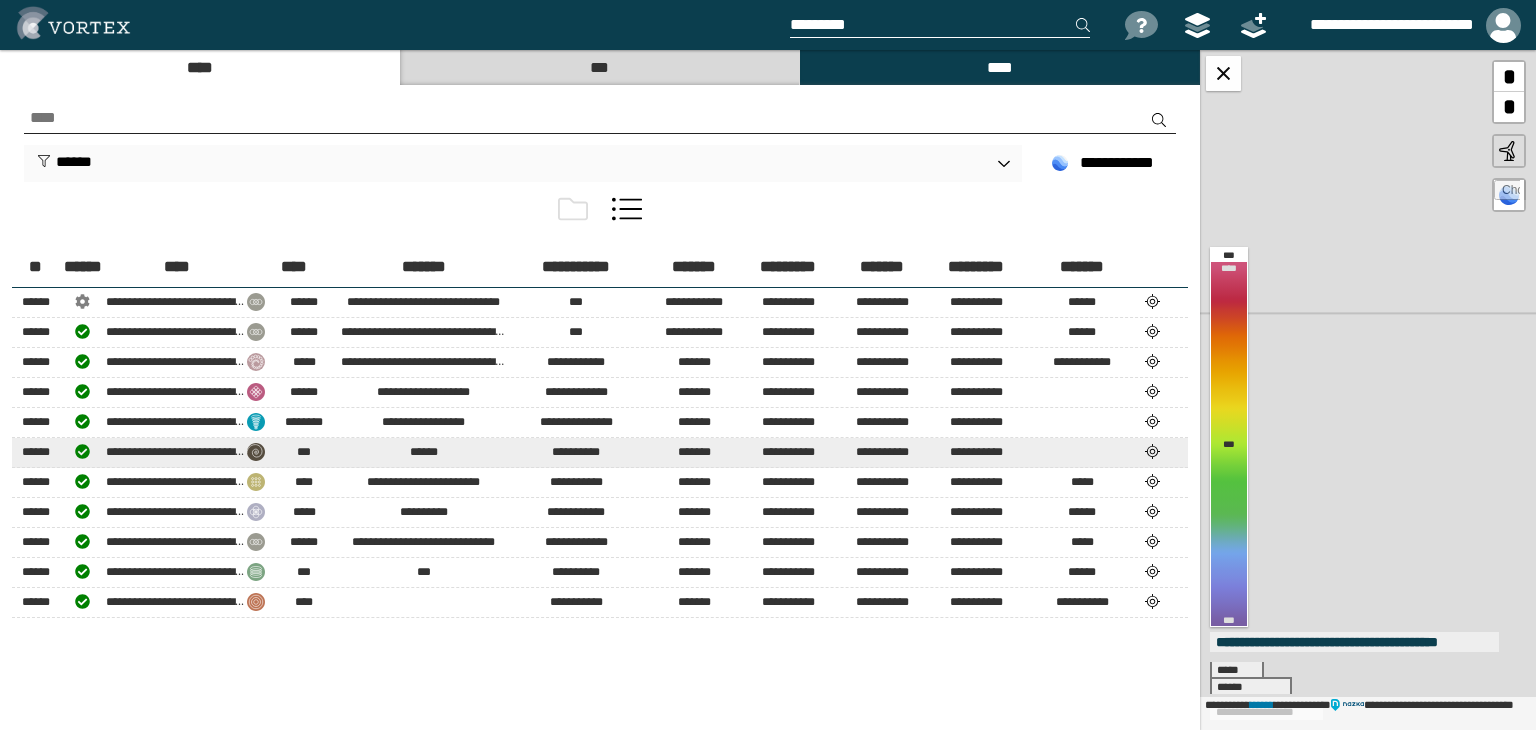 select on "**" 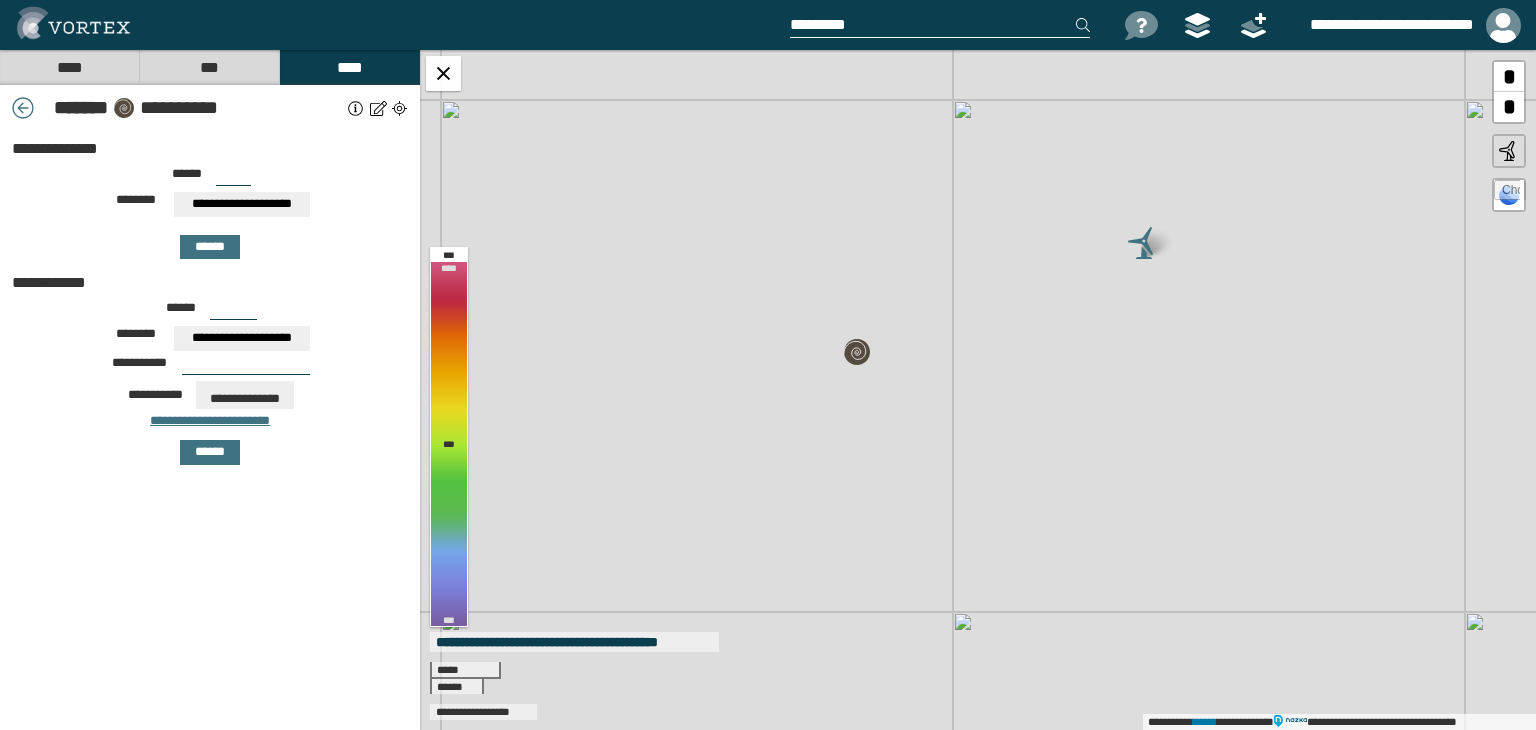 click on "****" at bounding box center [69, 67] 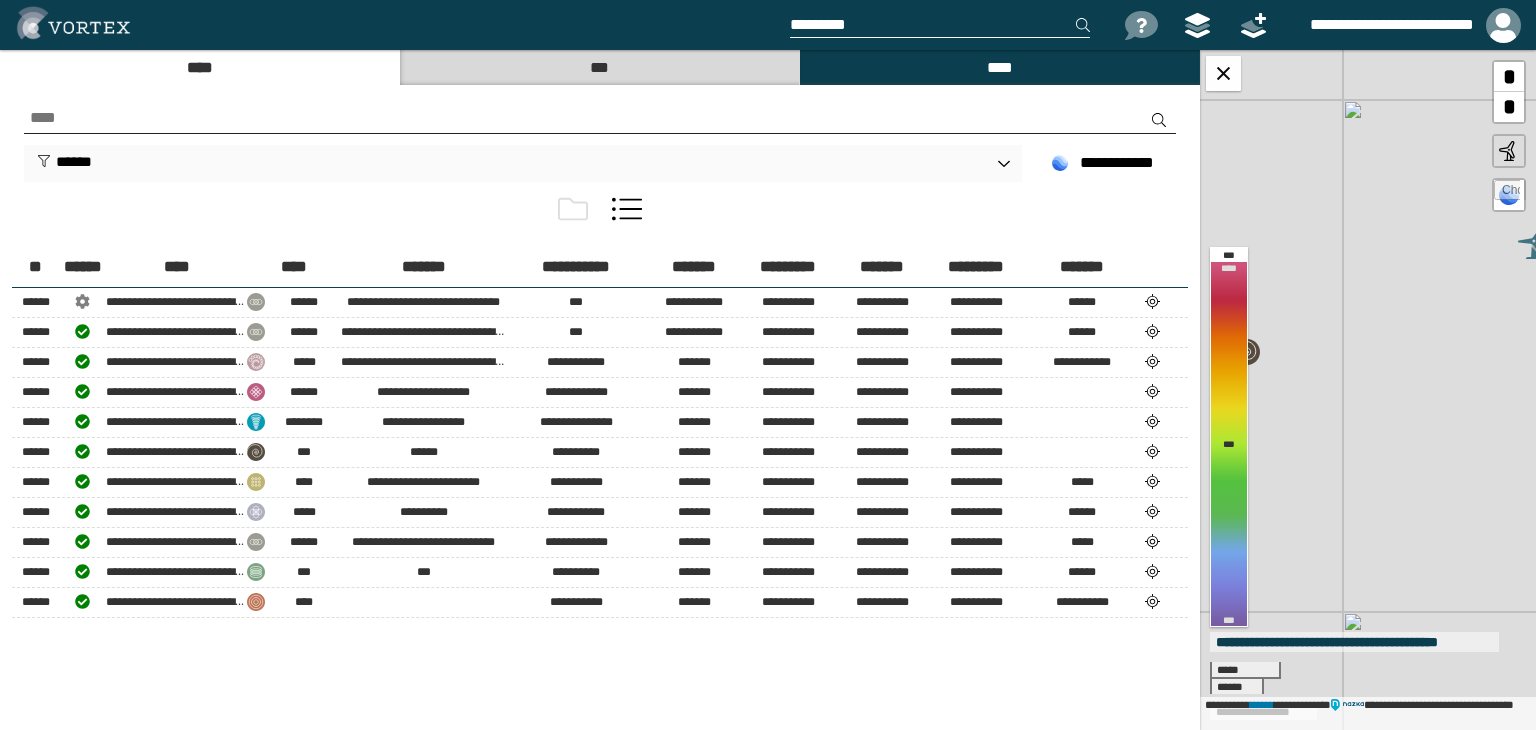 click at bounding box center (600, 118) 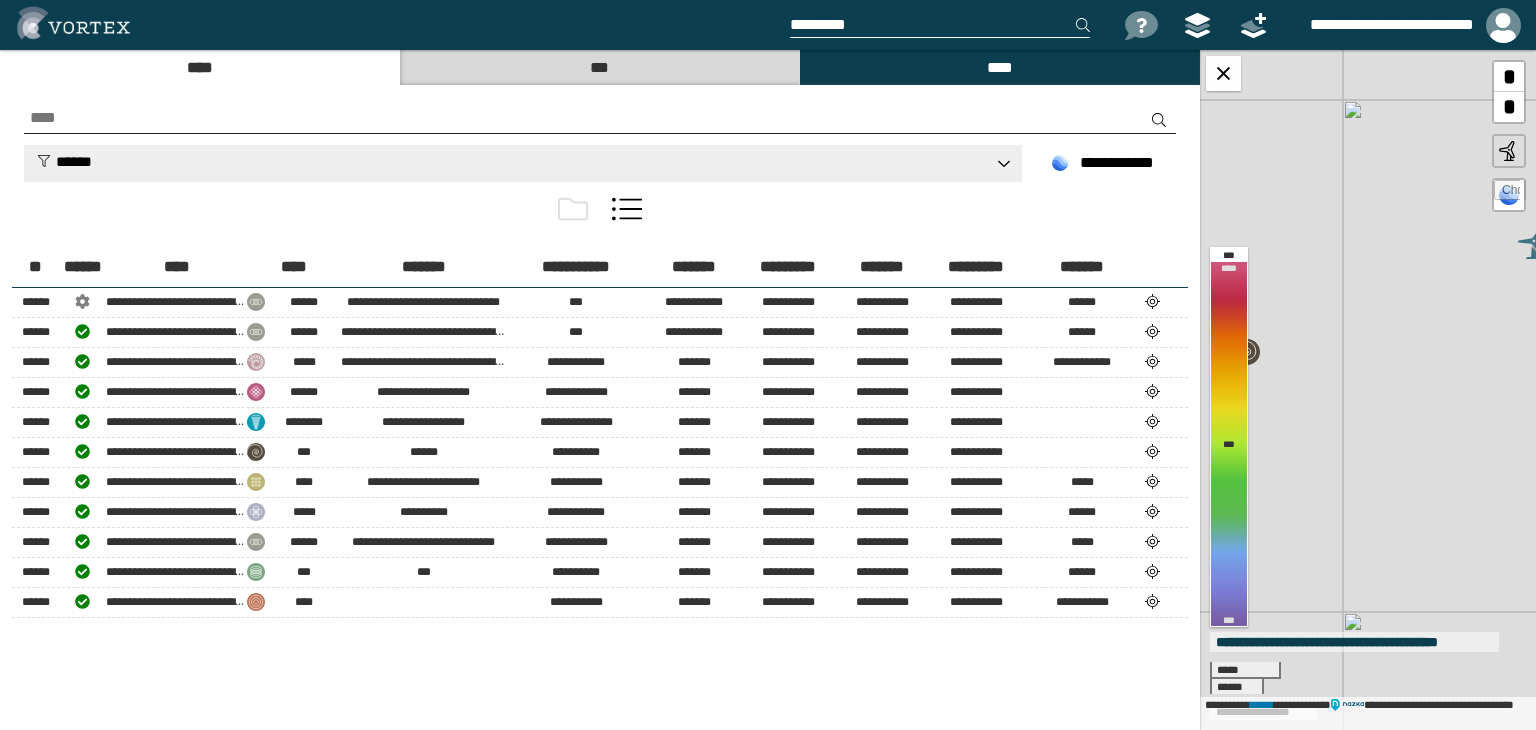 click on "******" at bounding box center (64, 161) 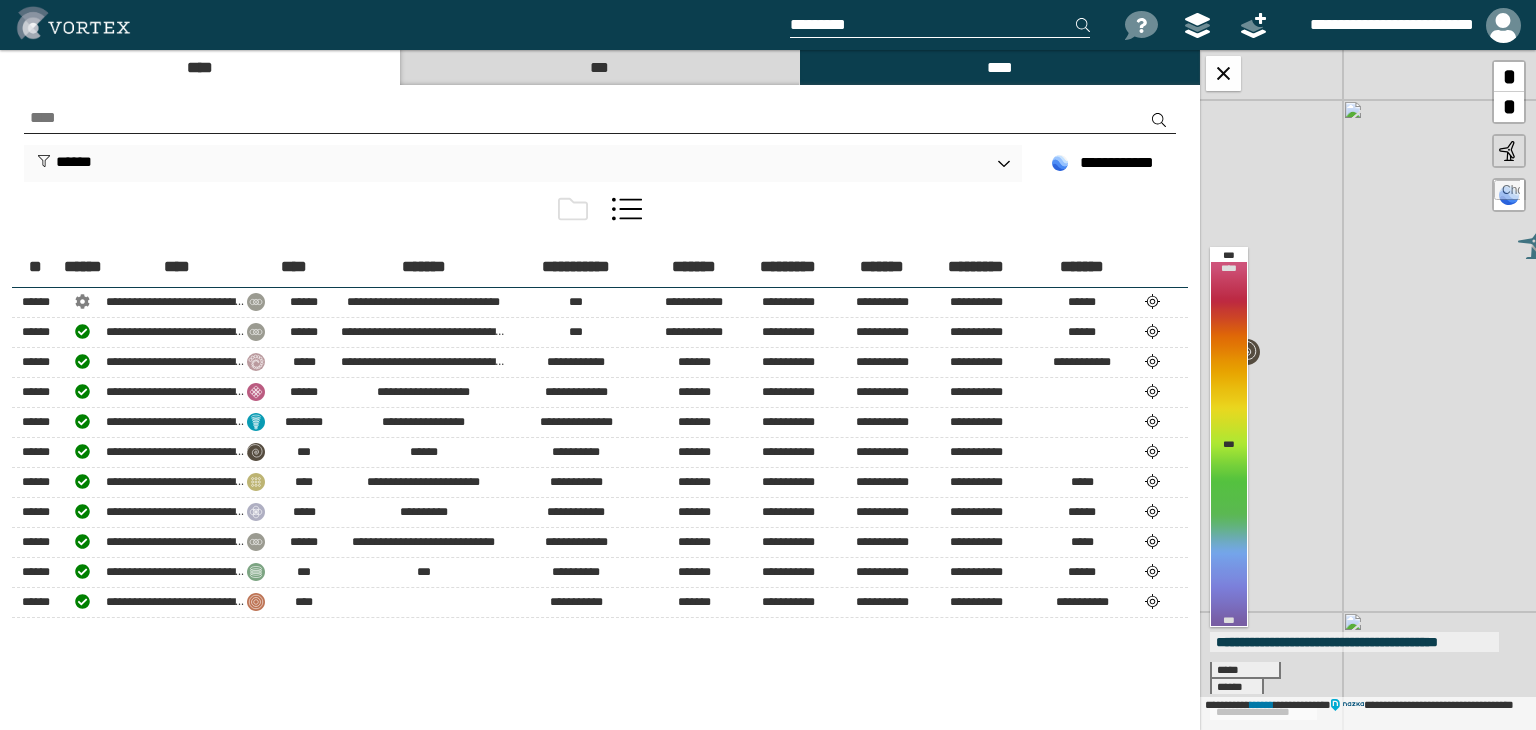 drag, startPoint x: 641, startPoint y: 229, endPoint x: 632, endPoint y: 208, distance: 22.847319 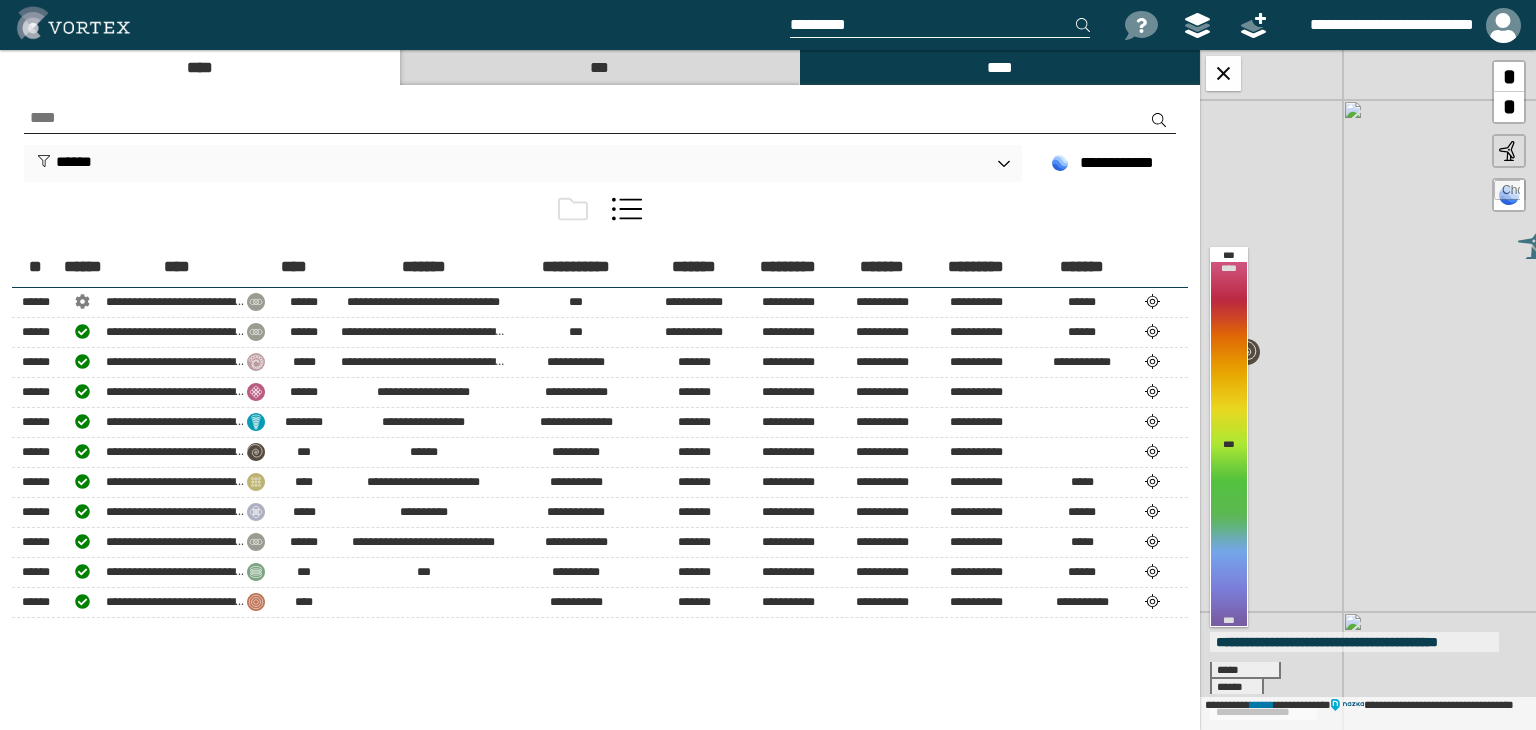 click at bounding box center (600, 213) 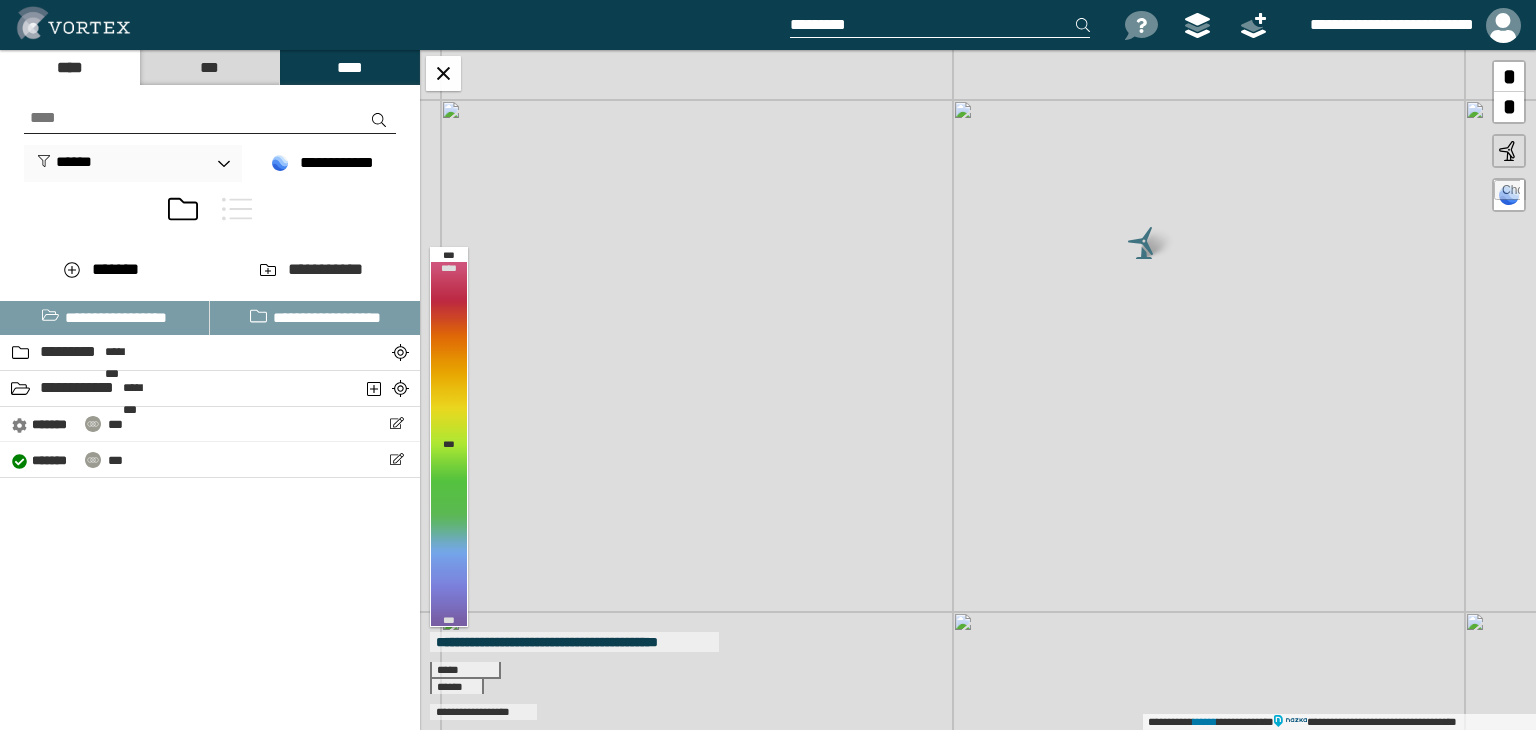 click on "****" at bounding box center (349, 67) 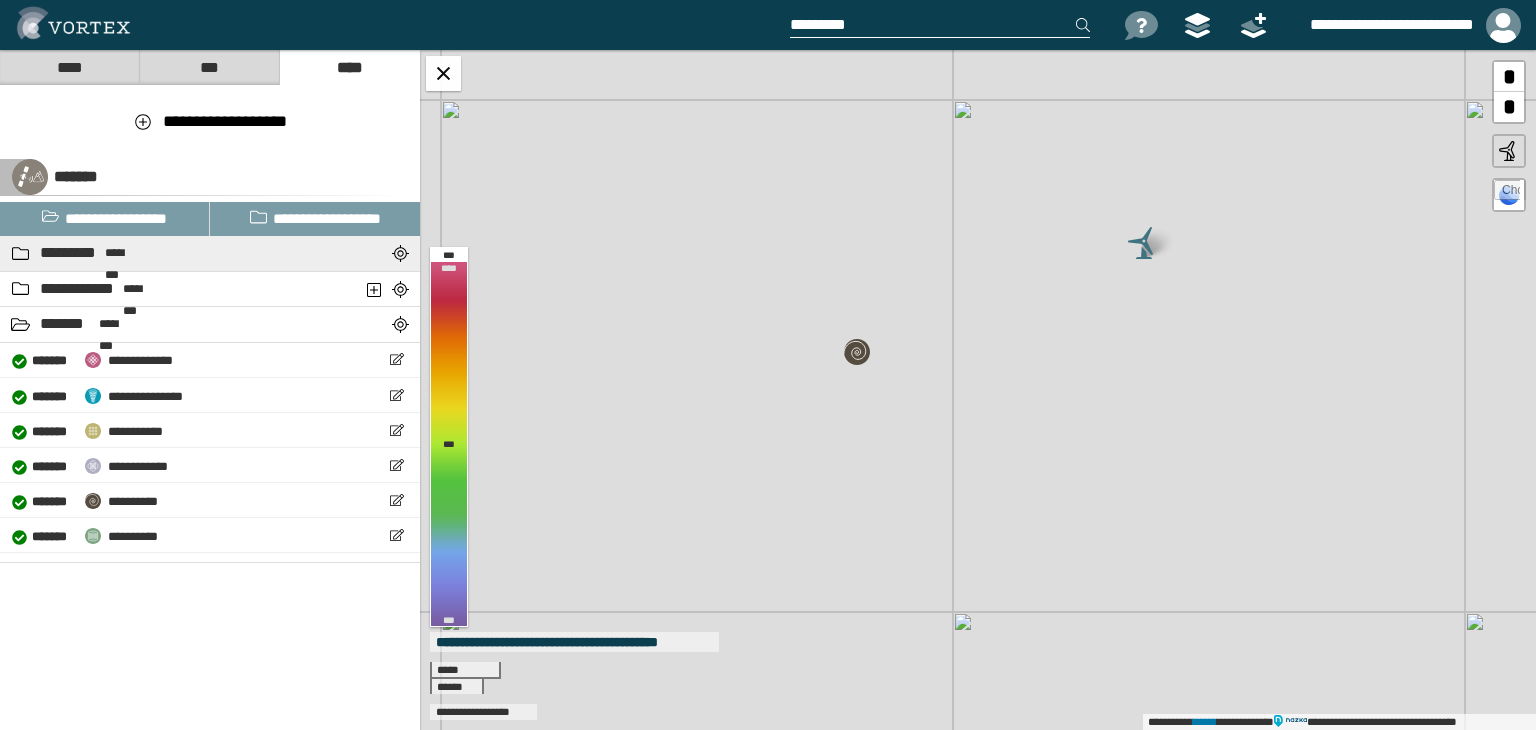 click on "********* ********" at bounding box center (165, 253) 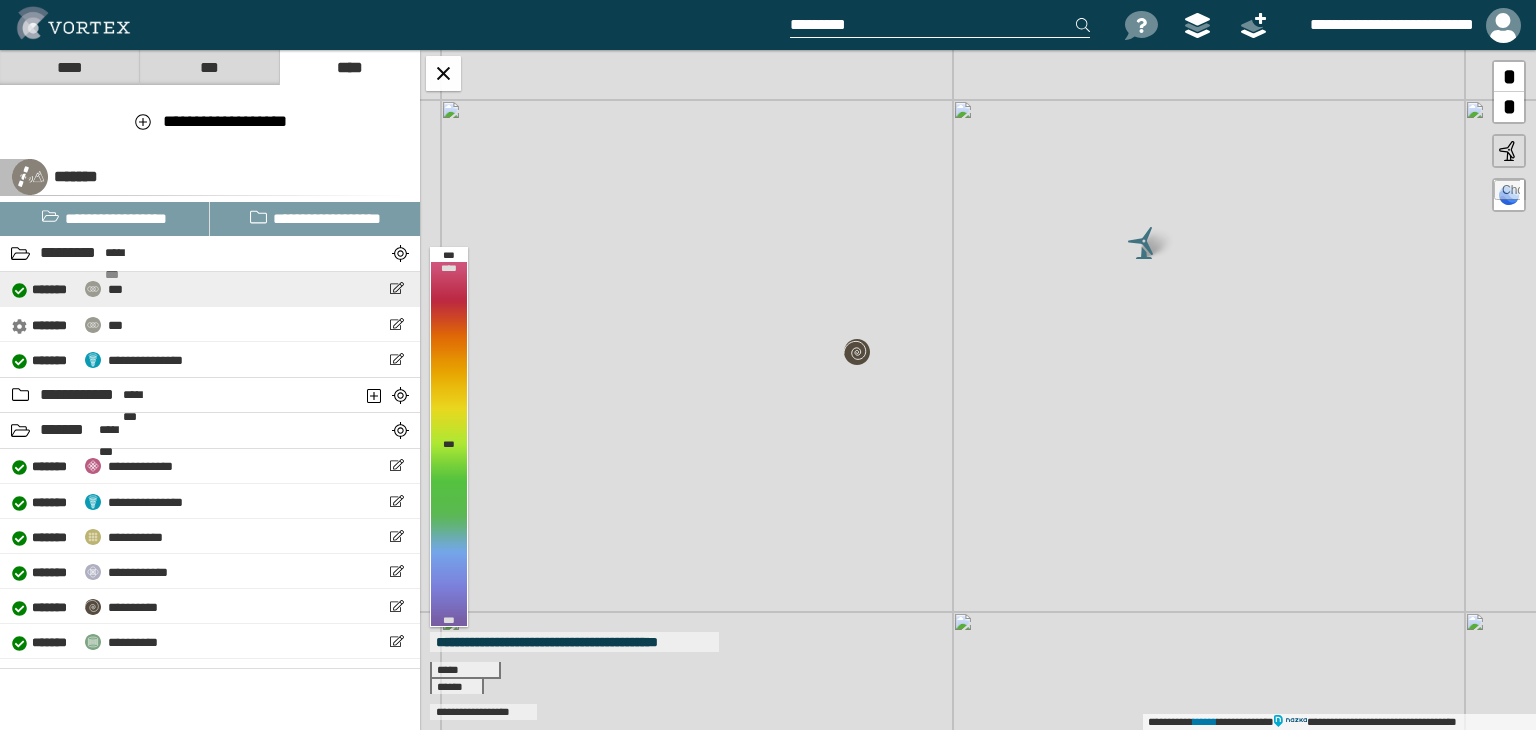 click on "**********" at bounding box center (210, 289) 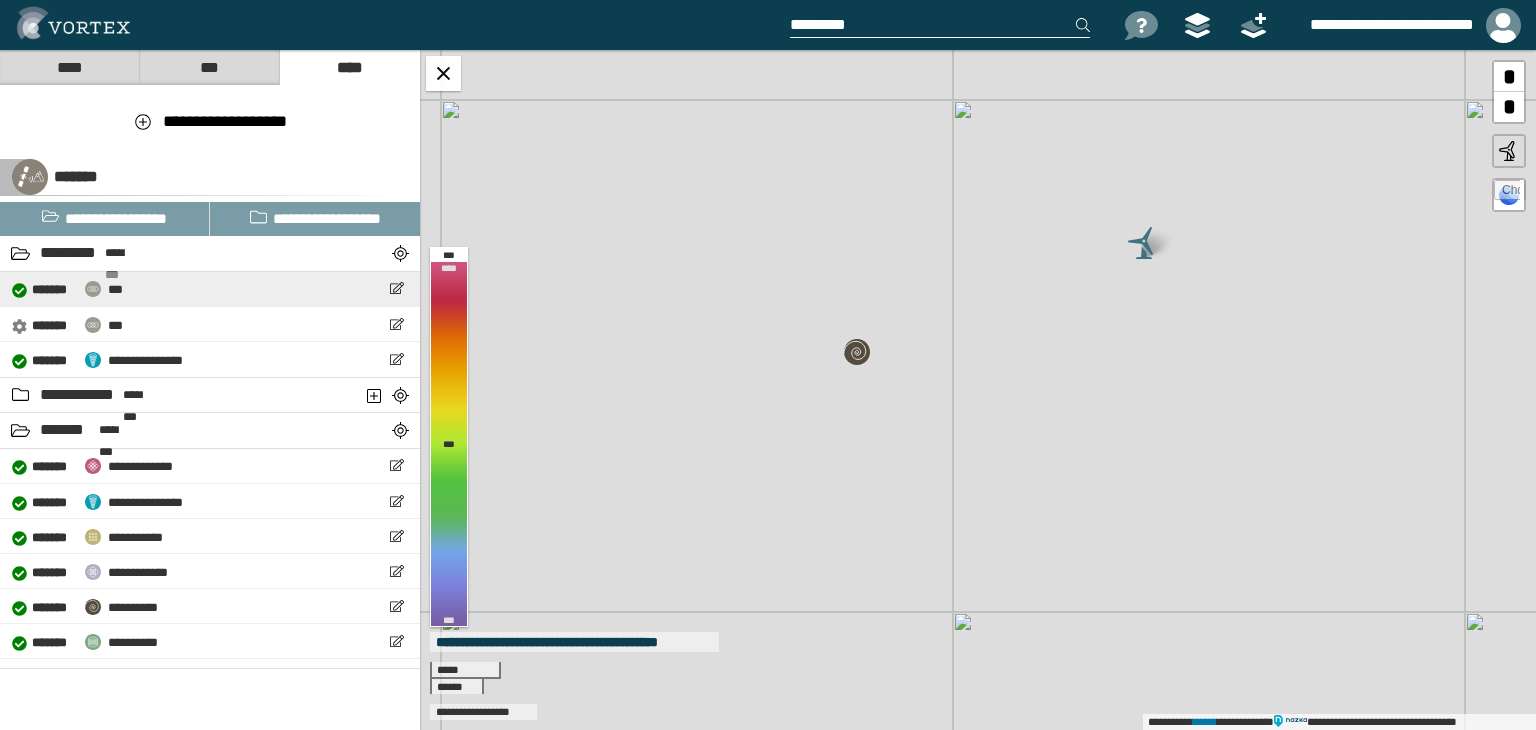 select on "**" 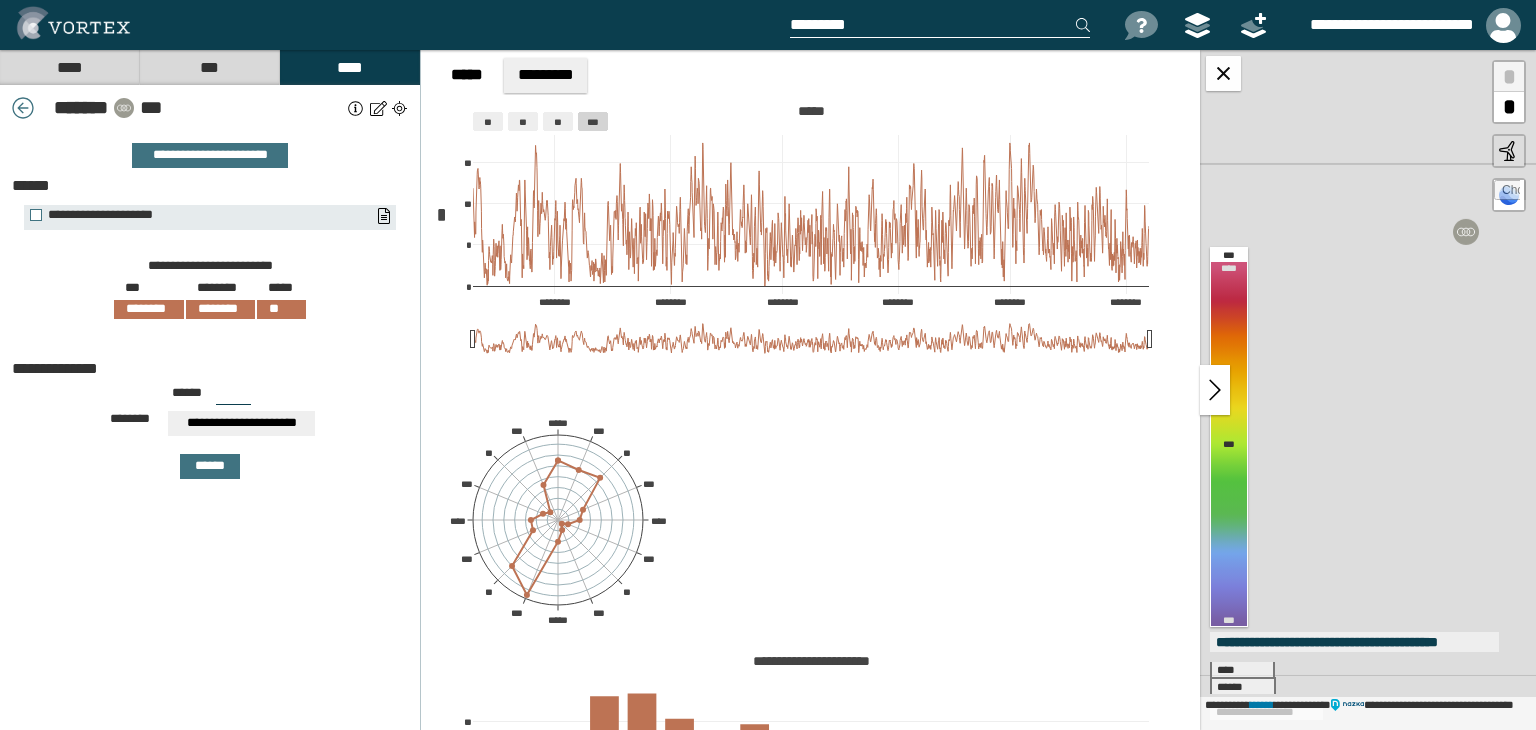 drag, startPoint x: 1288, startPoint y: 449, endPoint x: 1386, endPoint y: 291, distance: 185.92471 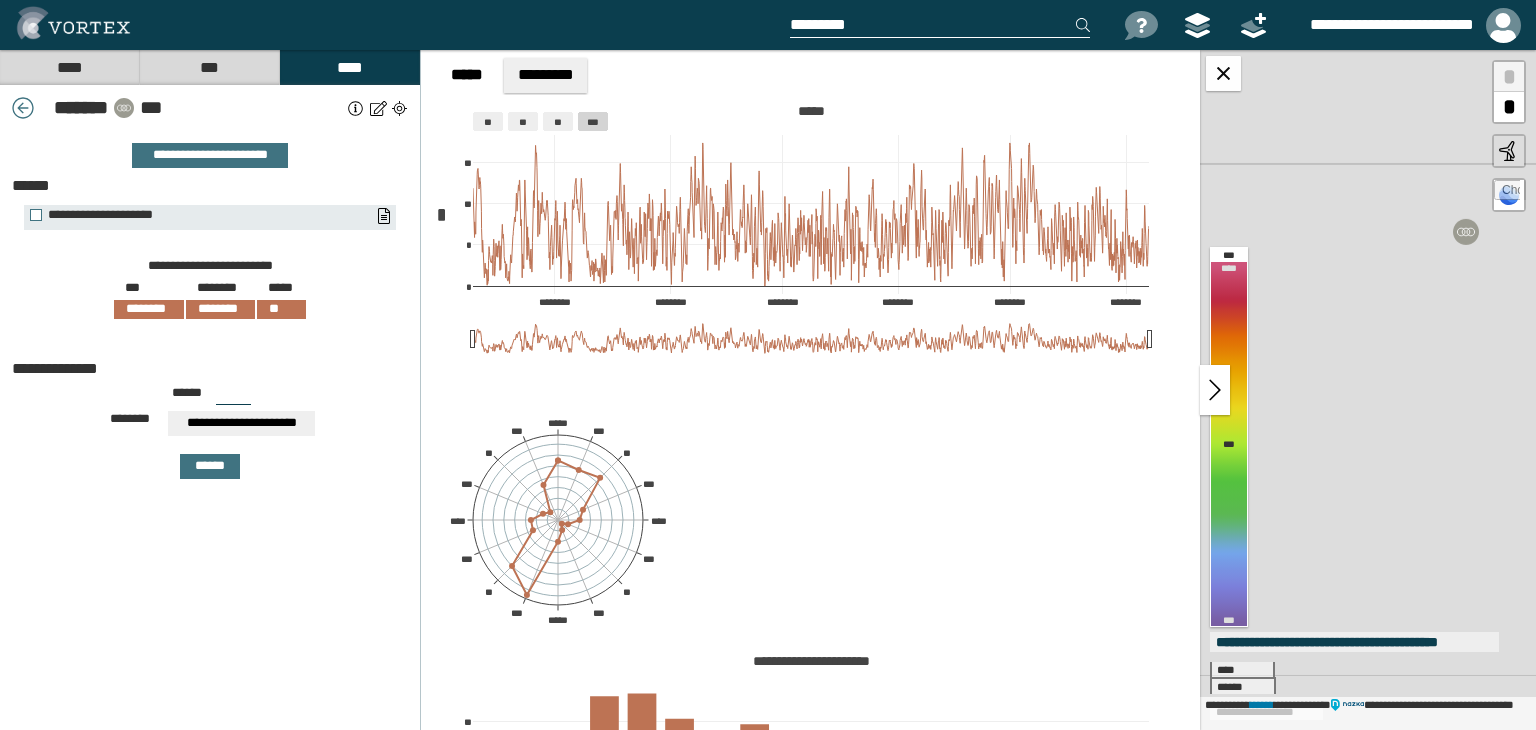 click on "**********" at bounding box center [1368, 390] 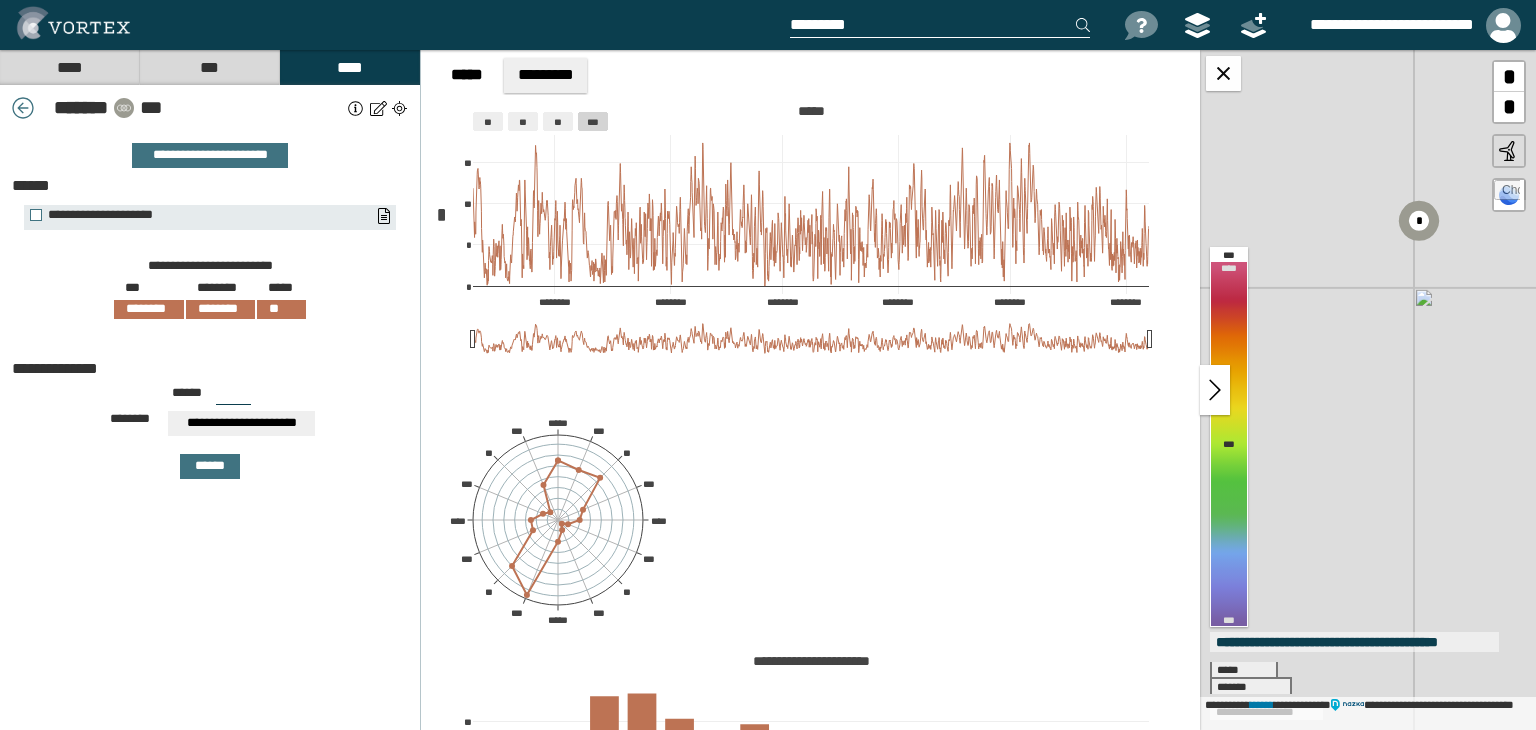 drag, startPoint x: 1416, startPoint y: 460, endPoint x: 1426, endPoint y: 374, distance: 86.579445 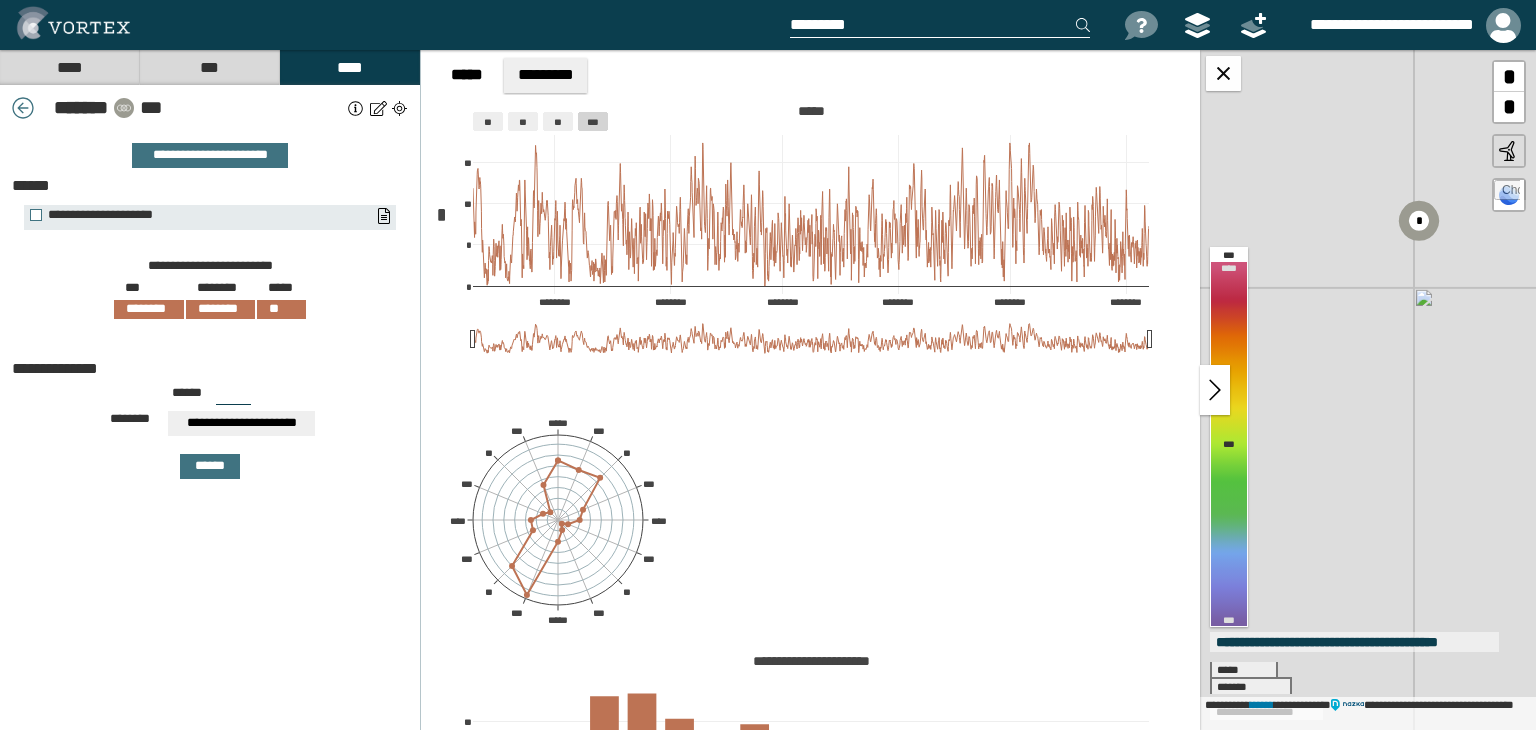 click on "**********" at bounding box center [1368, 390] 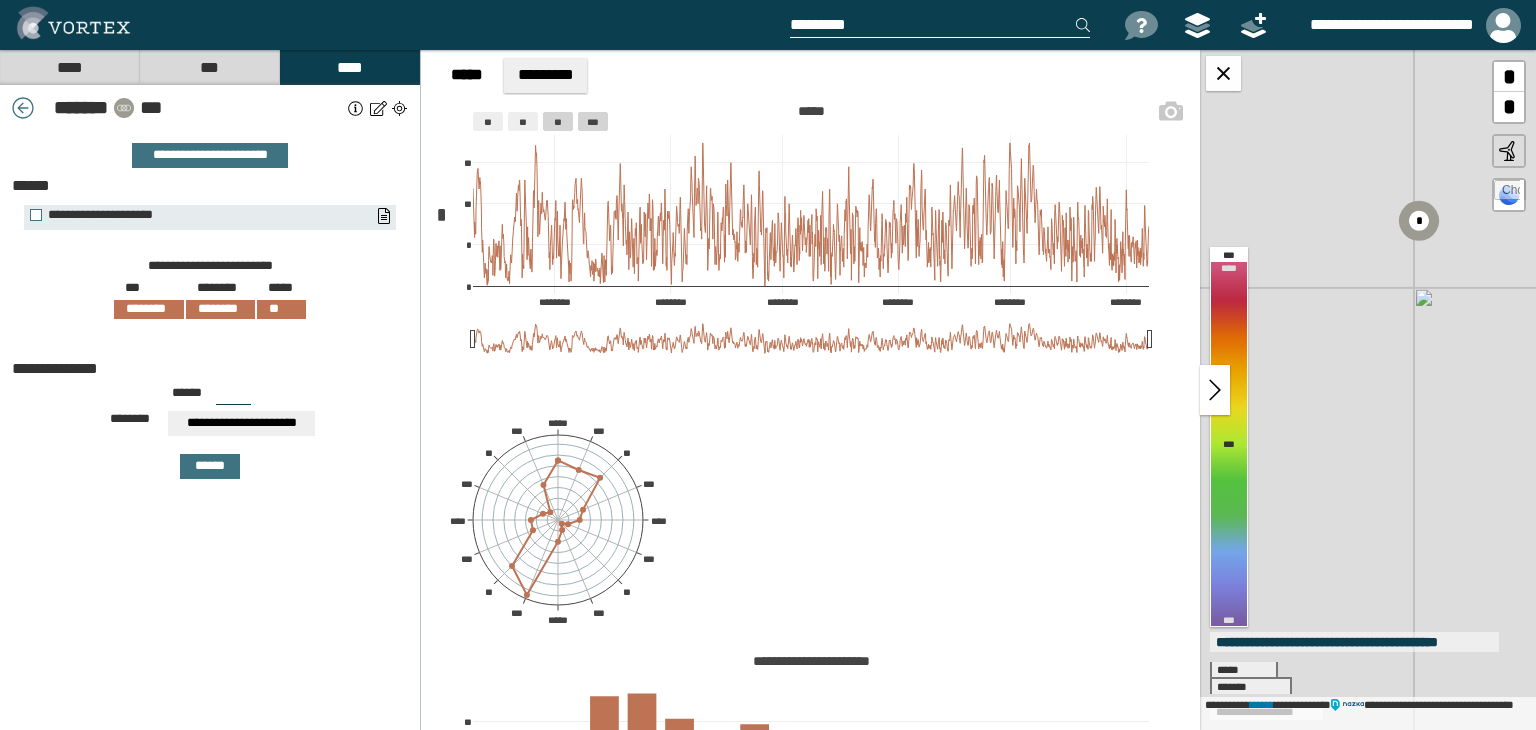 click on "**" 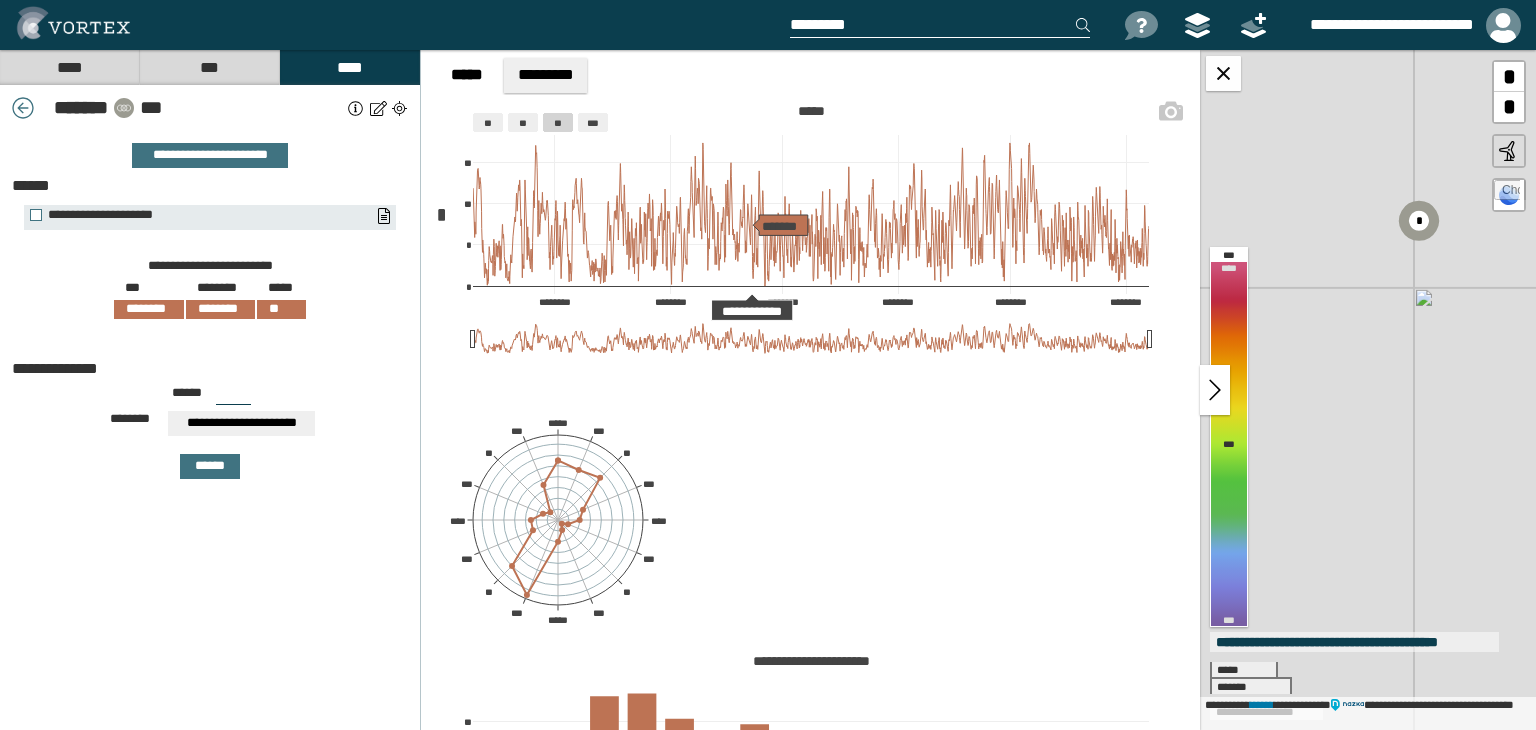 drag, startPoint x: 693, startPoint y: 550, endPoint x: 748, endPoint y: 284, distance: 271.6266 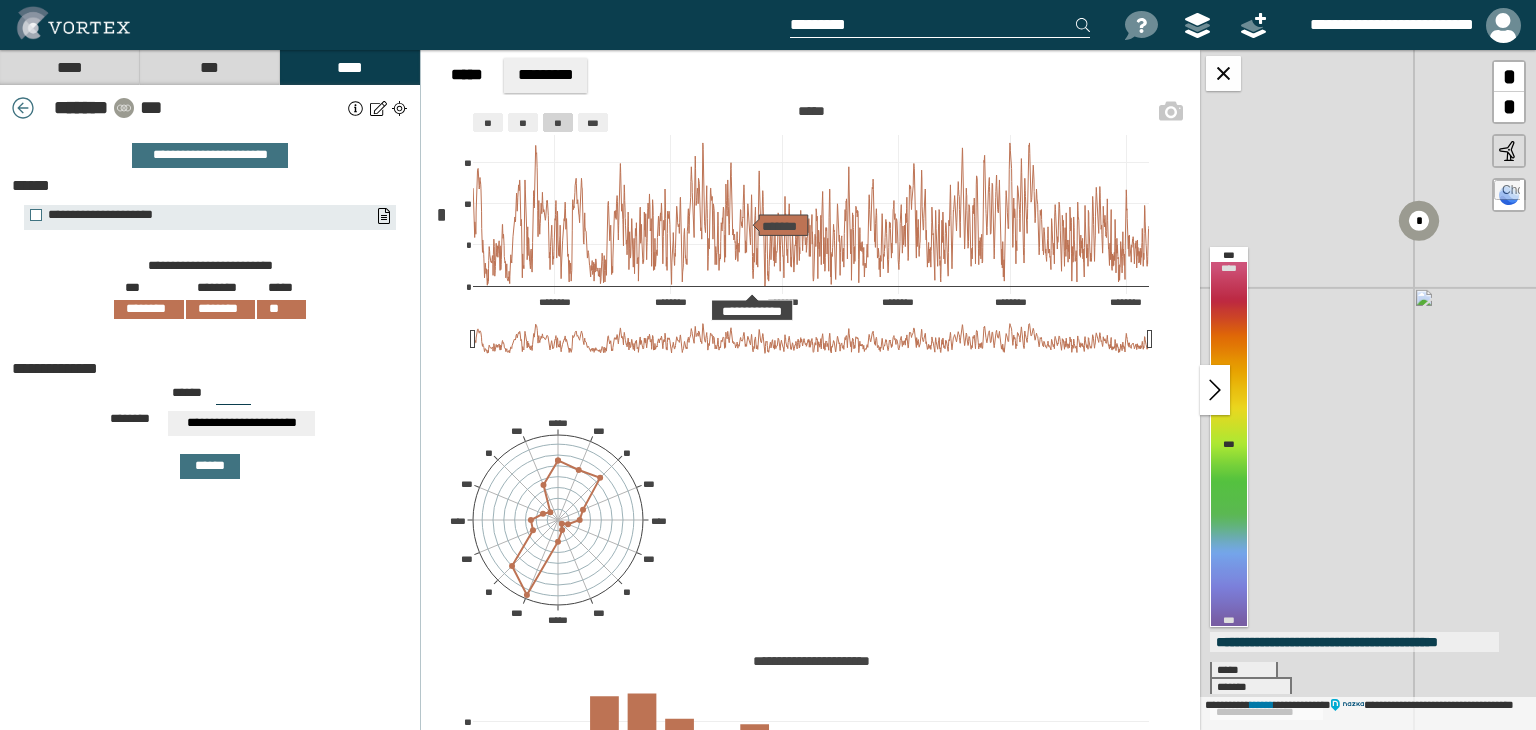 click on "**********" at bounding box center (811, 475) 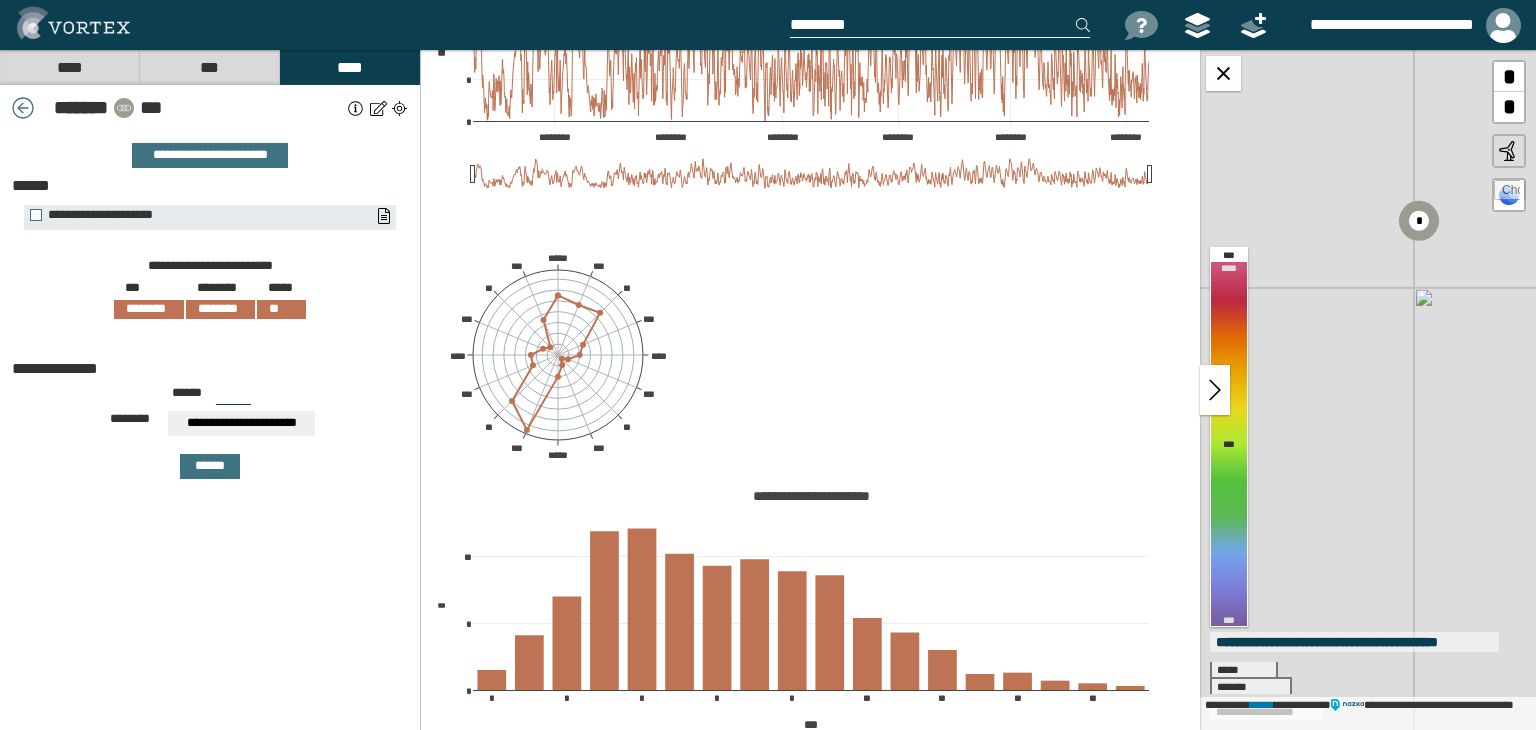 scroll, scrollTop: 171, scrollLeft: 0, axis: vertical 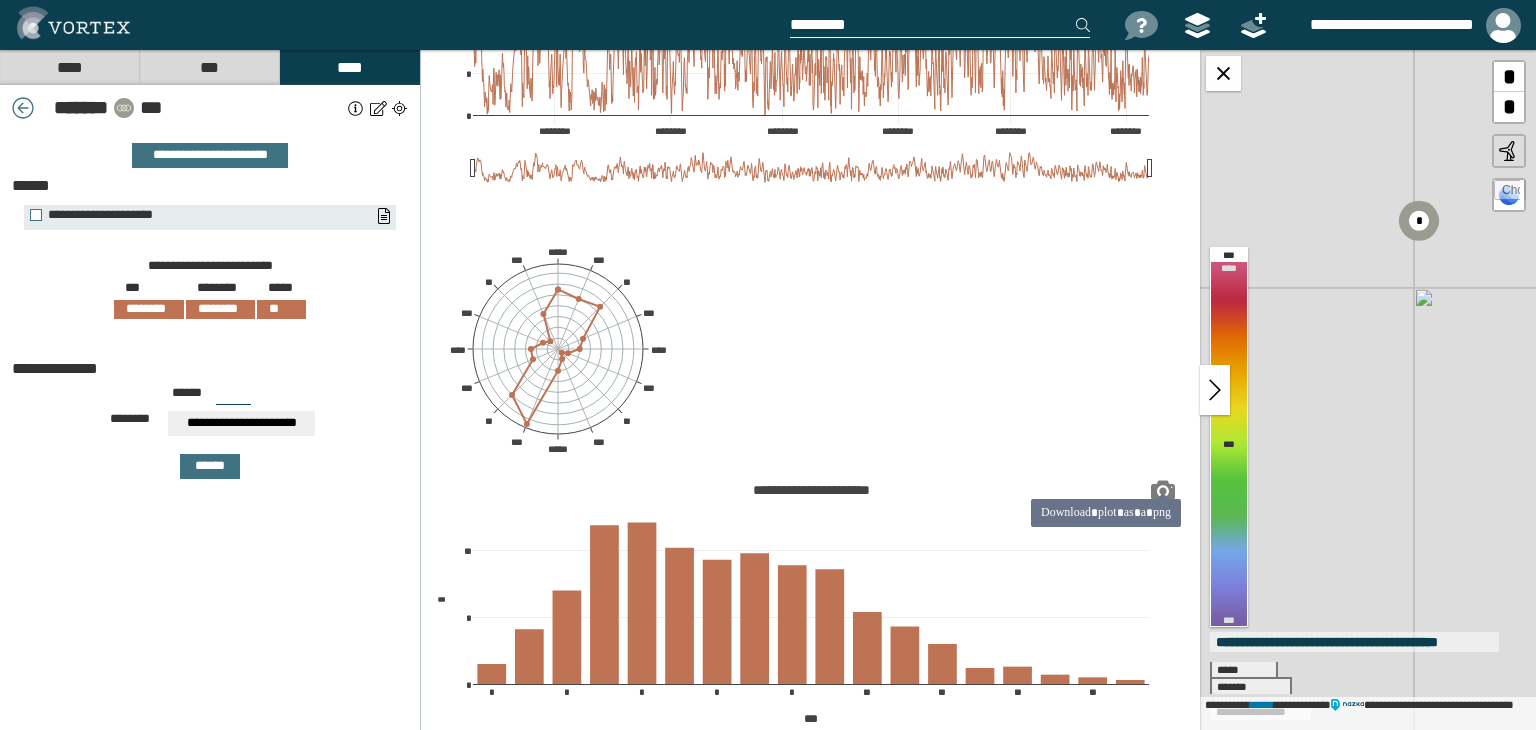 click 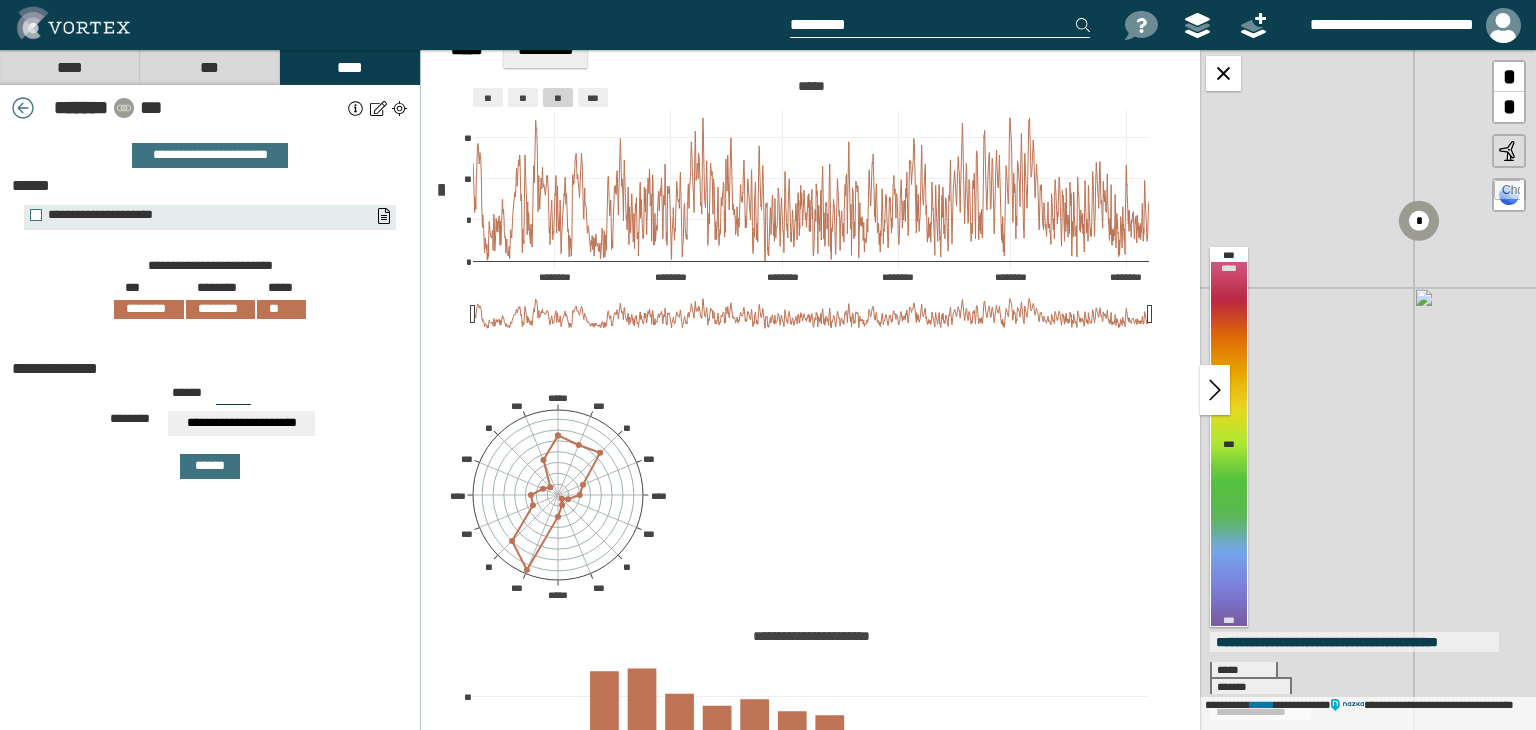 scroll, scrollTop: 0, scrollLeft: 0, axis: both 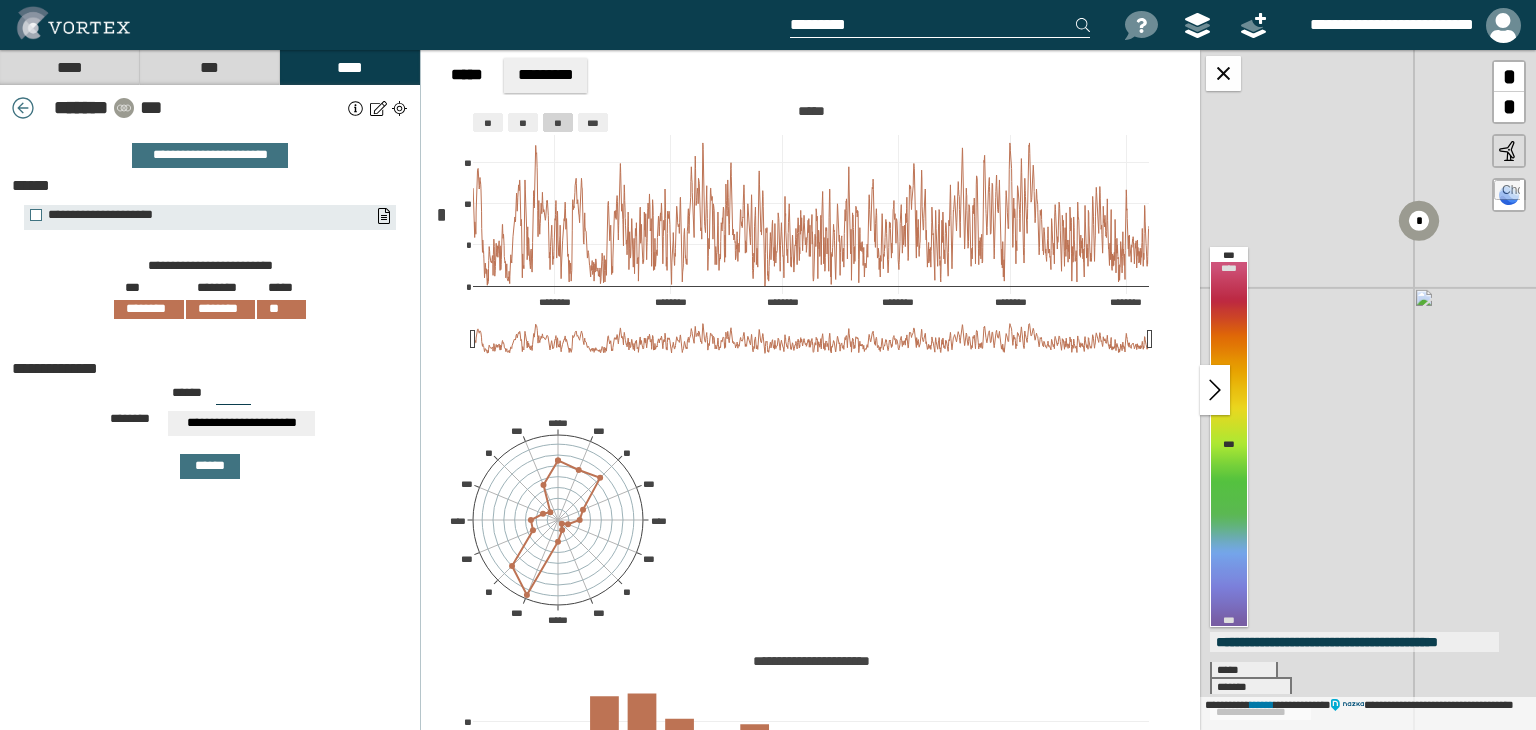 click on "**********" at bounding box center [811, 475] 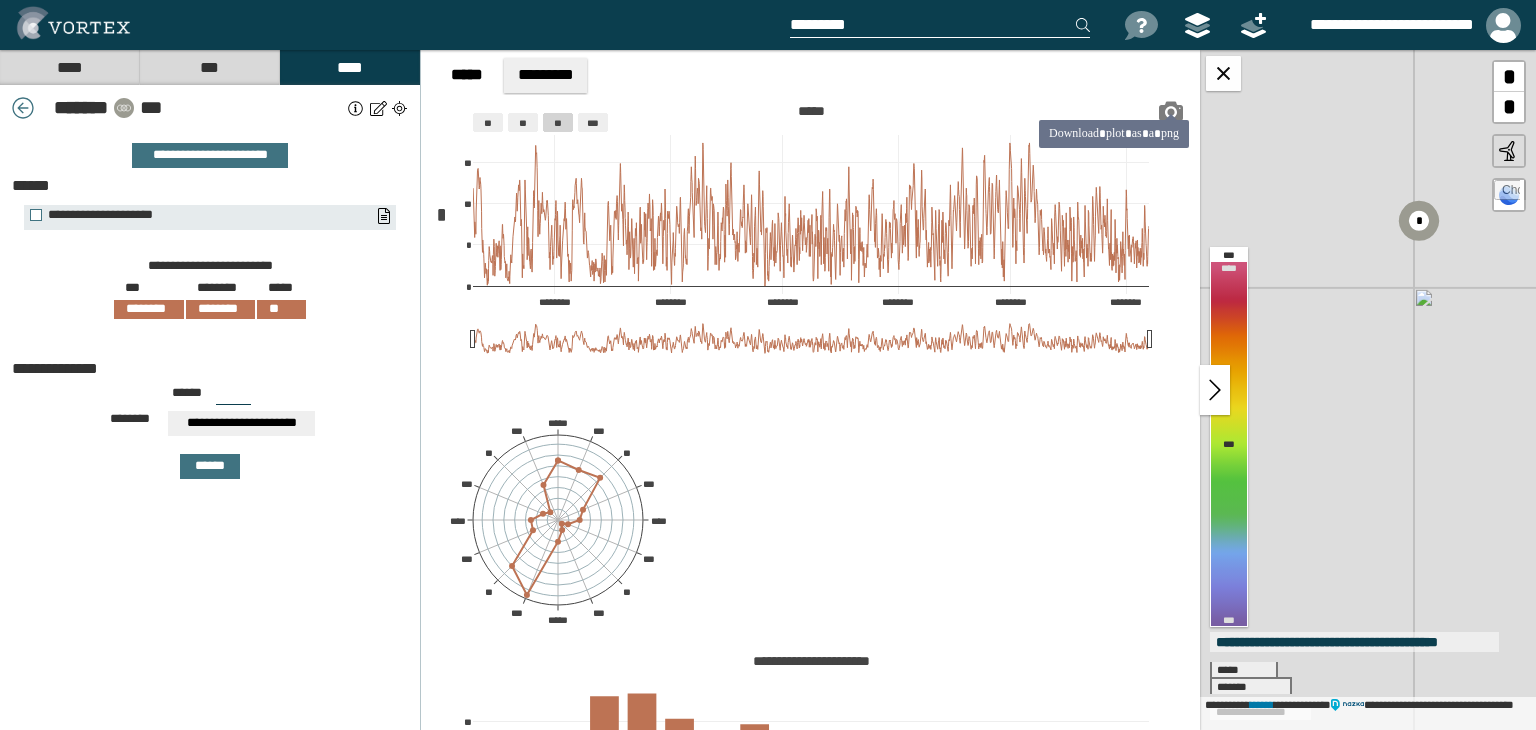 click 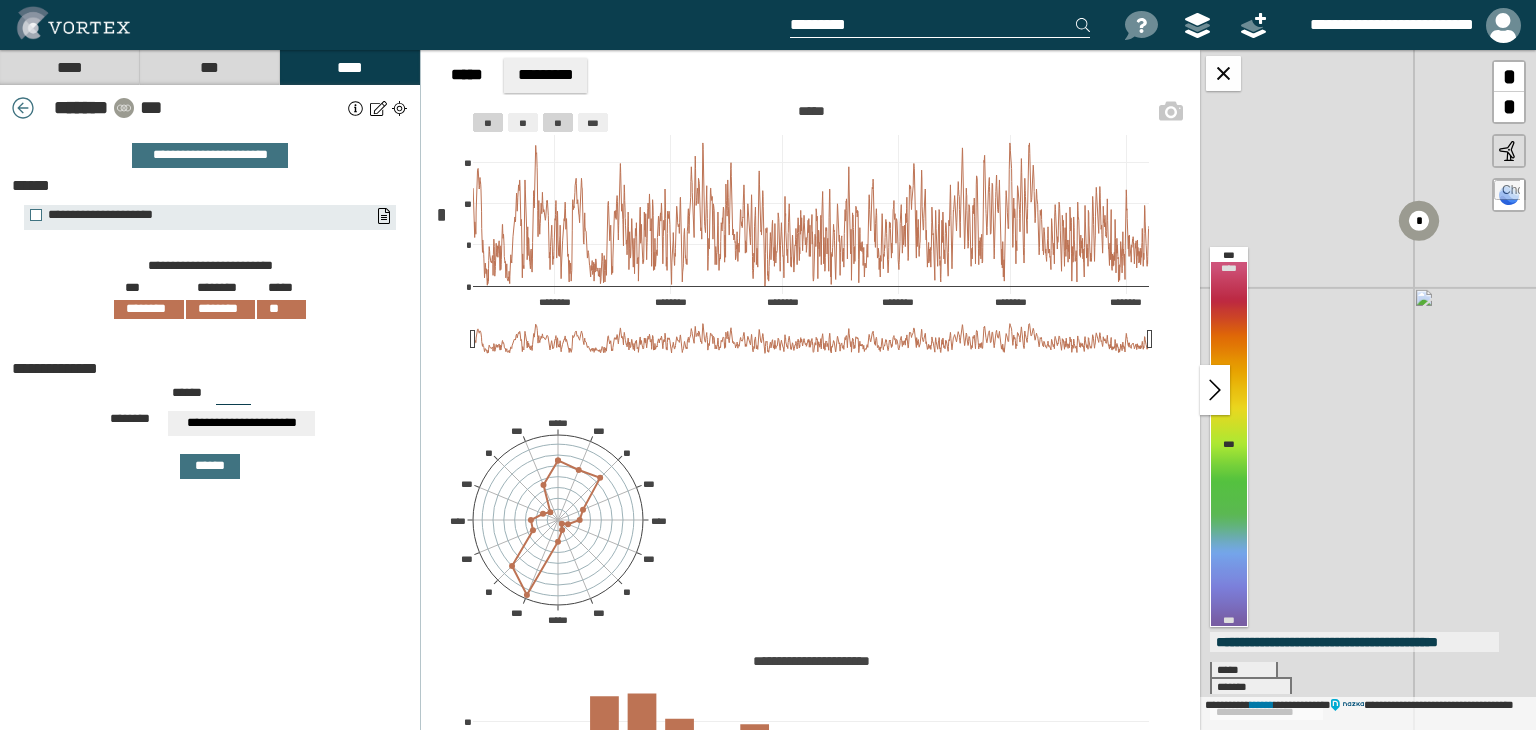 click on "**" 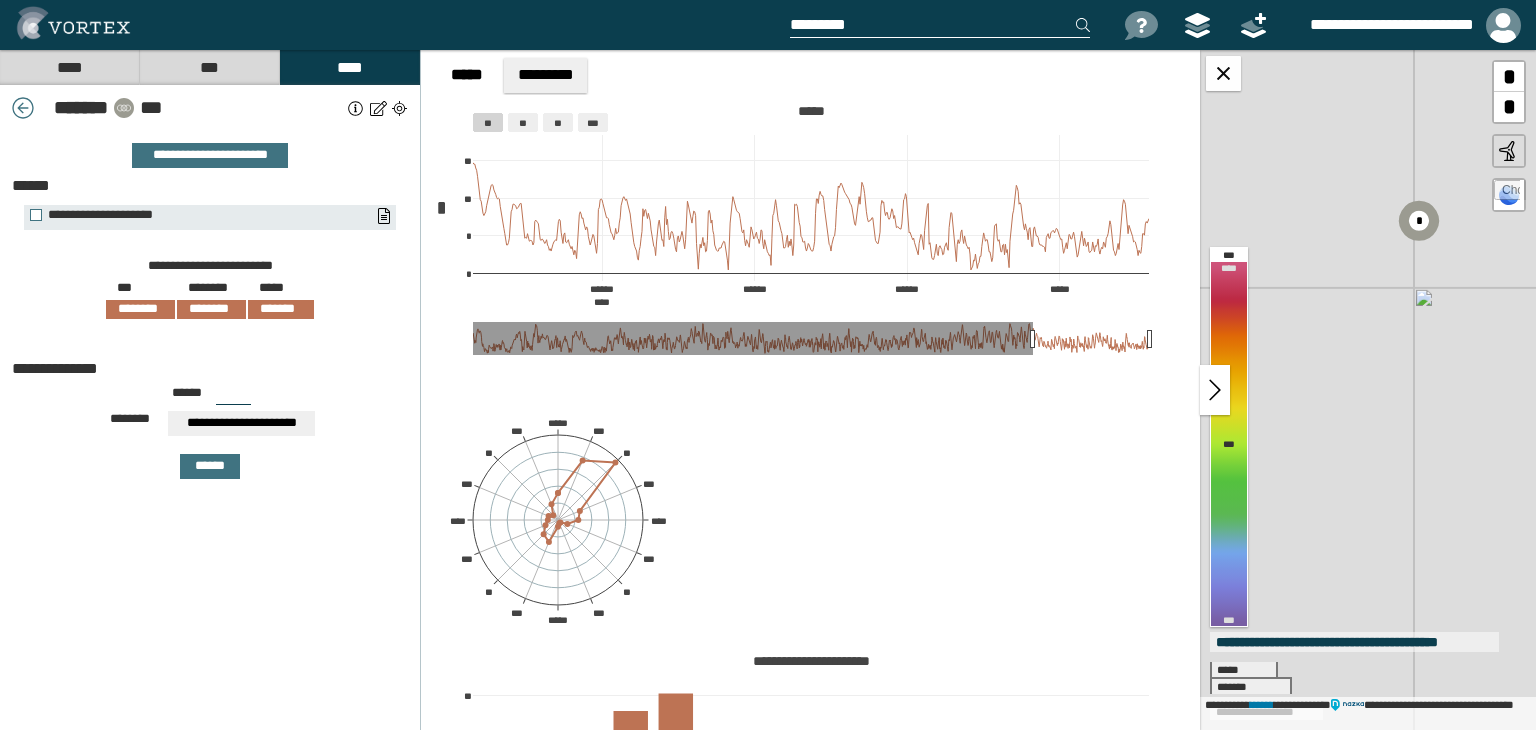click on "**********" at bounding box center (811, 475) 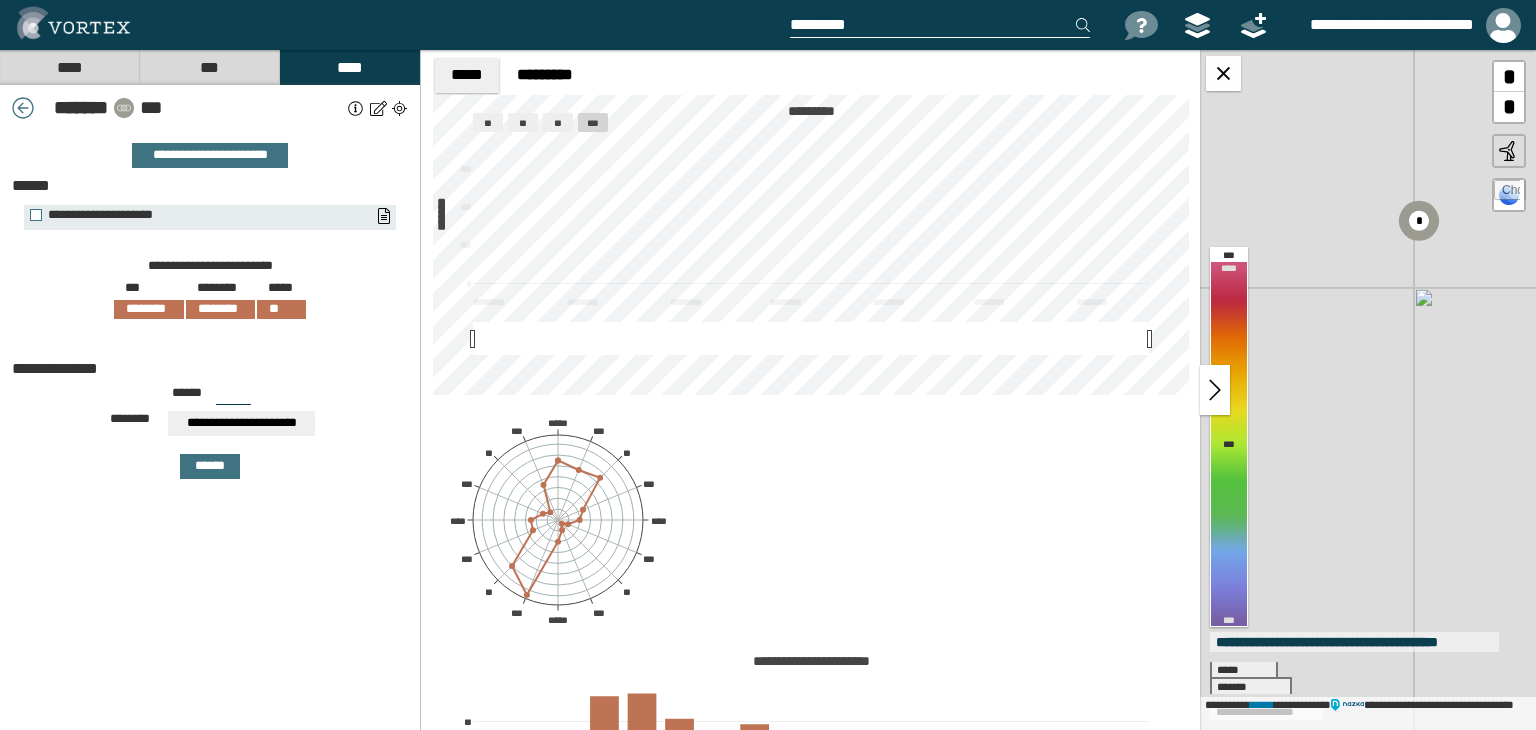 click on "*****" at bounding box center [467, 75] 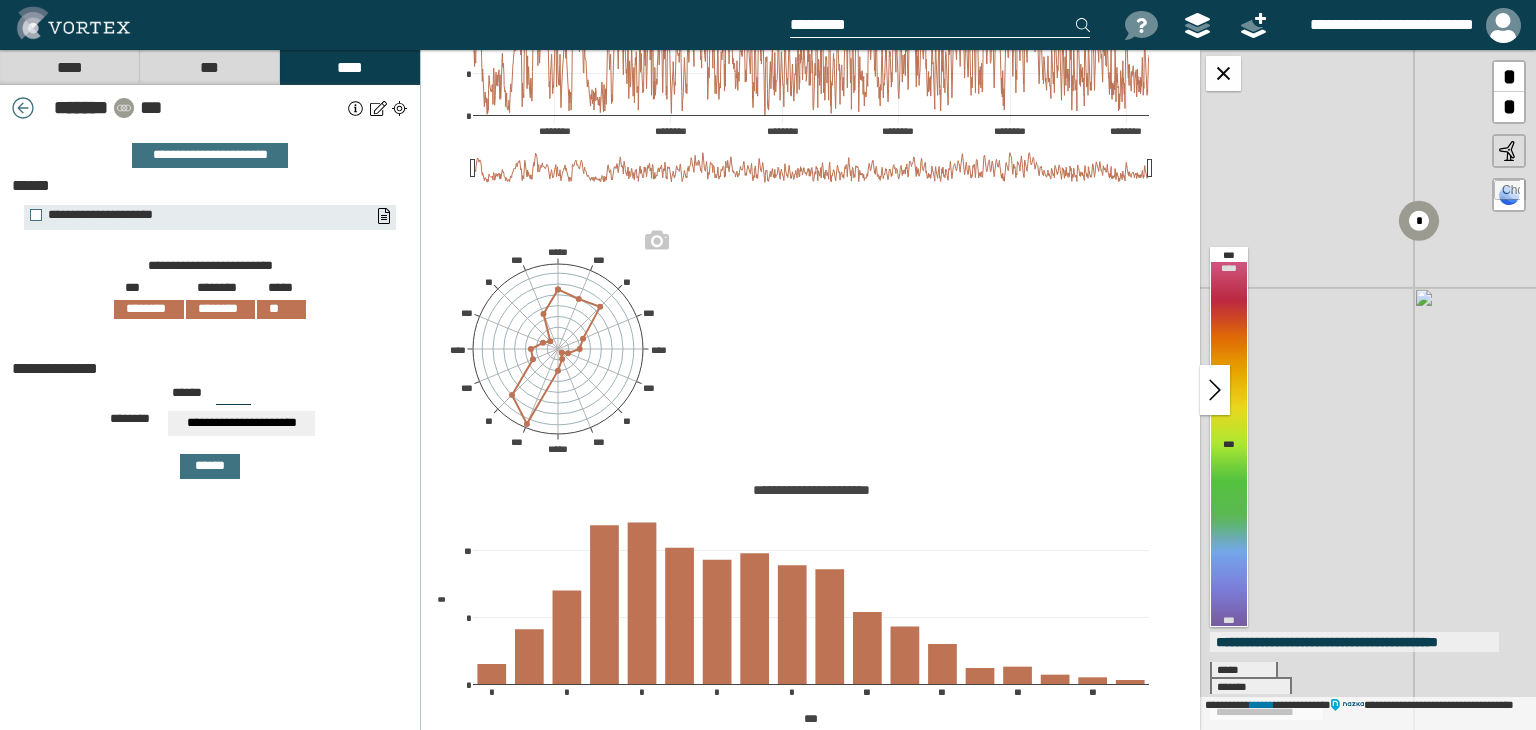 scroll, scrollTop: 0, scrollLeft: 0, axis: both 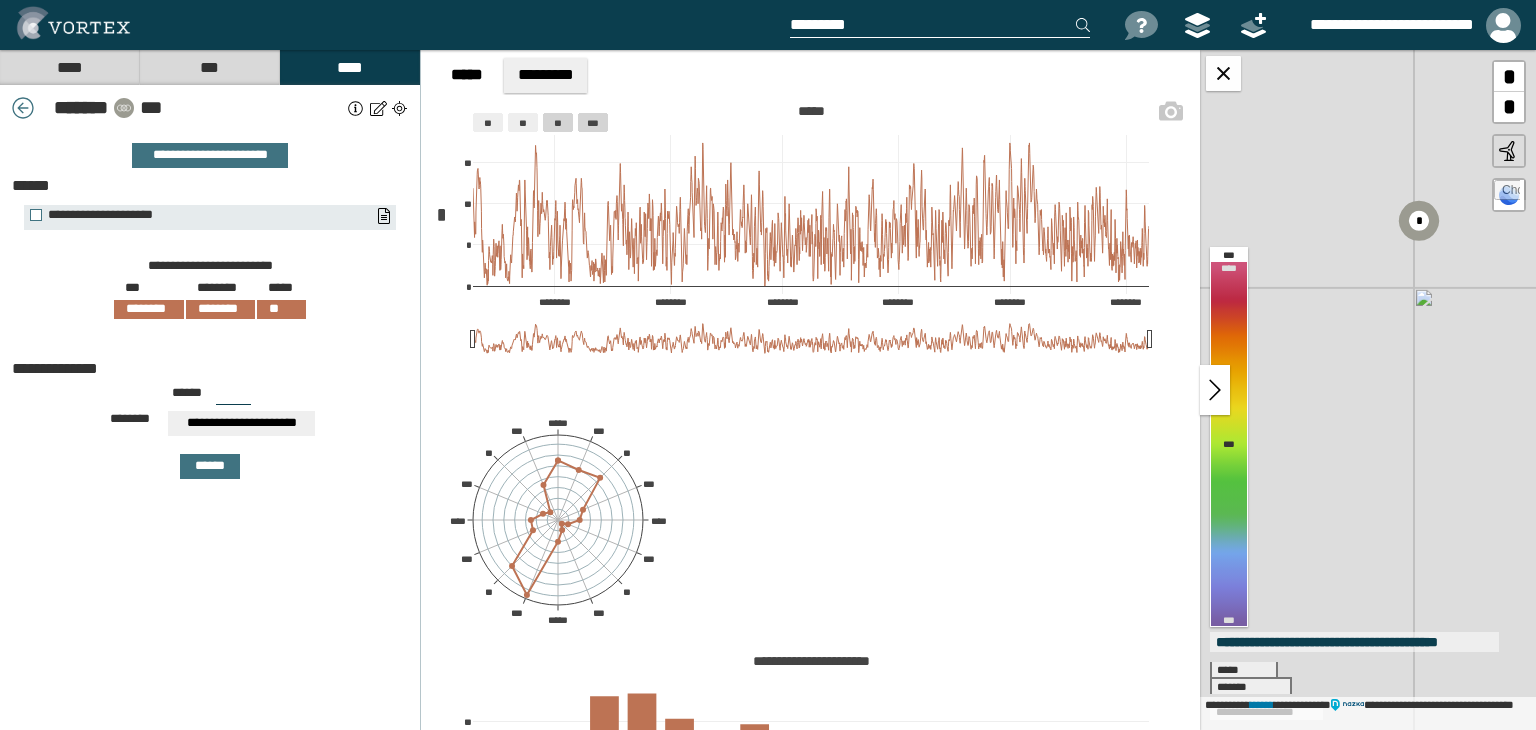 click on "**" 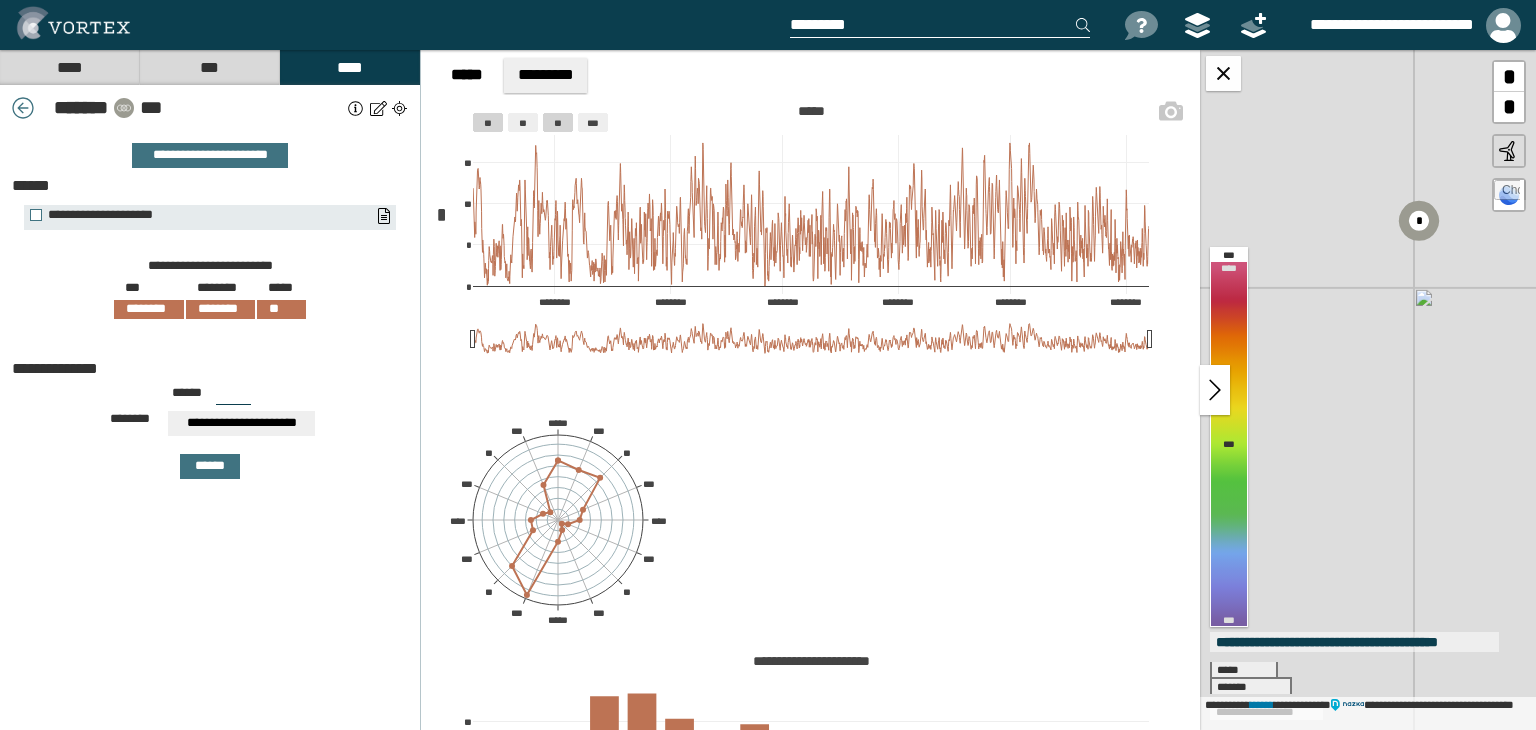 click 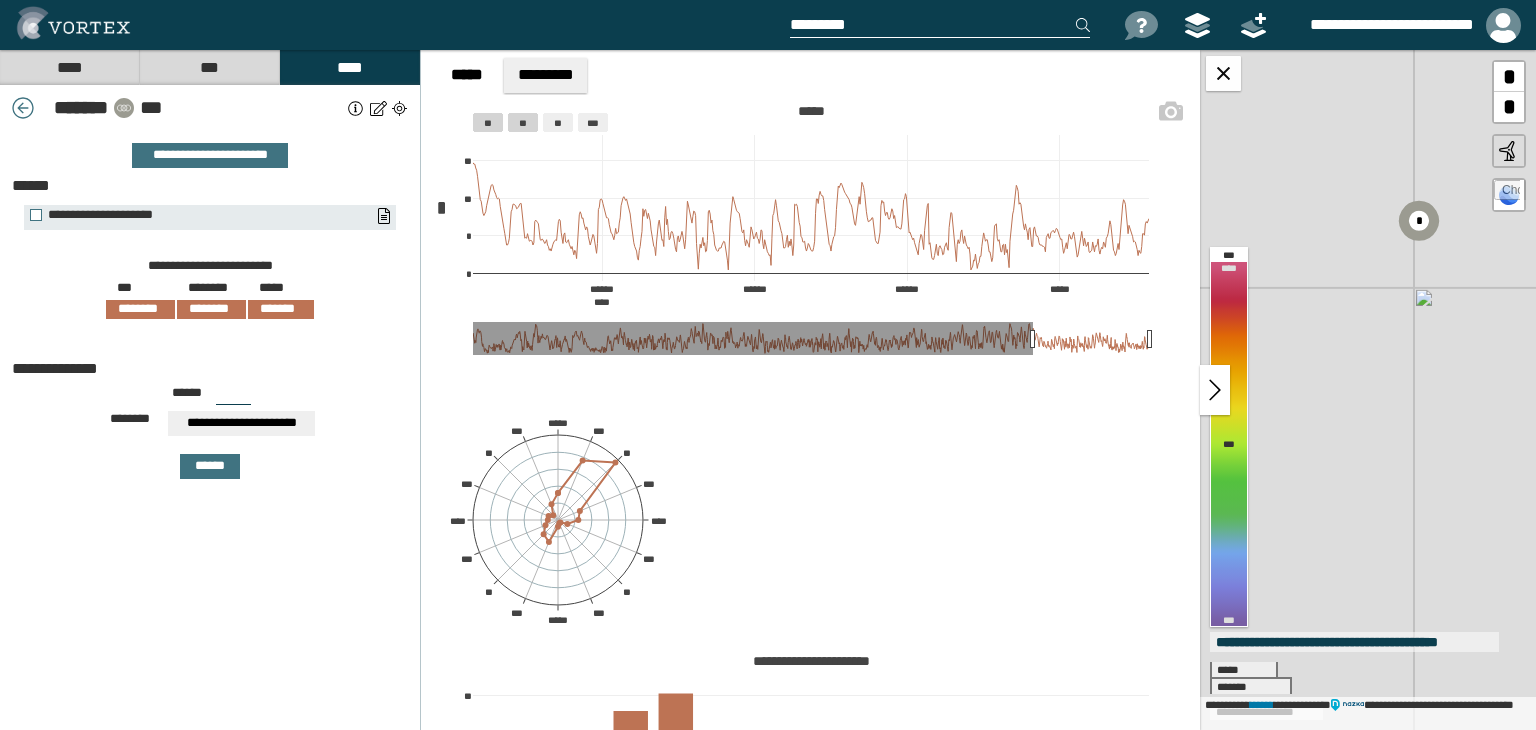 click on "**" 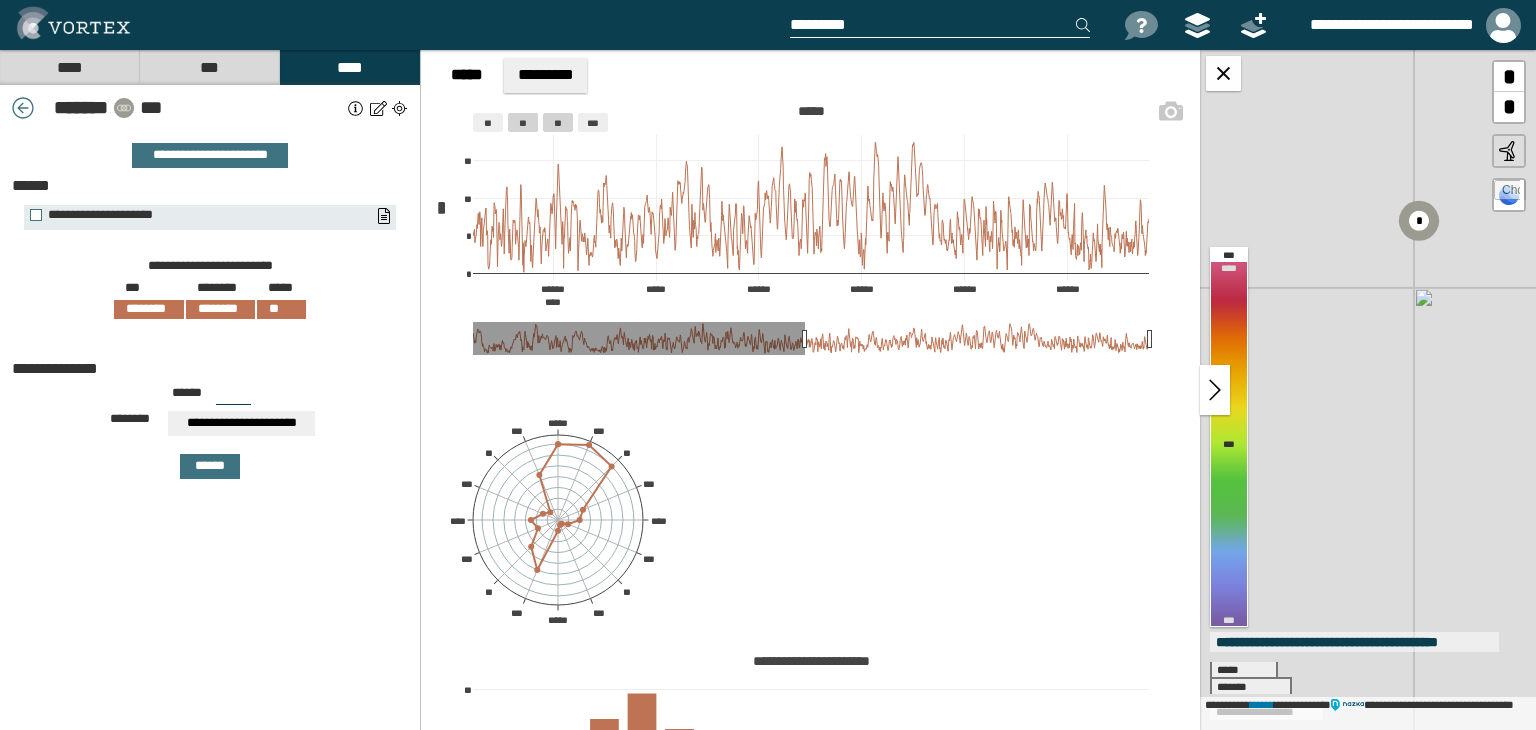 click on "**" 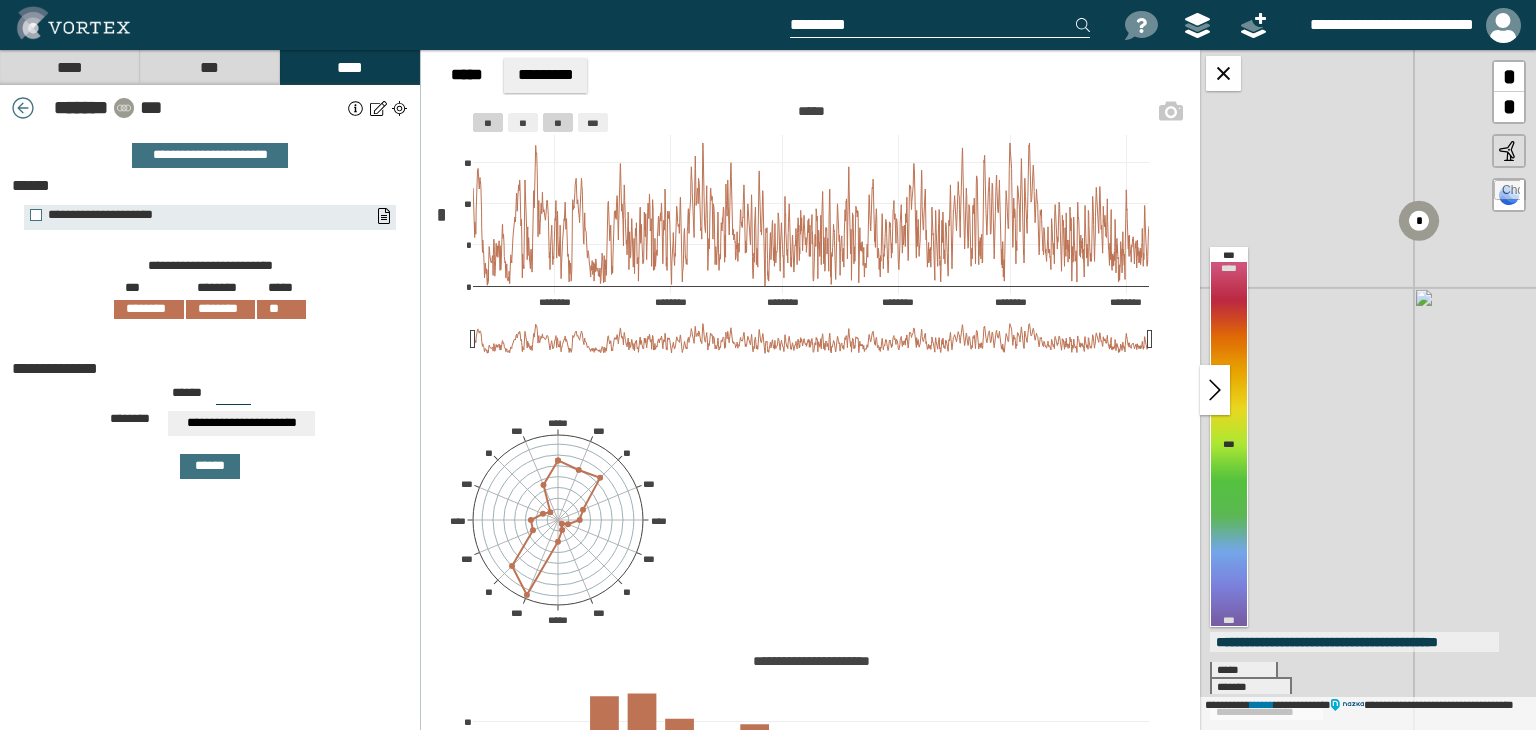 click on "**" 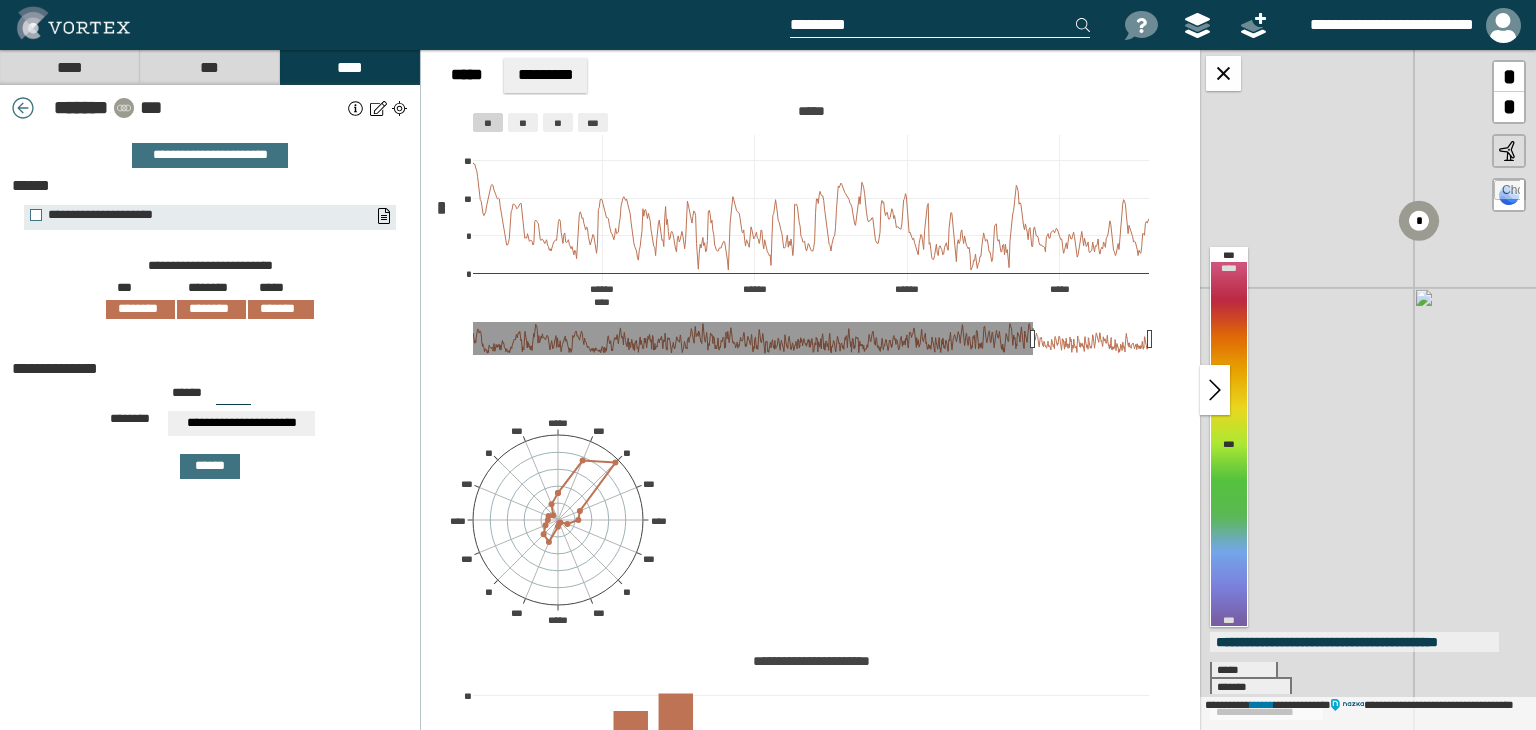 scroll, scrollTop: 0, scrollLeft: 0, axis: both 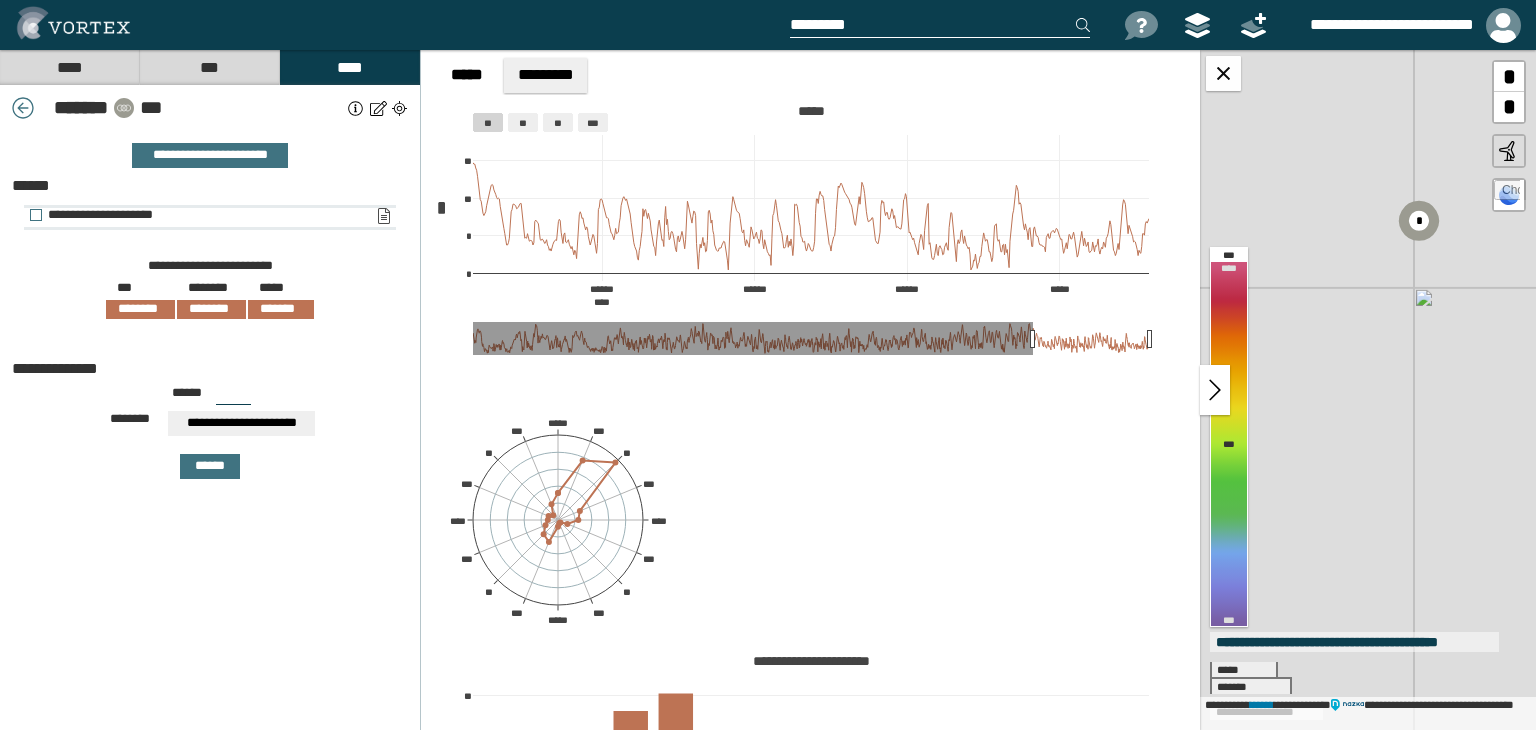 click on "**********" at bounding box center (383, 216) 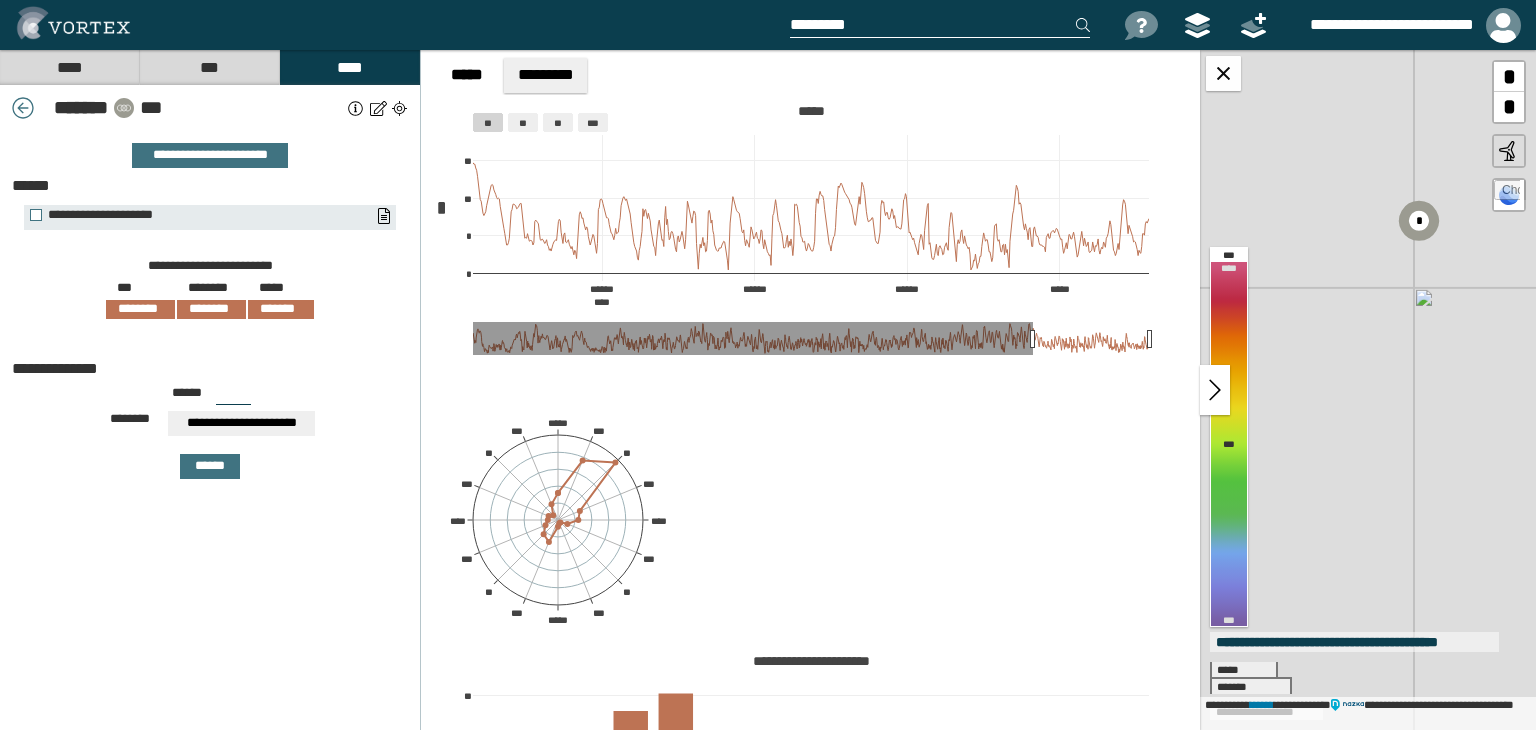 drag, startPoint x: 488, startPoint y: 198, endPoint x: 461, endPoint y: 198, distance: 27 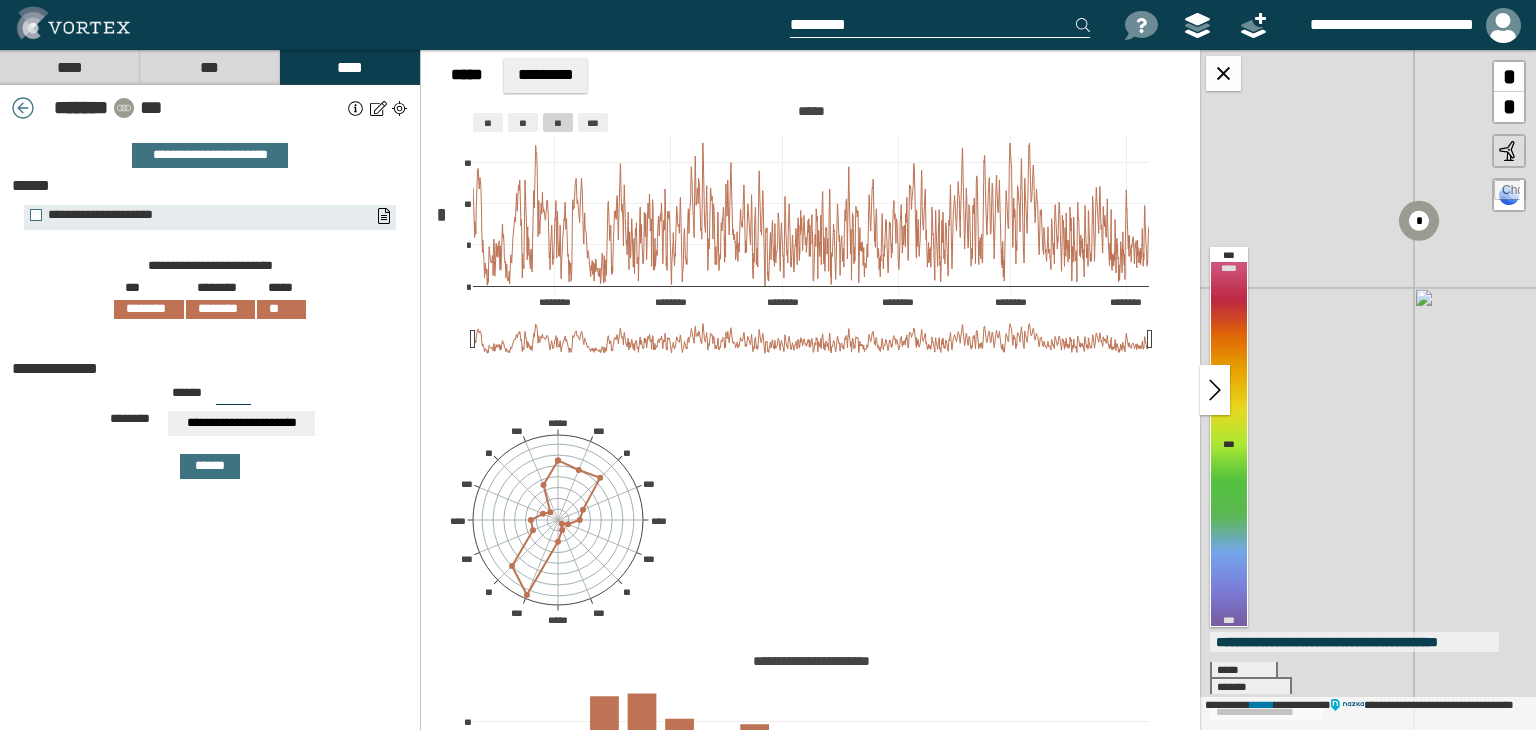 drag, startPoint x: 1032, startPoint y: 341, endPoint x: 433, endPoint y: 316, distance: 599.5215 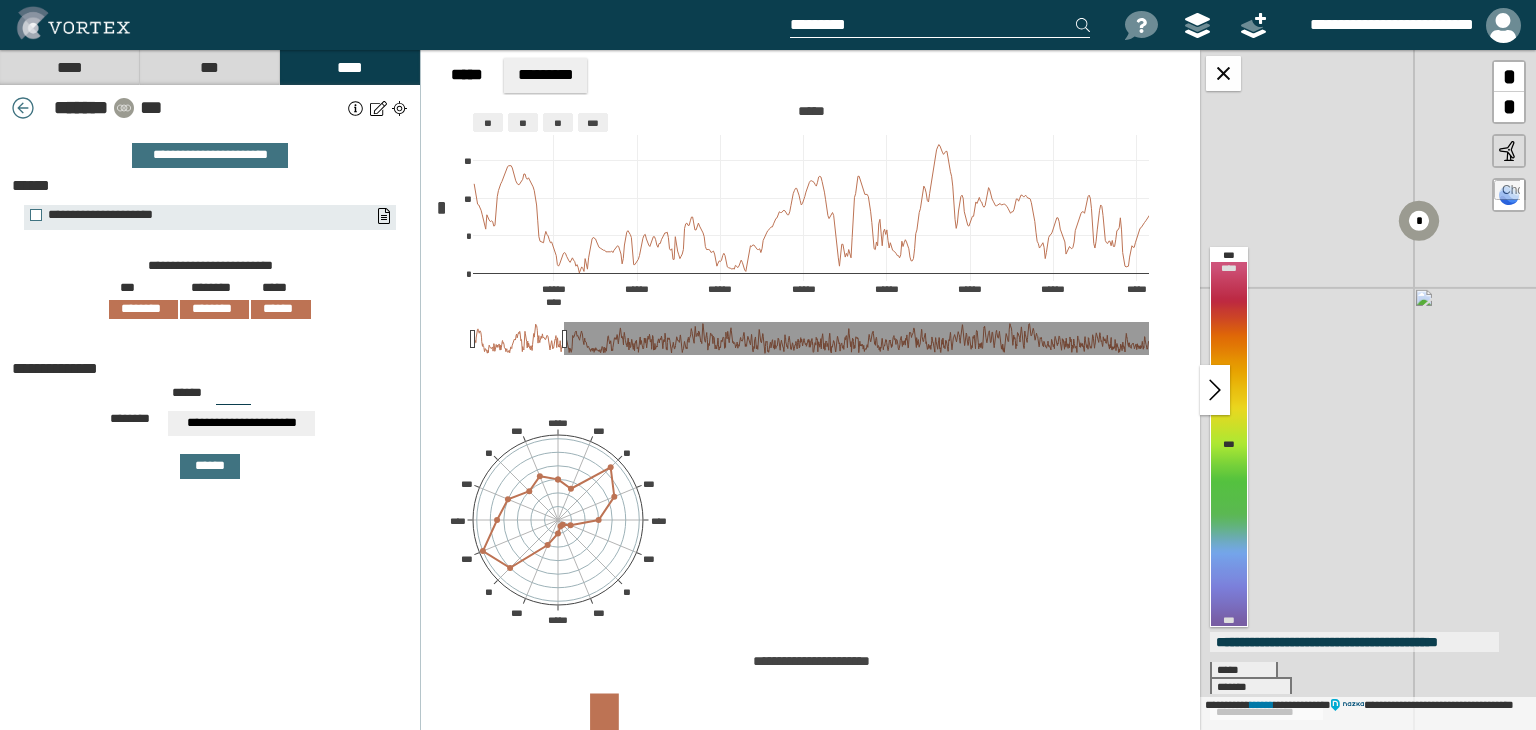 drag, startPoint x: 1148, startPoint y: 340, endPoint x: 563, endPoint y: 341, distance: 585.00085 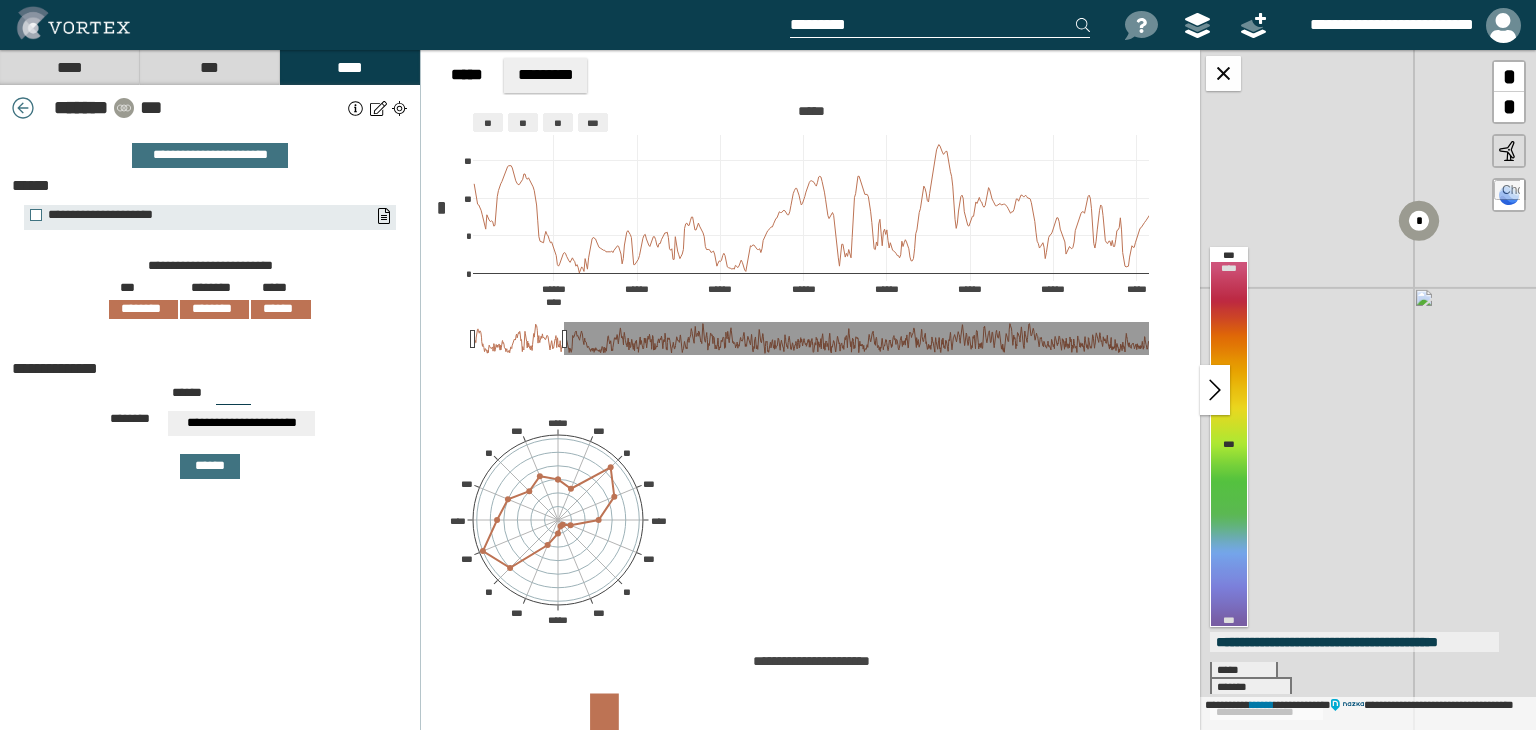 drag, startPoint x: 472, startPoint y: 341, endPoint x: 432, endPoint y: 329, distance: 41.761227 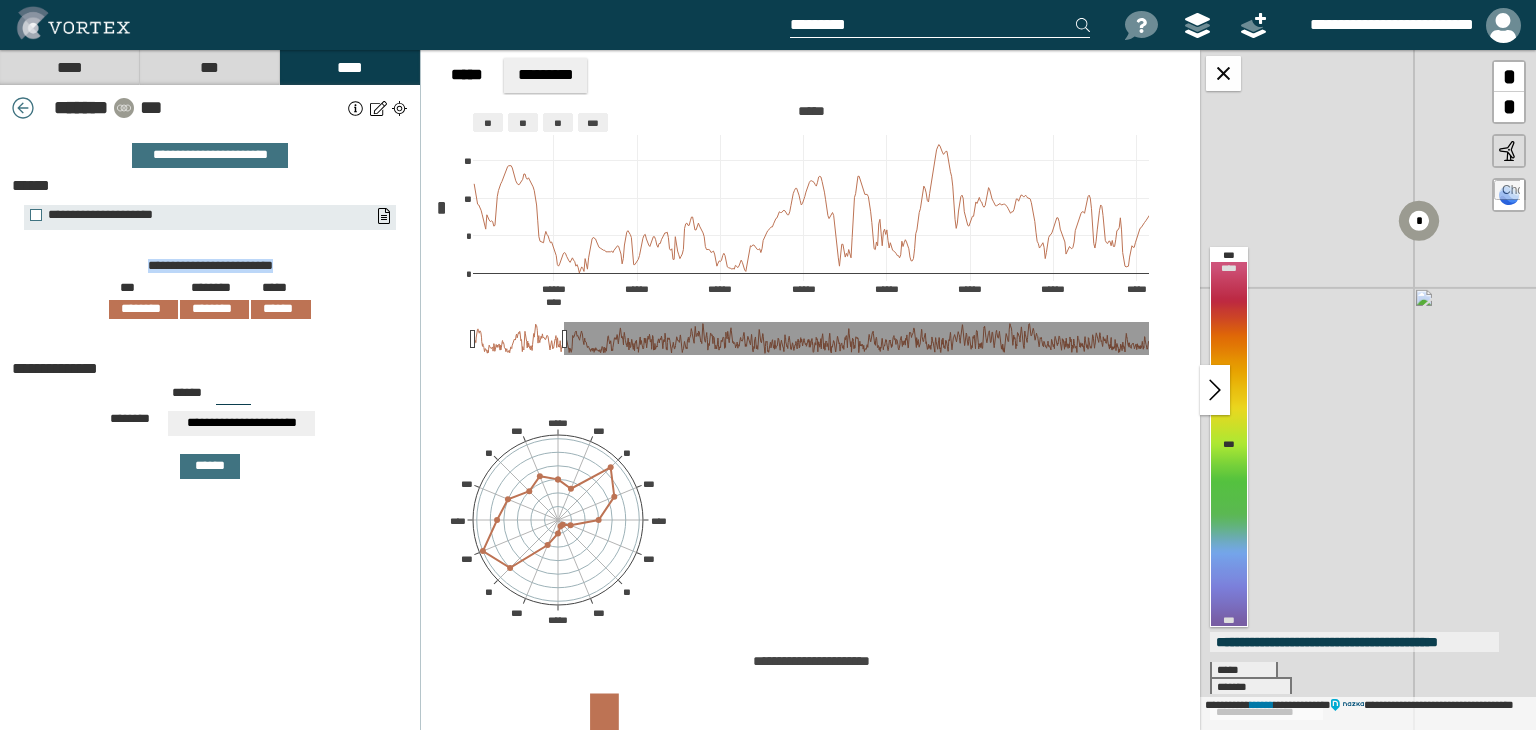 drag, startPoint x: 137, startPoint y: 264, endPoint x: 296, endPoint y: 269, distance: 159.0786 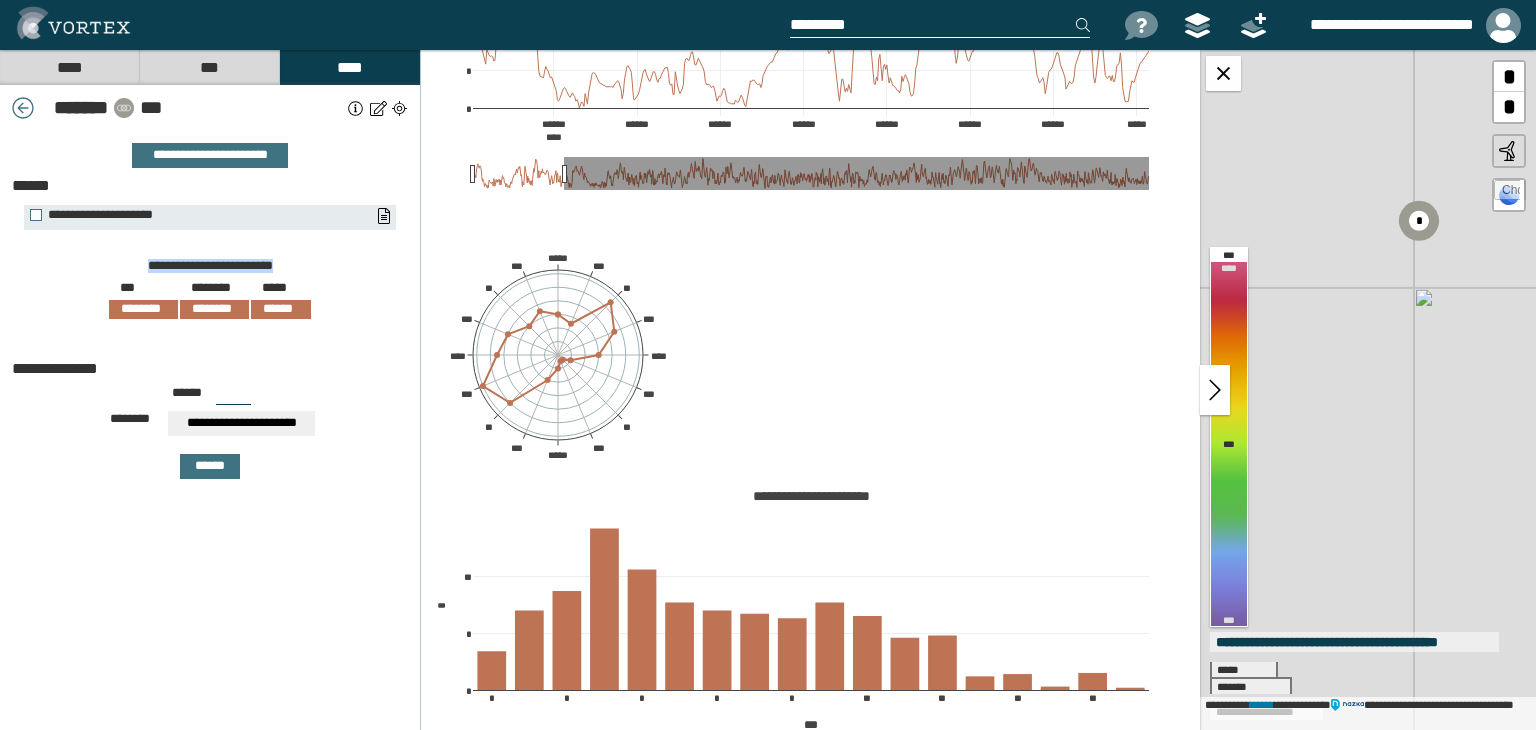 scroll, scrollTop: 171, scrollLeft: 0, axis: vertical 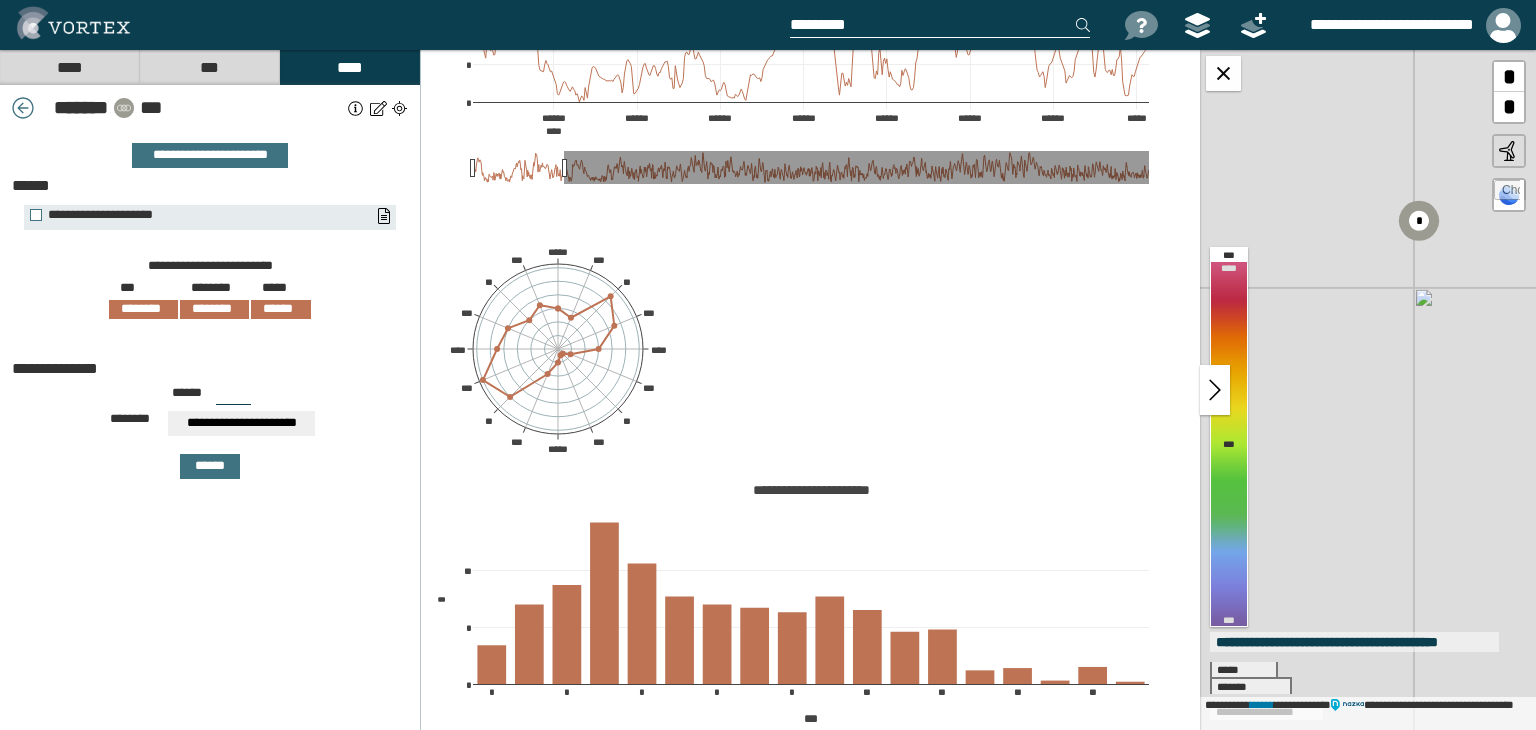 drag, startPoint x: 730, startPoint y: 482, endPoint x: 907, endPoint y: 488, distance: 177.10167 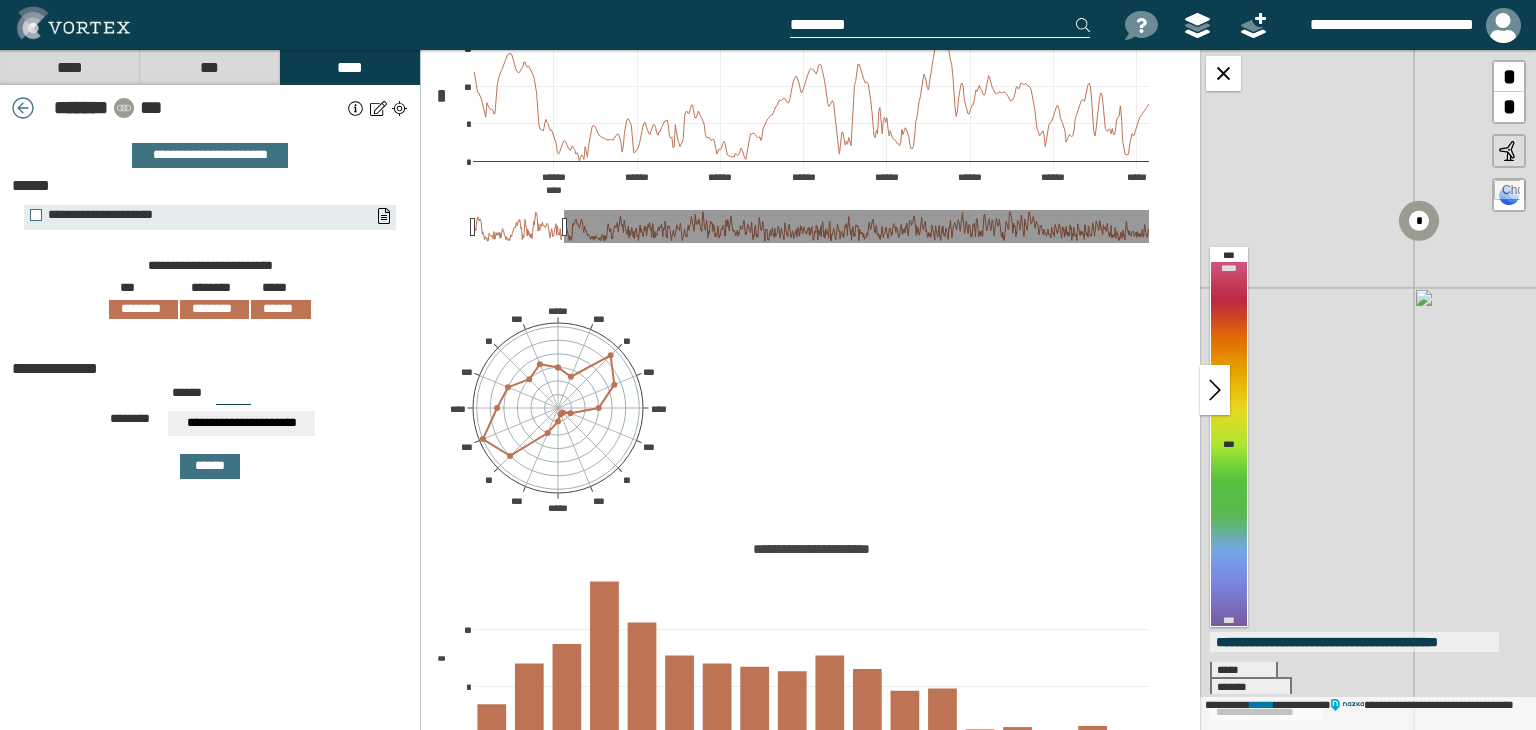 scroll, scrollTop: 0, scrollLeft: 0, axis: both 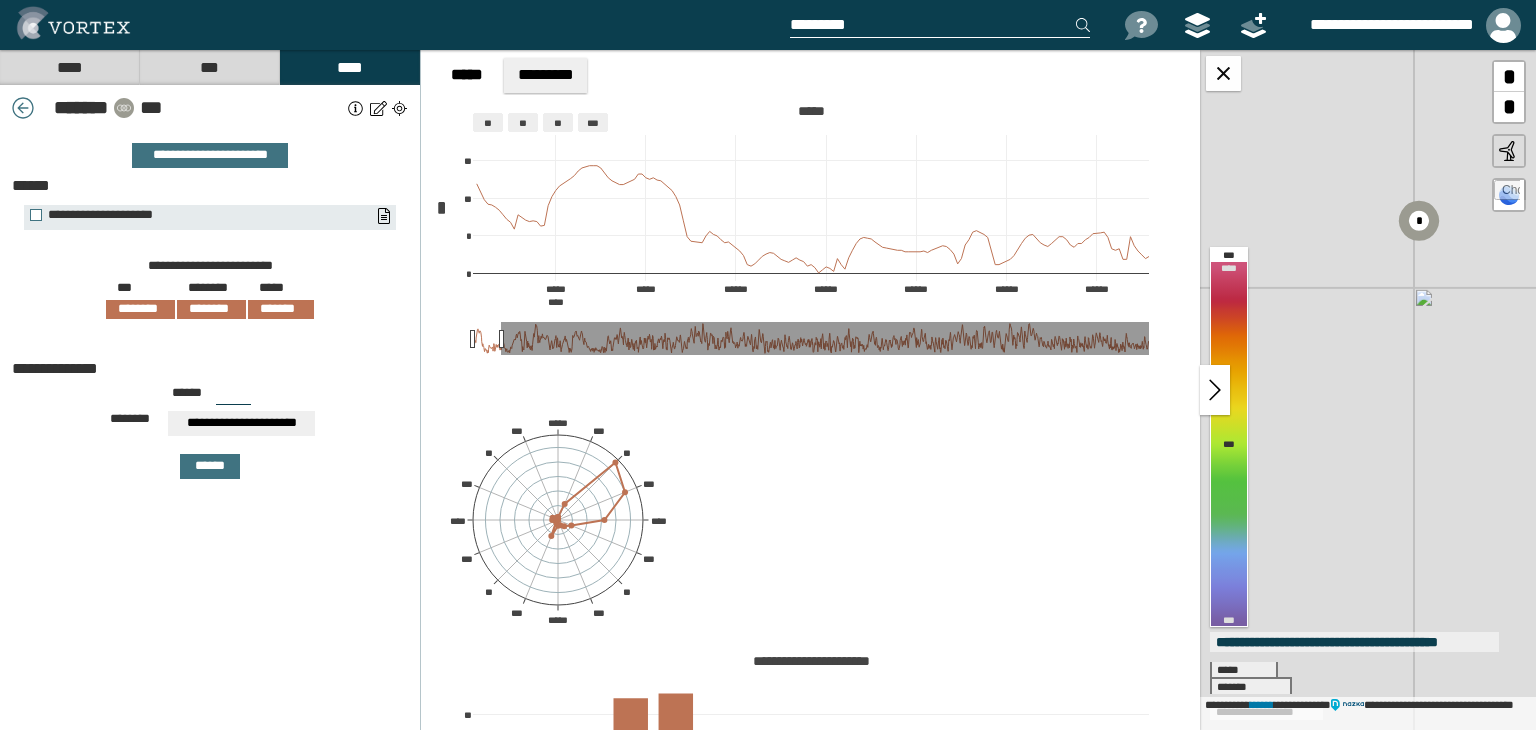 drag, startPoint x: 563, startPoint y: 341, endPoint x: 500, endPoint y: 345, distance: 63.126858 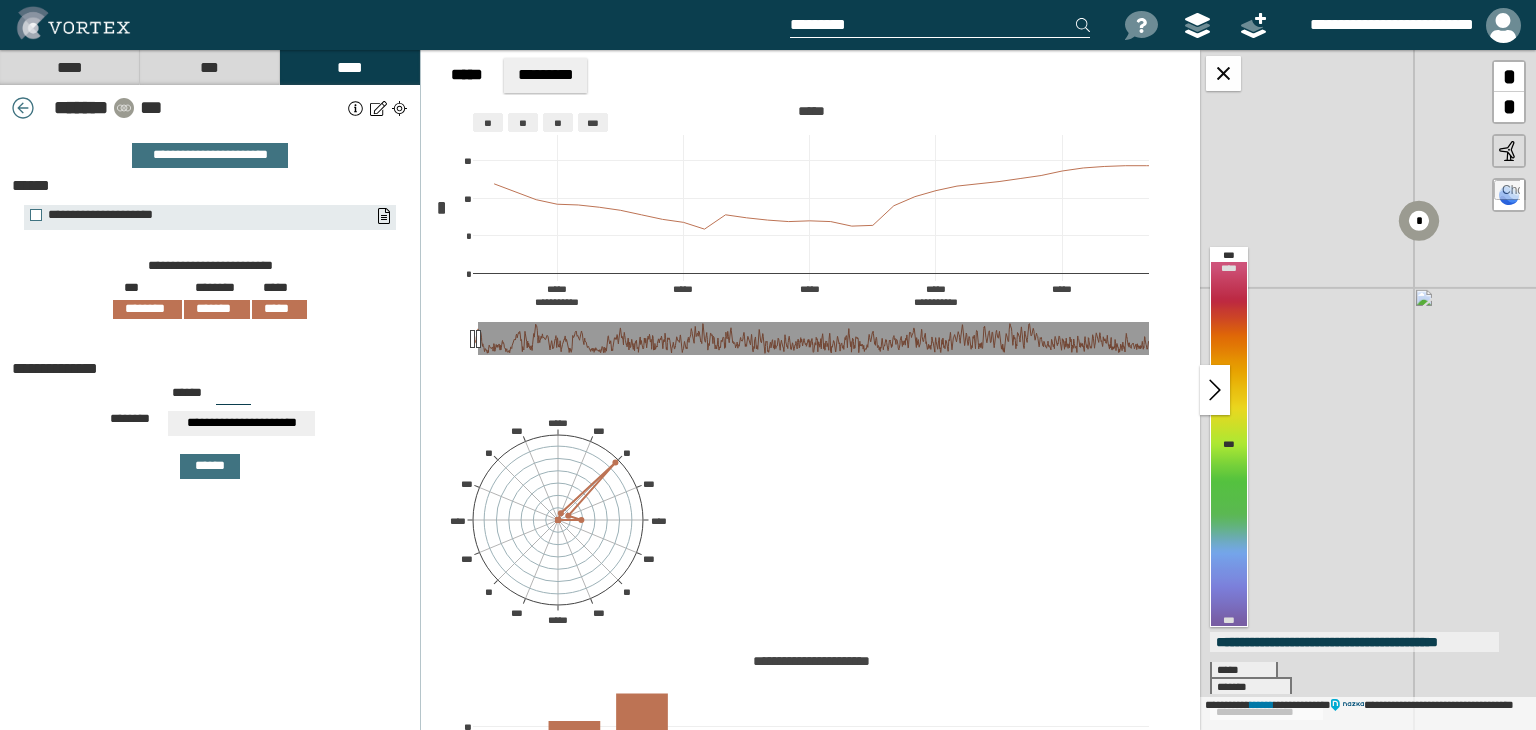 drag, startPoint x: 500, startPoint y: 338, endPoint x: 477, endPoint y: 319, distance: 29.832869 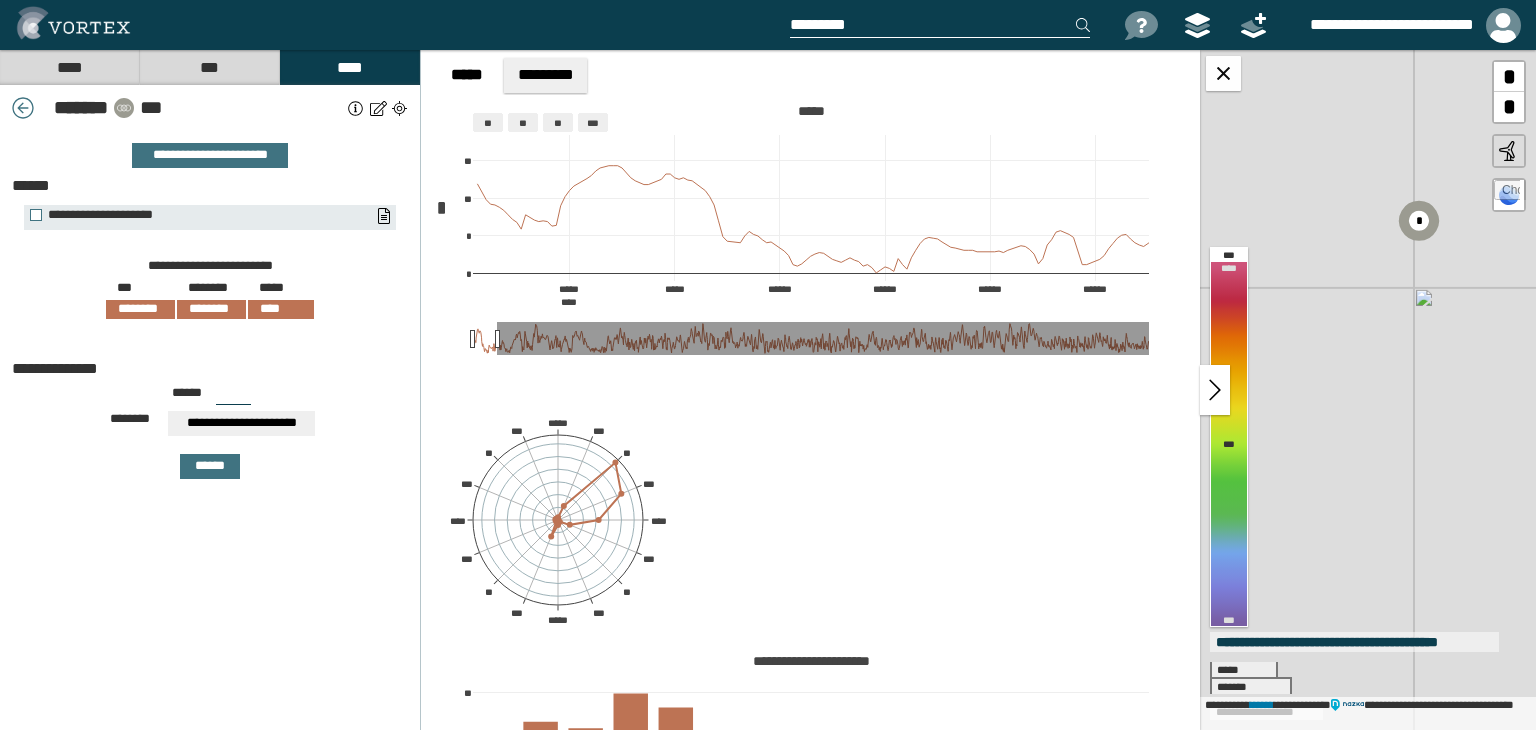 drag, startPoint x: 481, startPoint y: 340, endPoint x: 500, endPoint y: 340, distance: 19 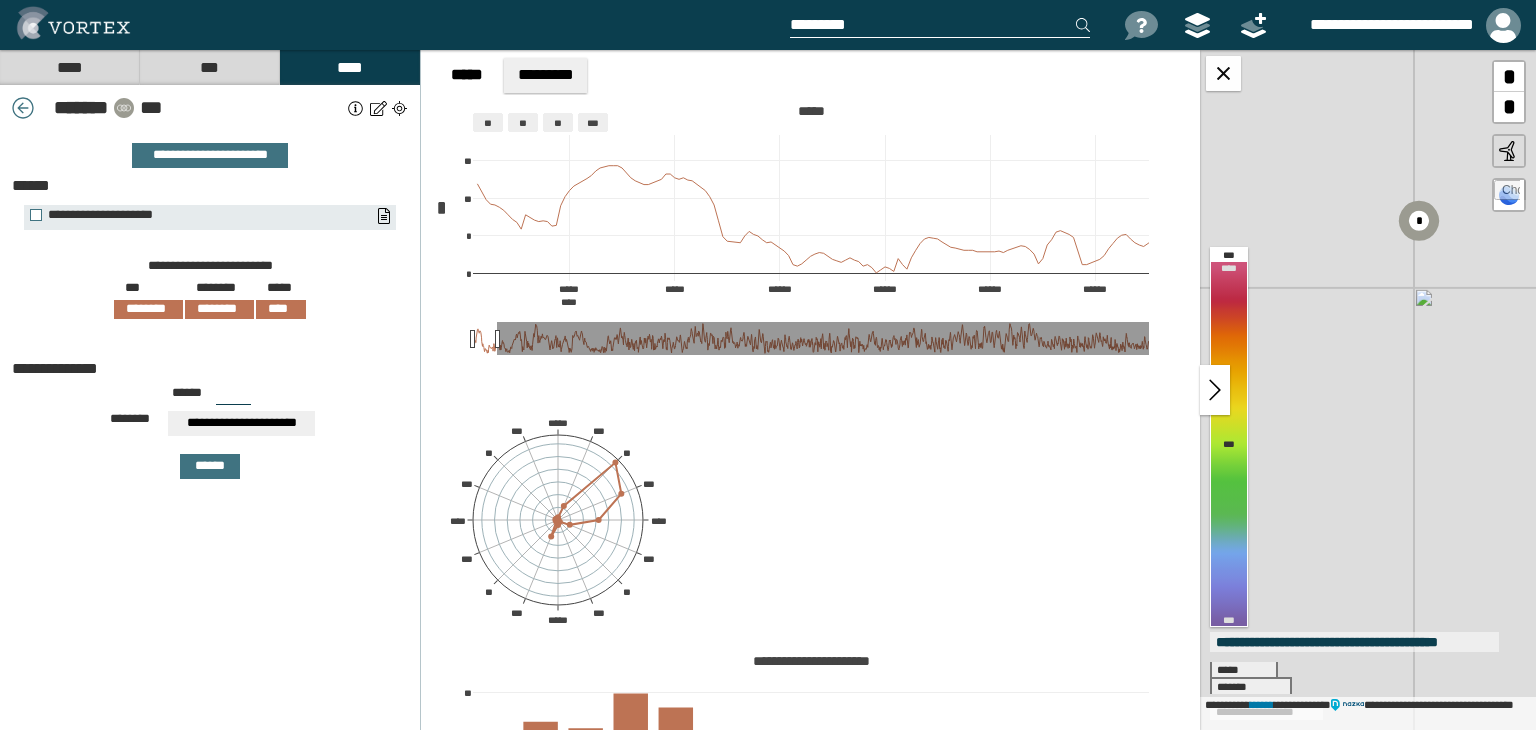 drag, startPoint x: 472, startPoint y: 341, endPoint x: 456, endPoint y: 351, distance: 18.867962 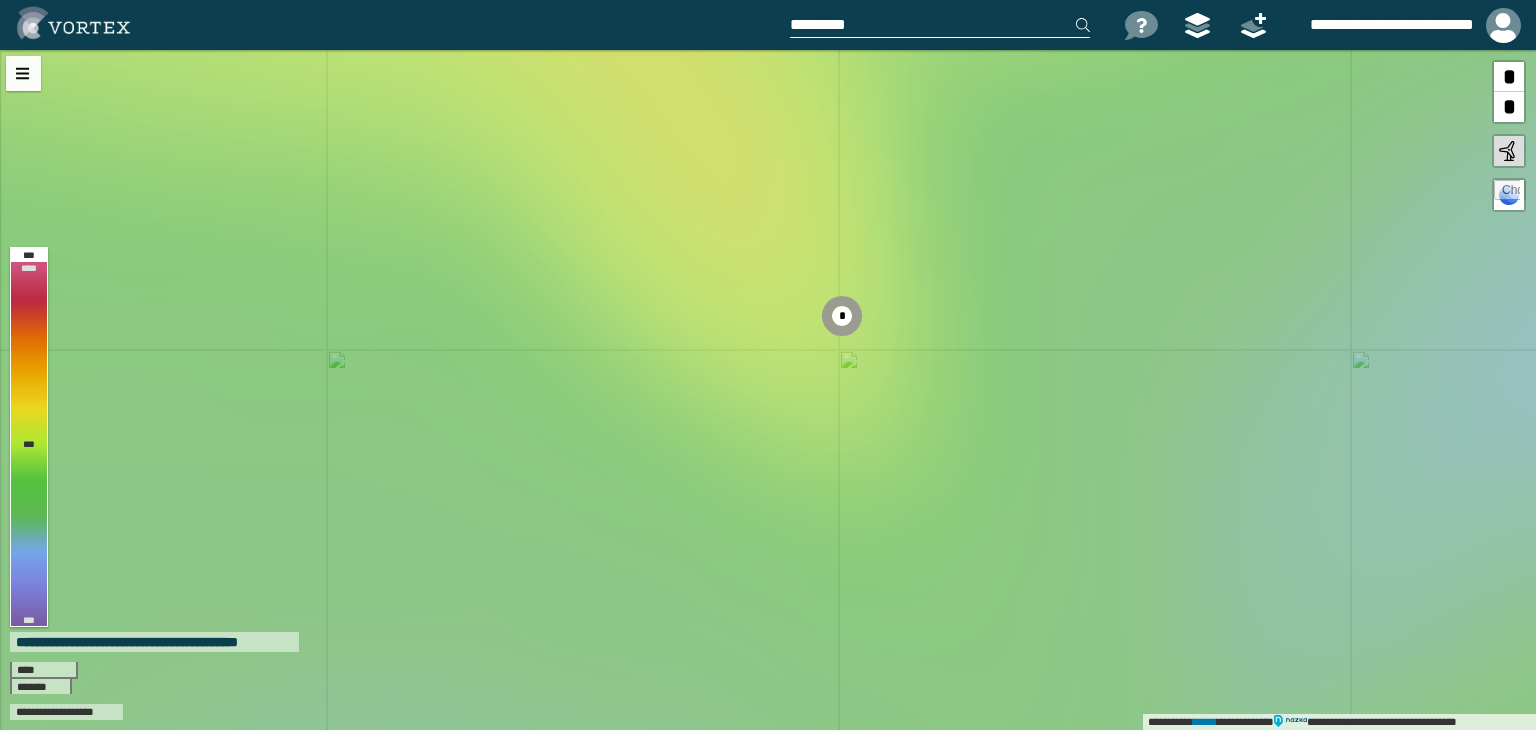 scroll, scrollTop: 0, scrollLeft: 0, axis: both 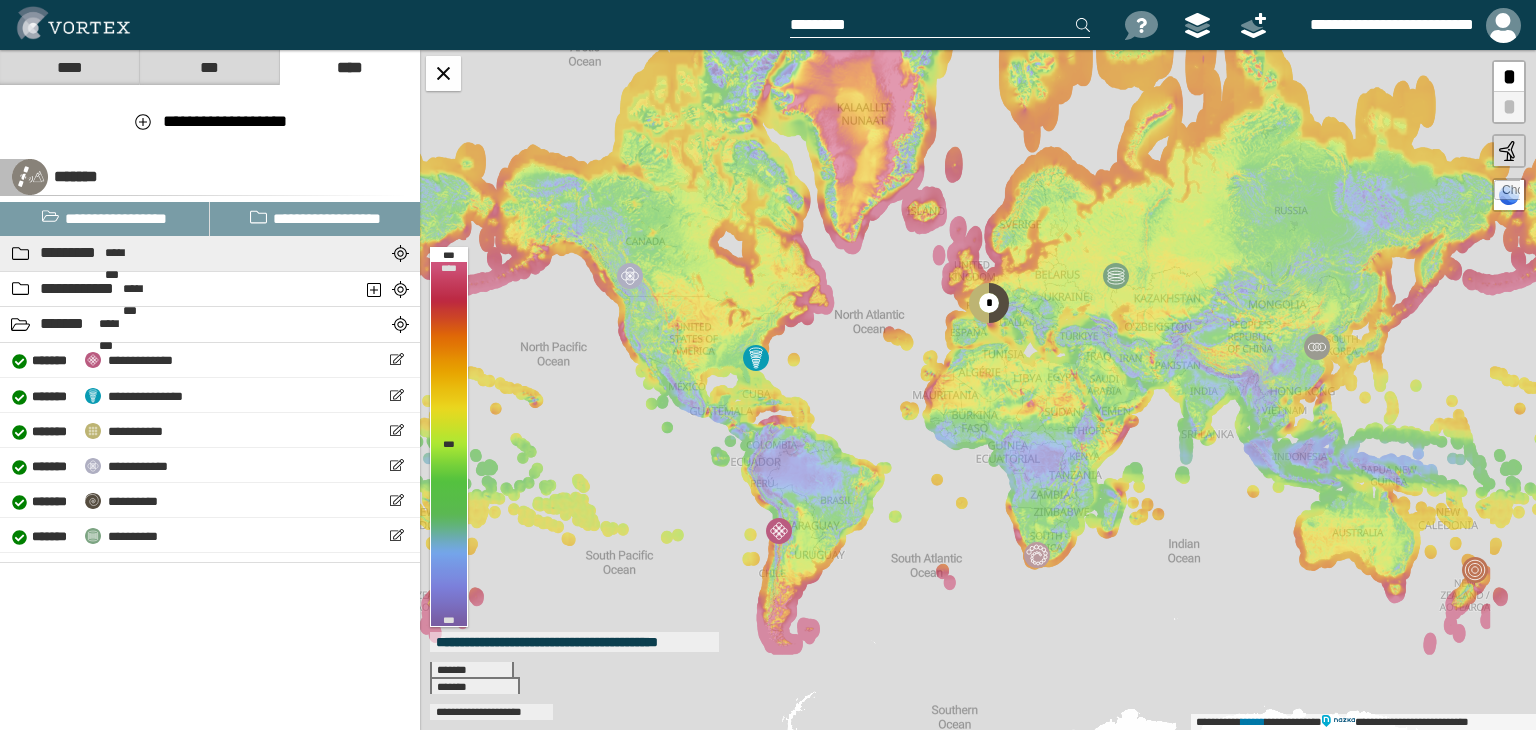 click on "********" at bounding box center (124, 253) 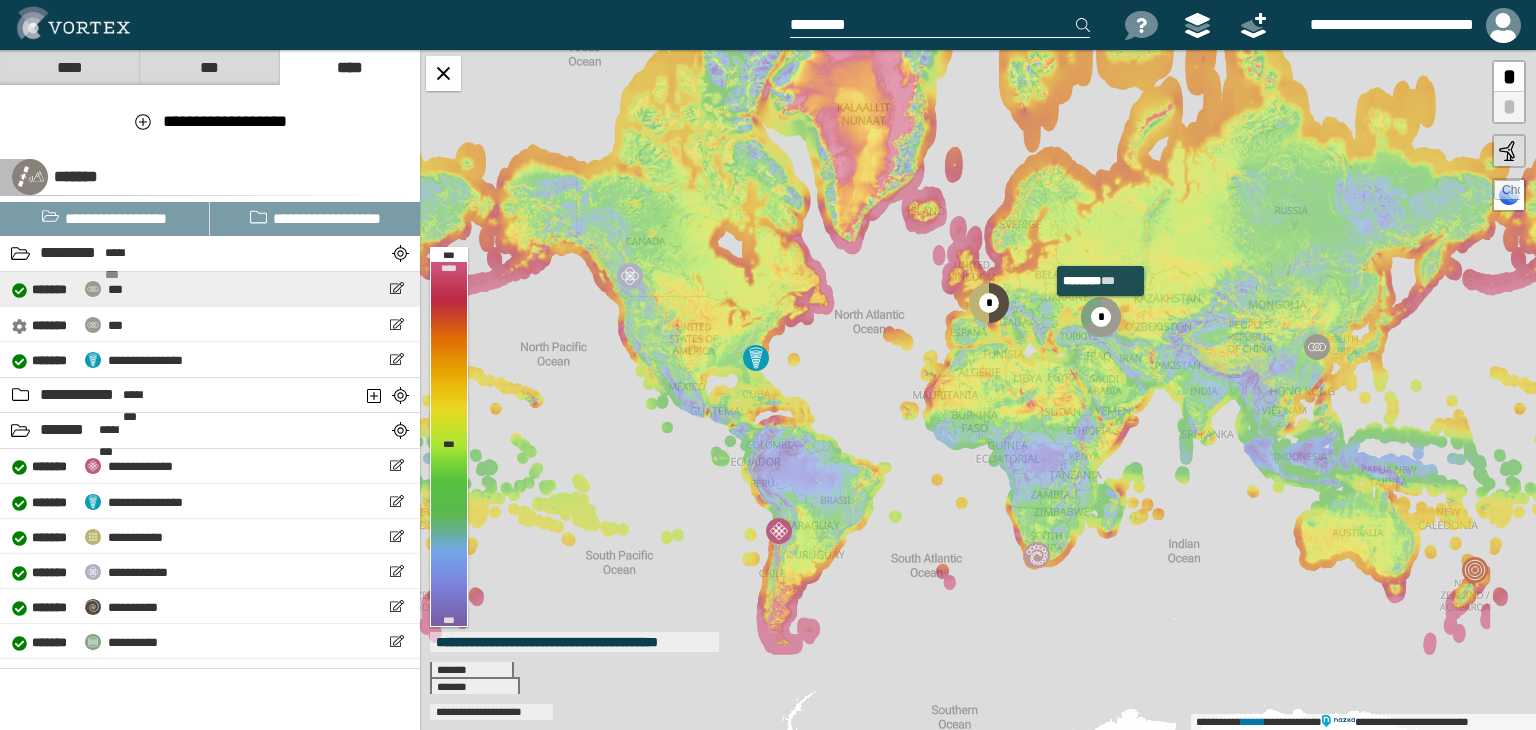 click on "**********" at bounding box center (210, 289) 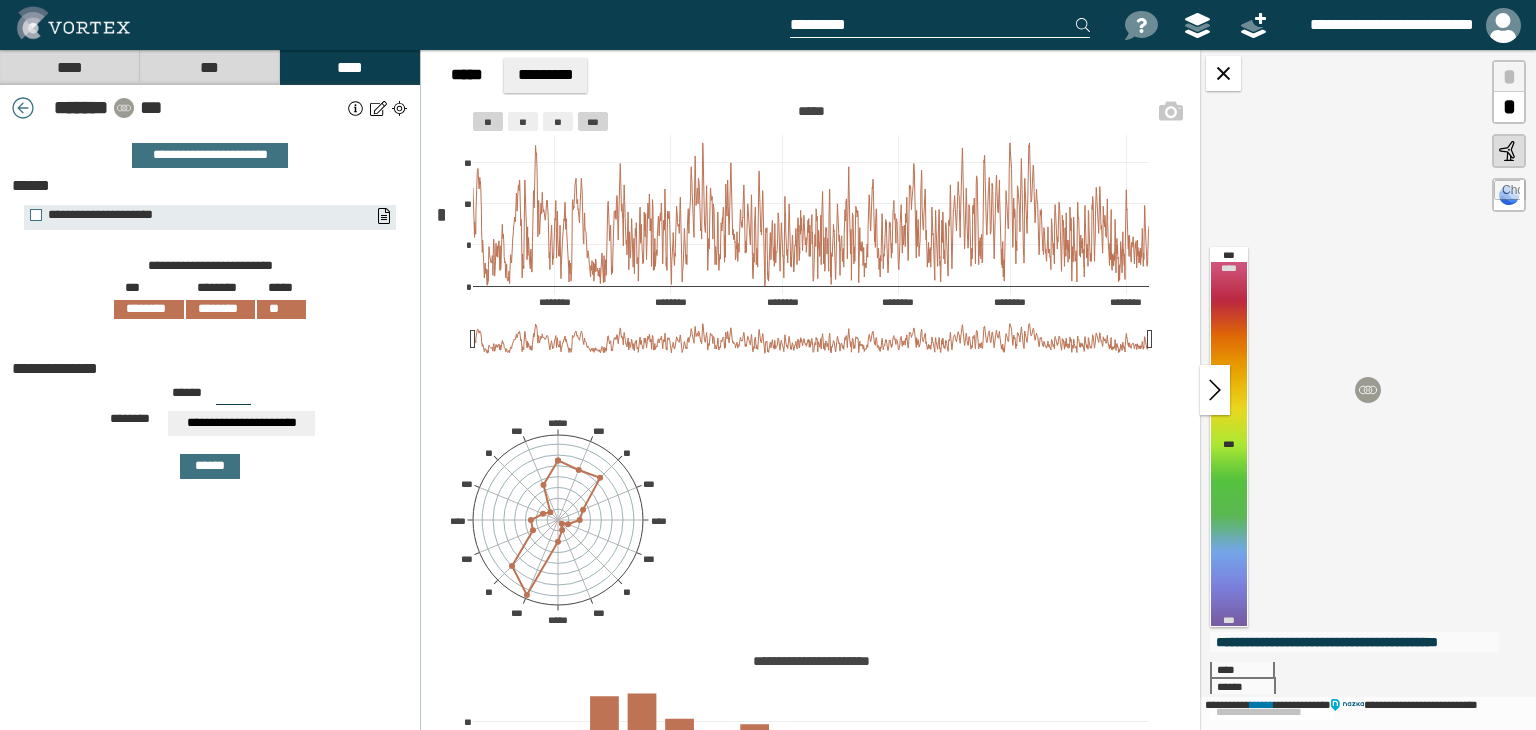 click on "**" 